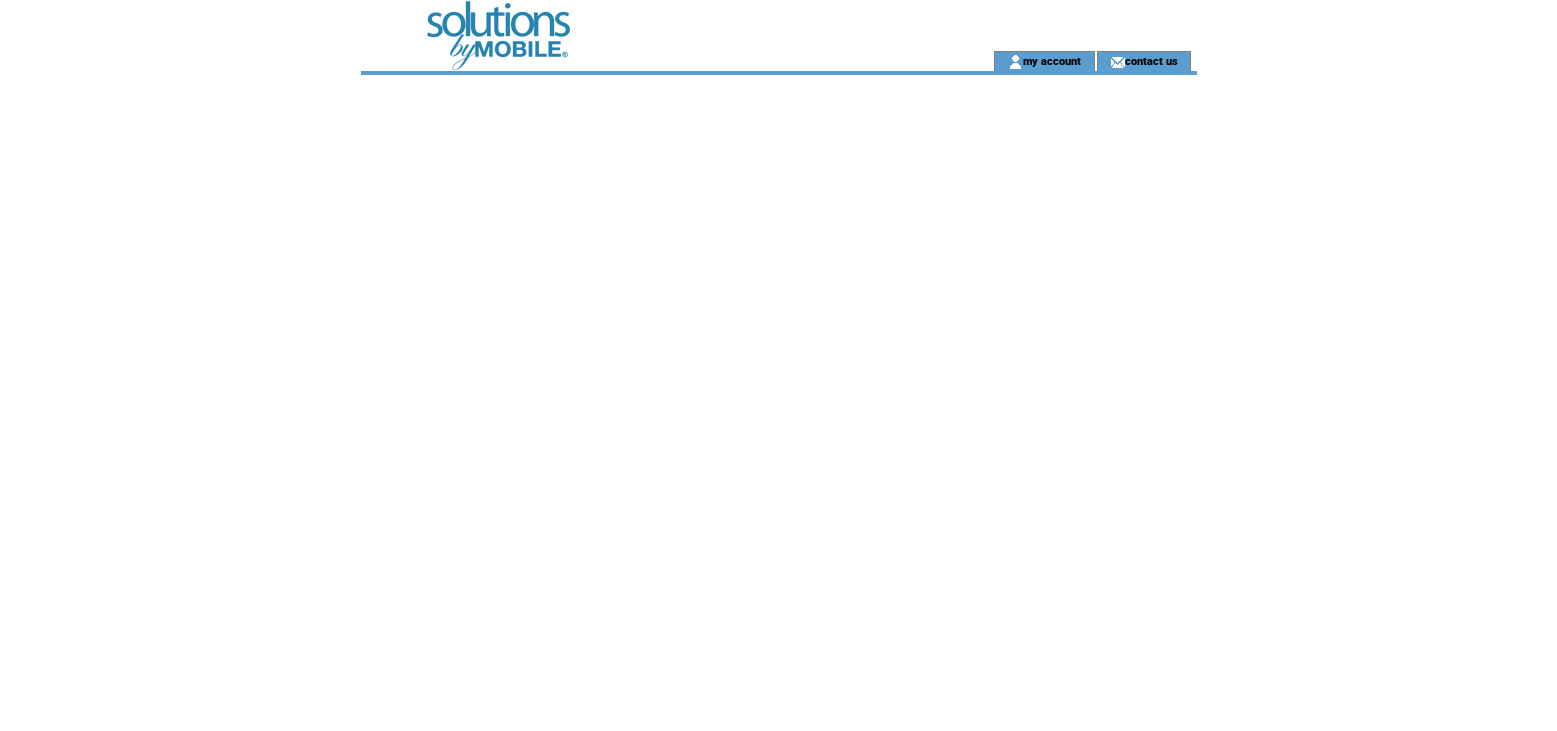 scroll, scrollTop: 0, scrollLeft: 0, axis: both 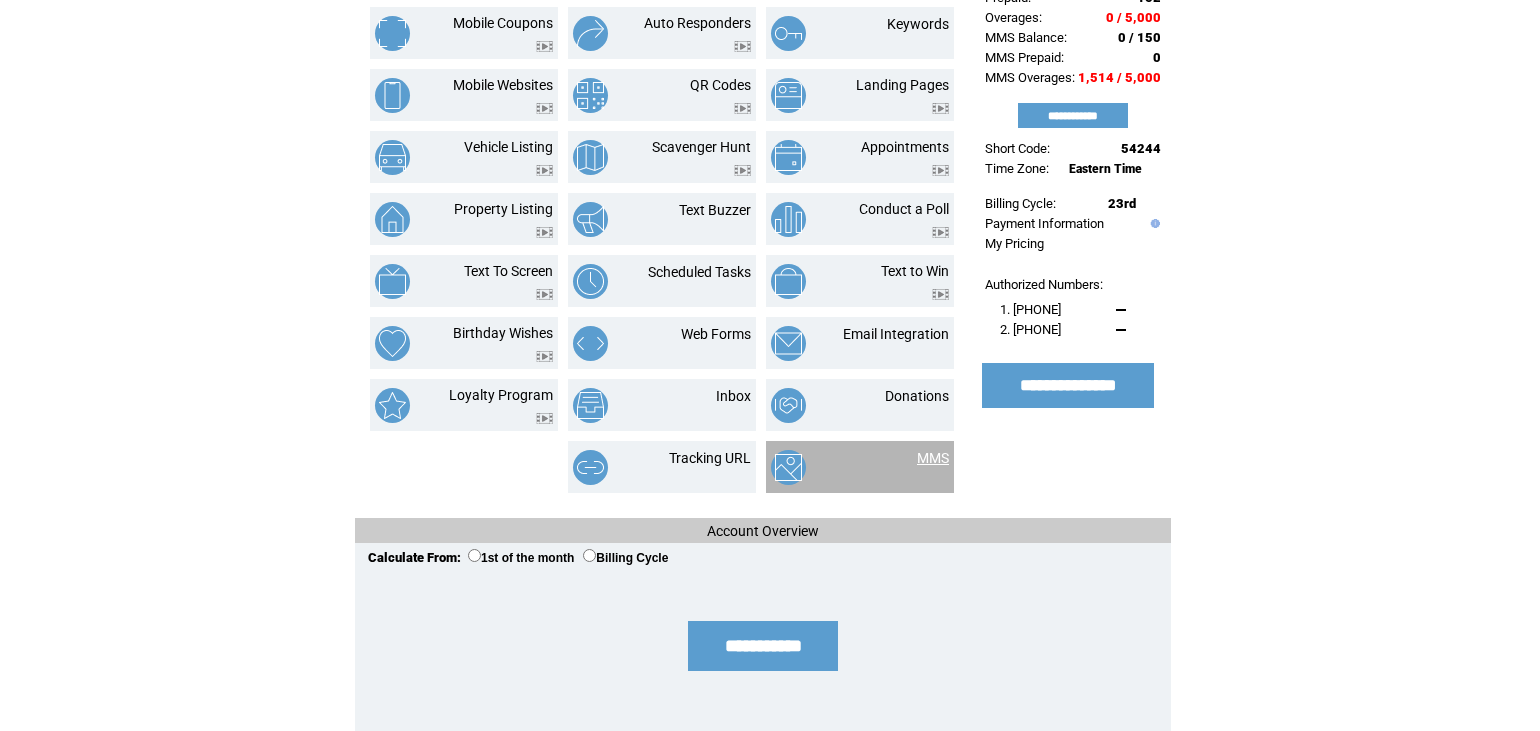 click on "MMS" at bounding box center (933, 458) 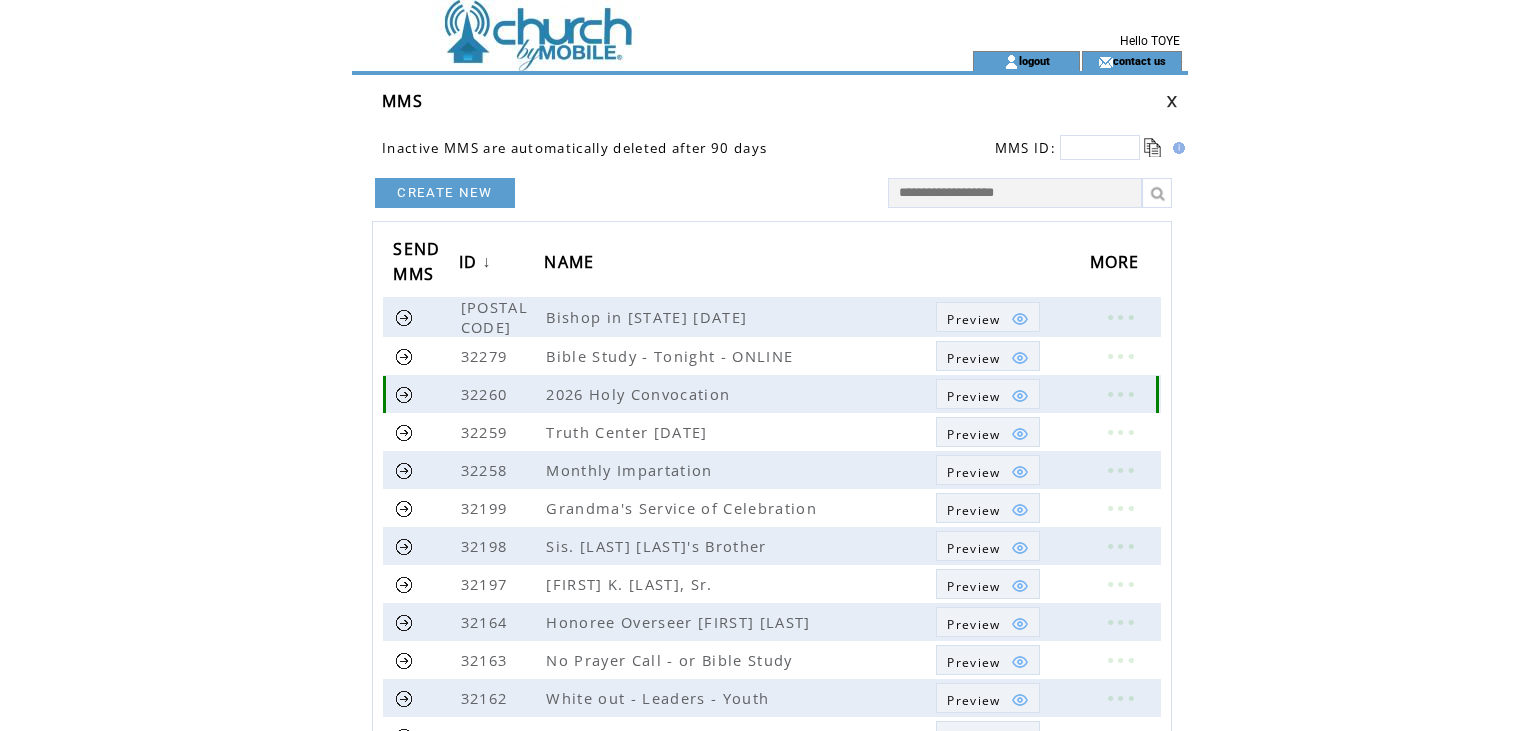 scroll, scrollTop: 0, scrollLeft: 0, axis: both 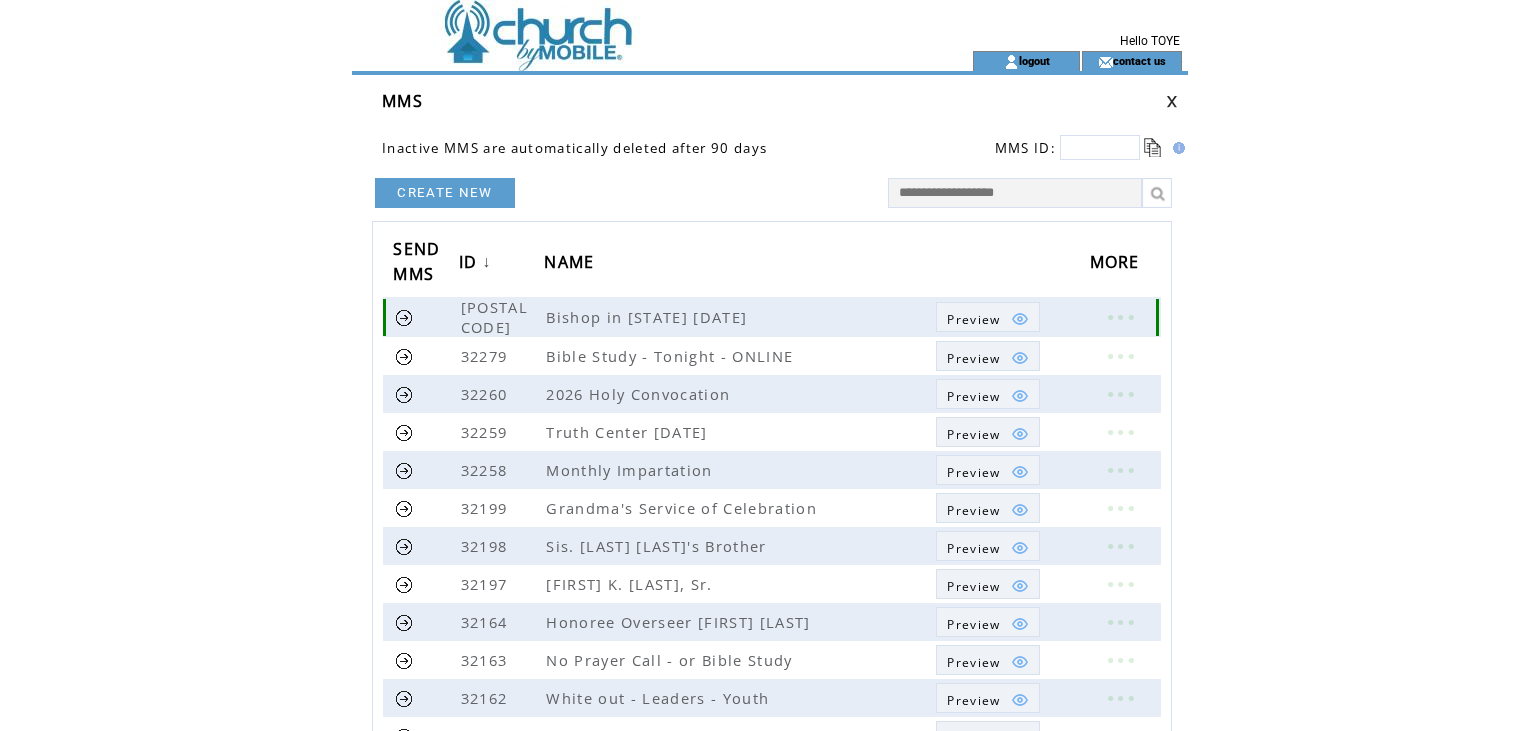 click at bounding box center [404, 317] 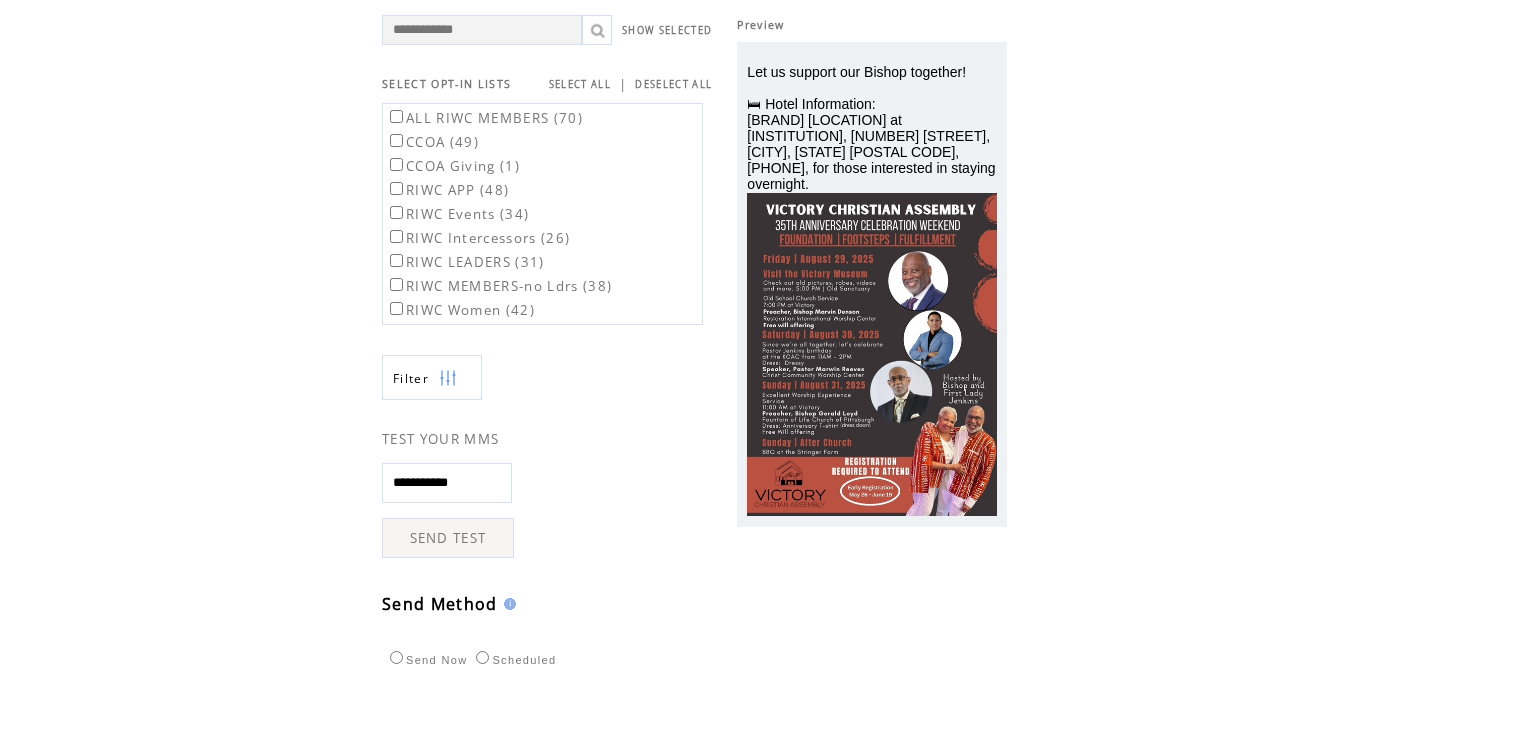 scroll, scrollTop: 100, scrollLeft: 0, axis: vertical 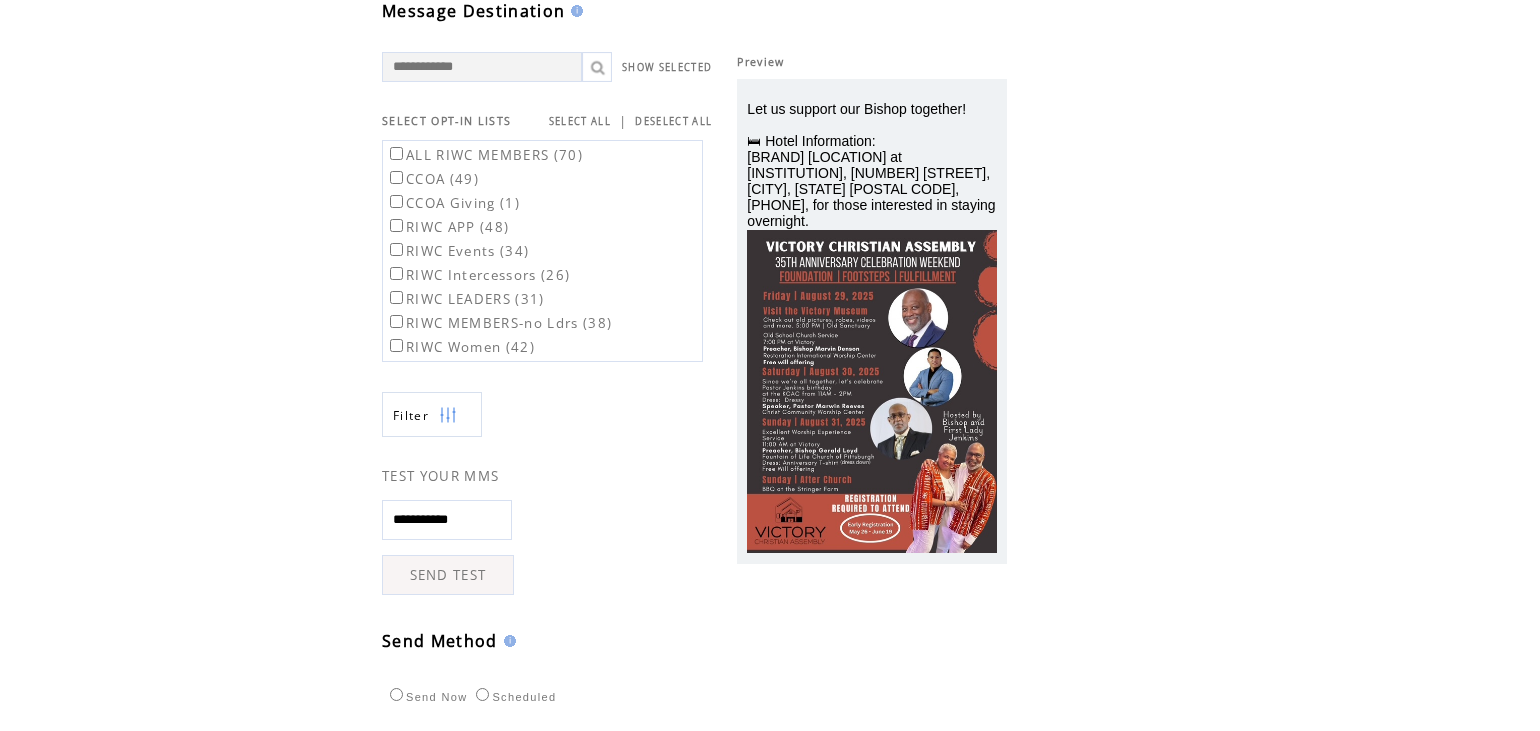 click on "RIWC APP (48)" at bounding box center (447, 227) 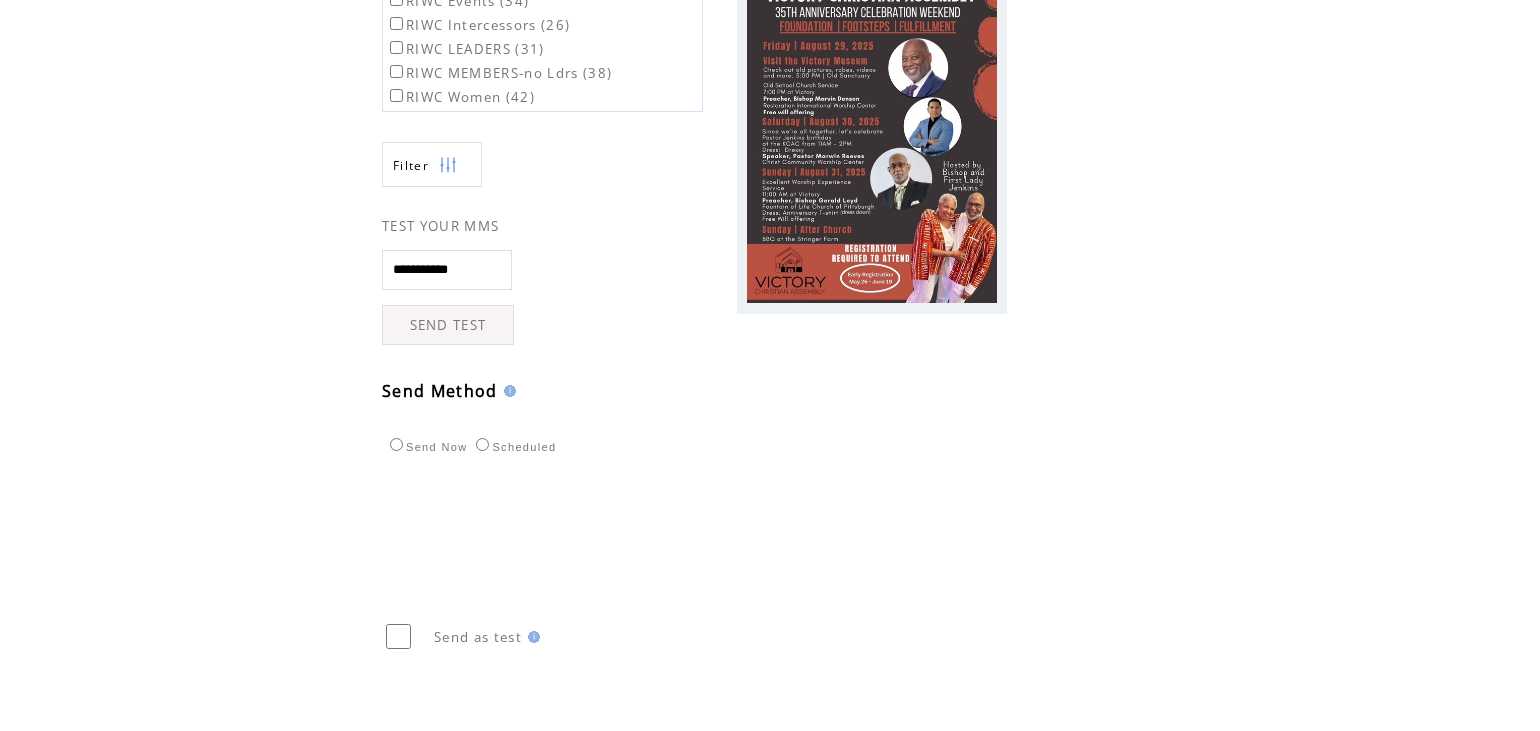 scroll, scrollTop: 400, scrollLeft: 0, axis: vertical 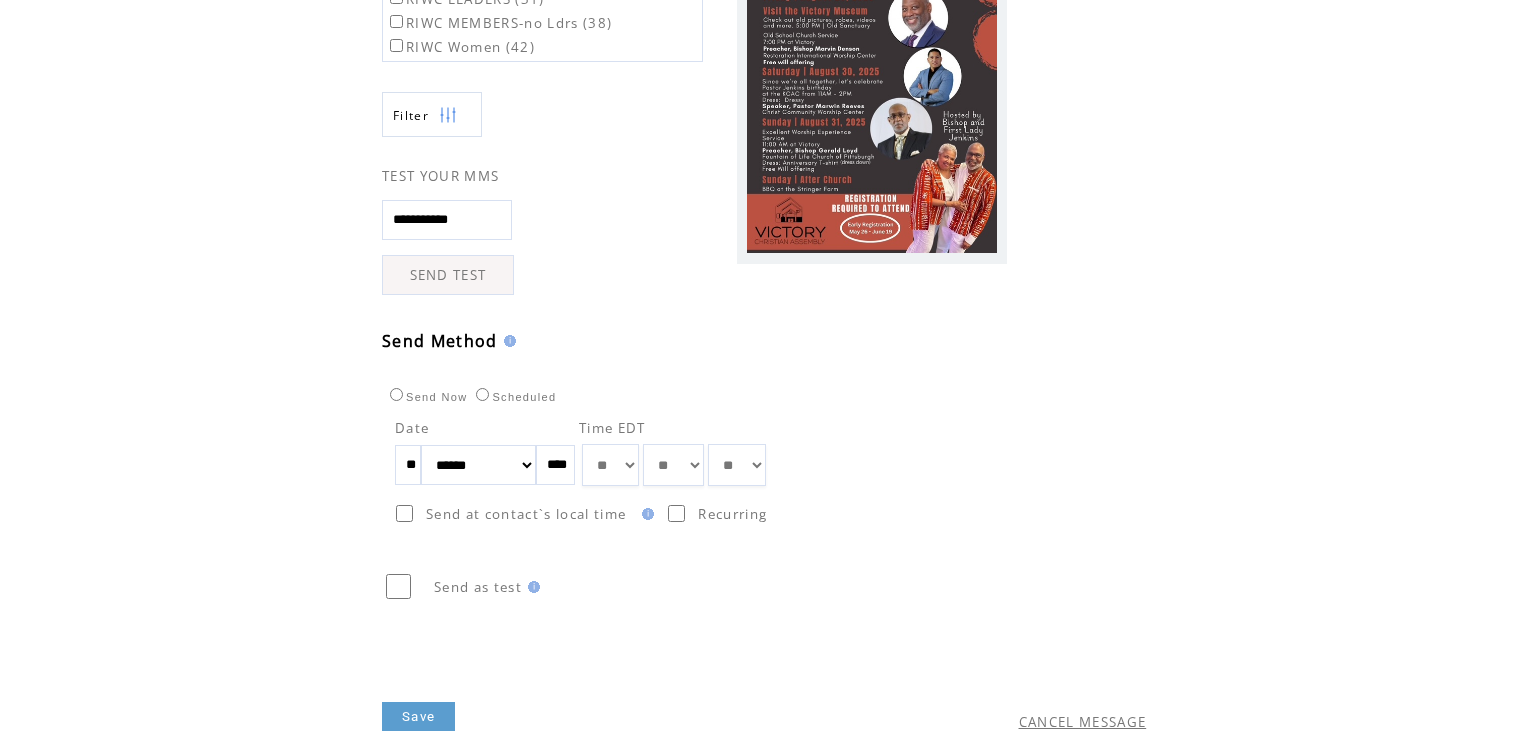 drag, startPoint x: 427, startPoint y: 465, endPoint x: 362, endPoint y: 480, distance: 66.70832 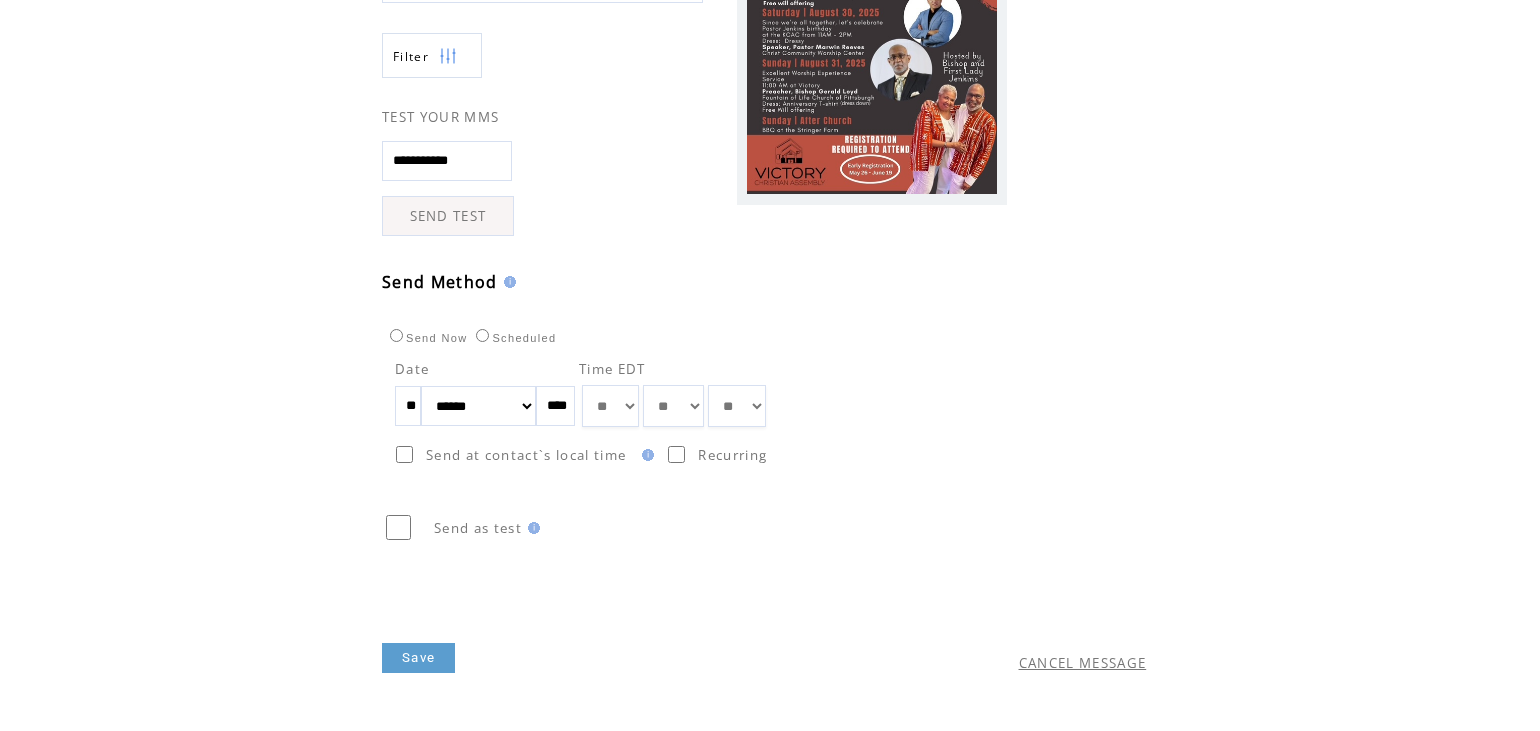 scroll, scrollTop: 491, scrollLeft: 0, axis: vertical 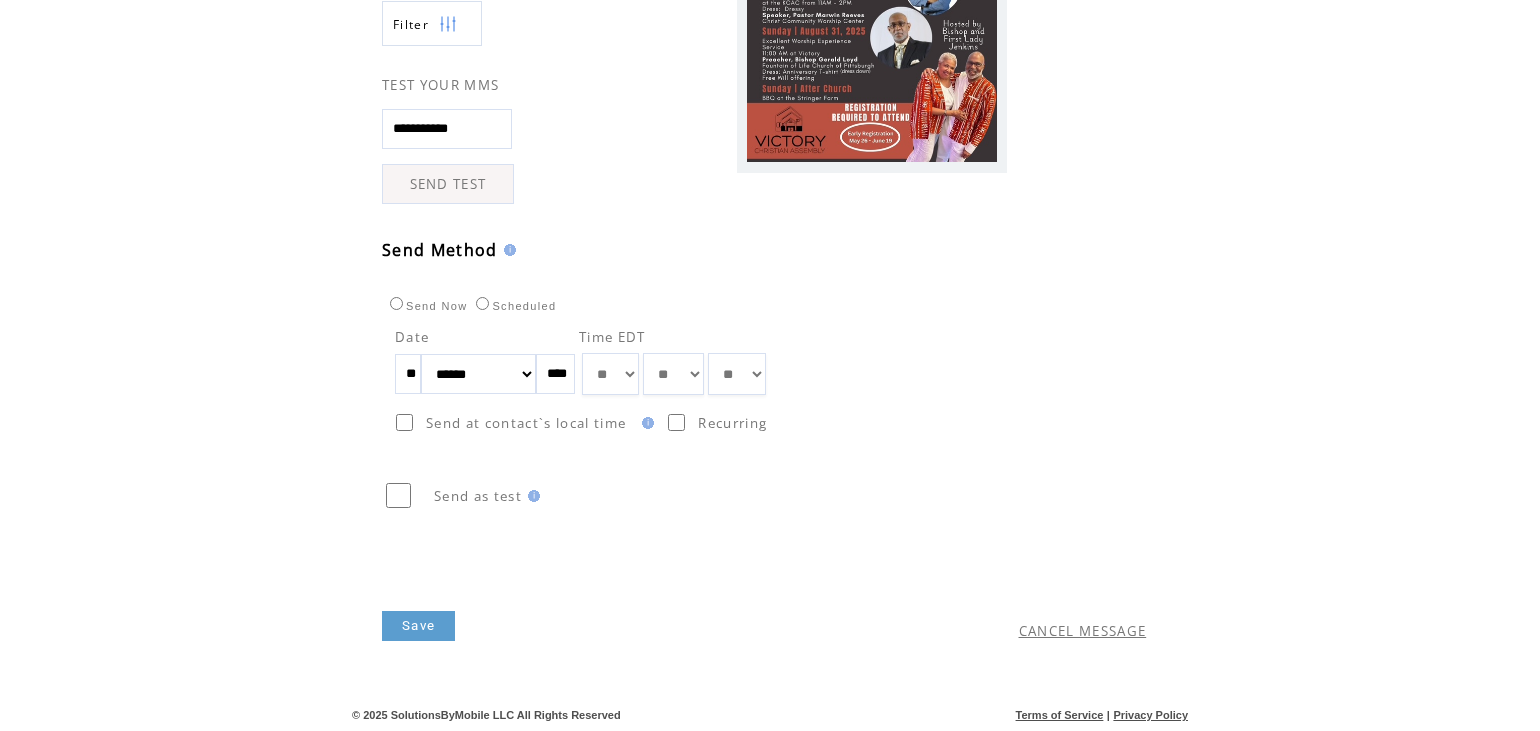 click on "Save" at bounding box center [418, 626] 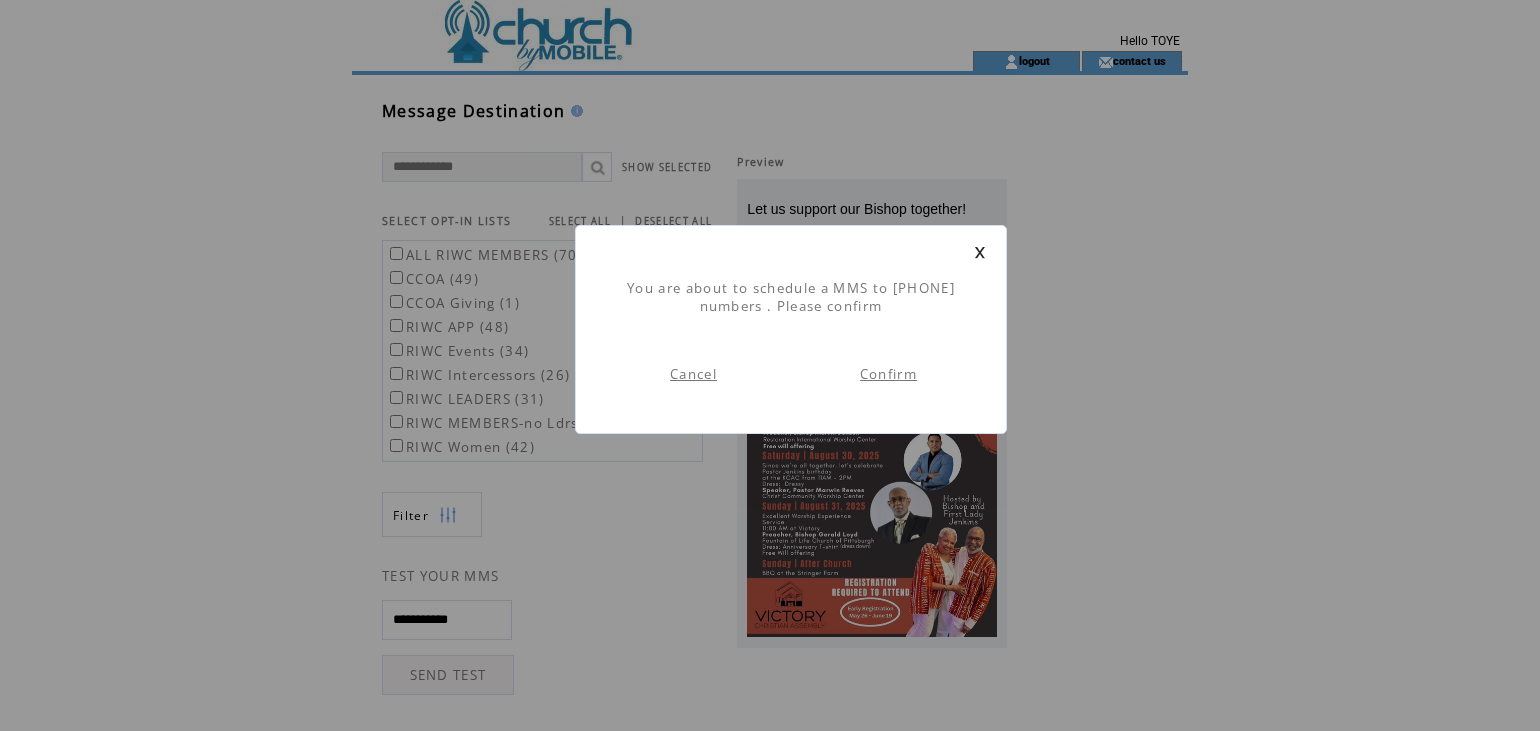 scroll, scrollTop: 1, scrollLeft: 0, axis: vertical 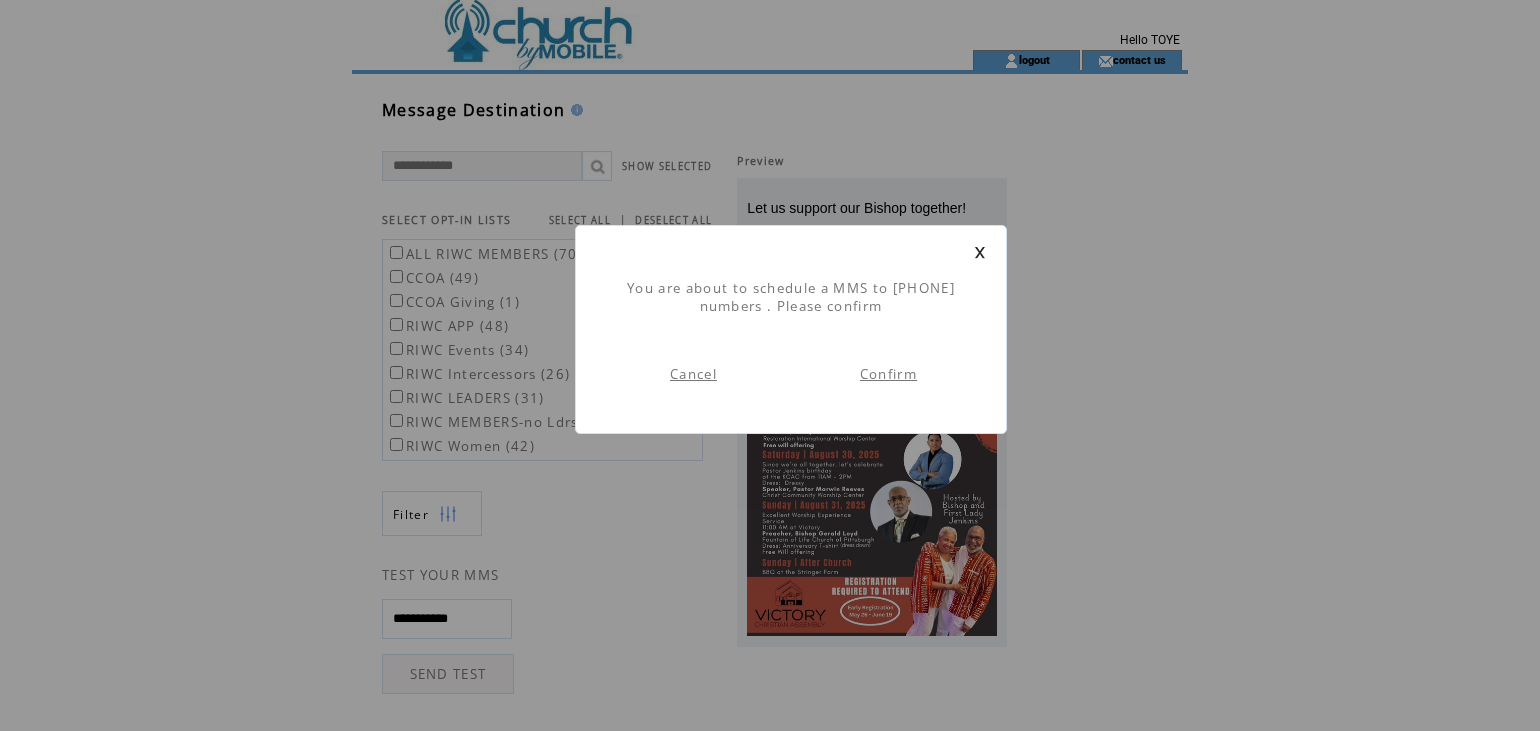 click on "Confirm" at bounding box center (888, 374) 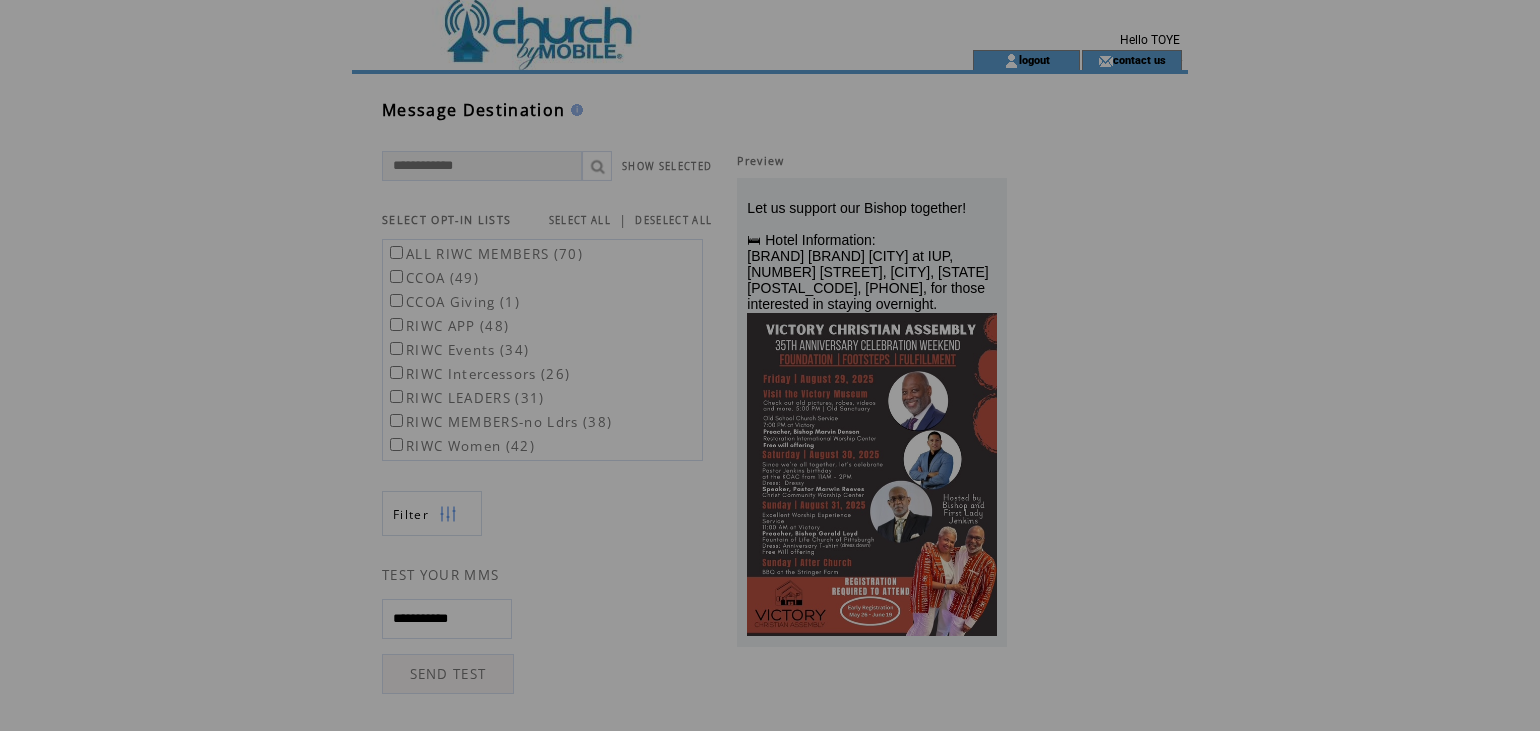 scroll, scrollTop: 0, scrollLeft: 0, axis: both 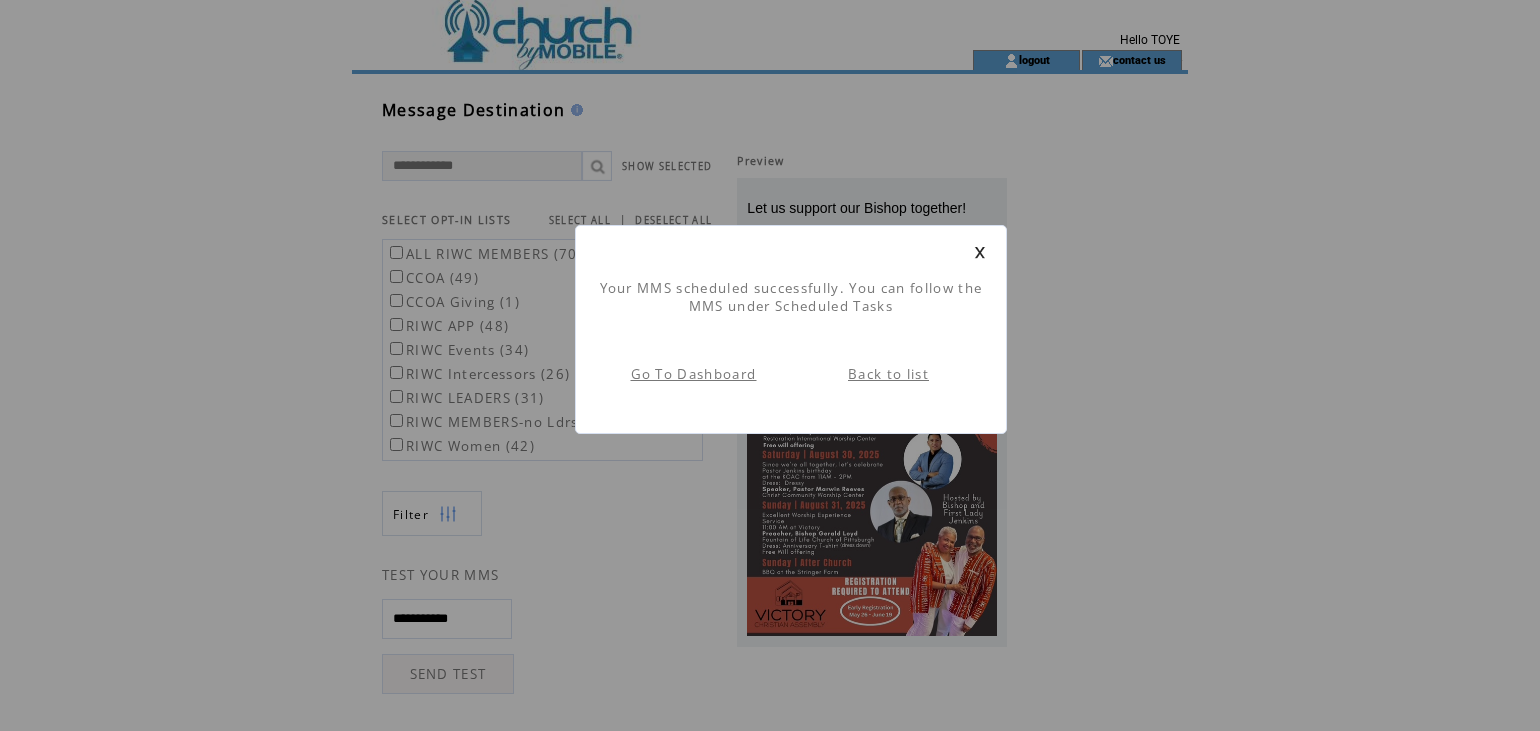 click on "Back to list" at bounding box center [888, 374] 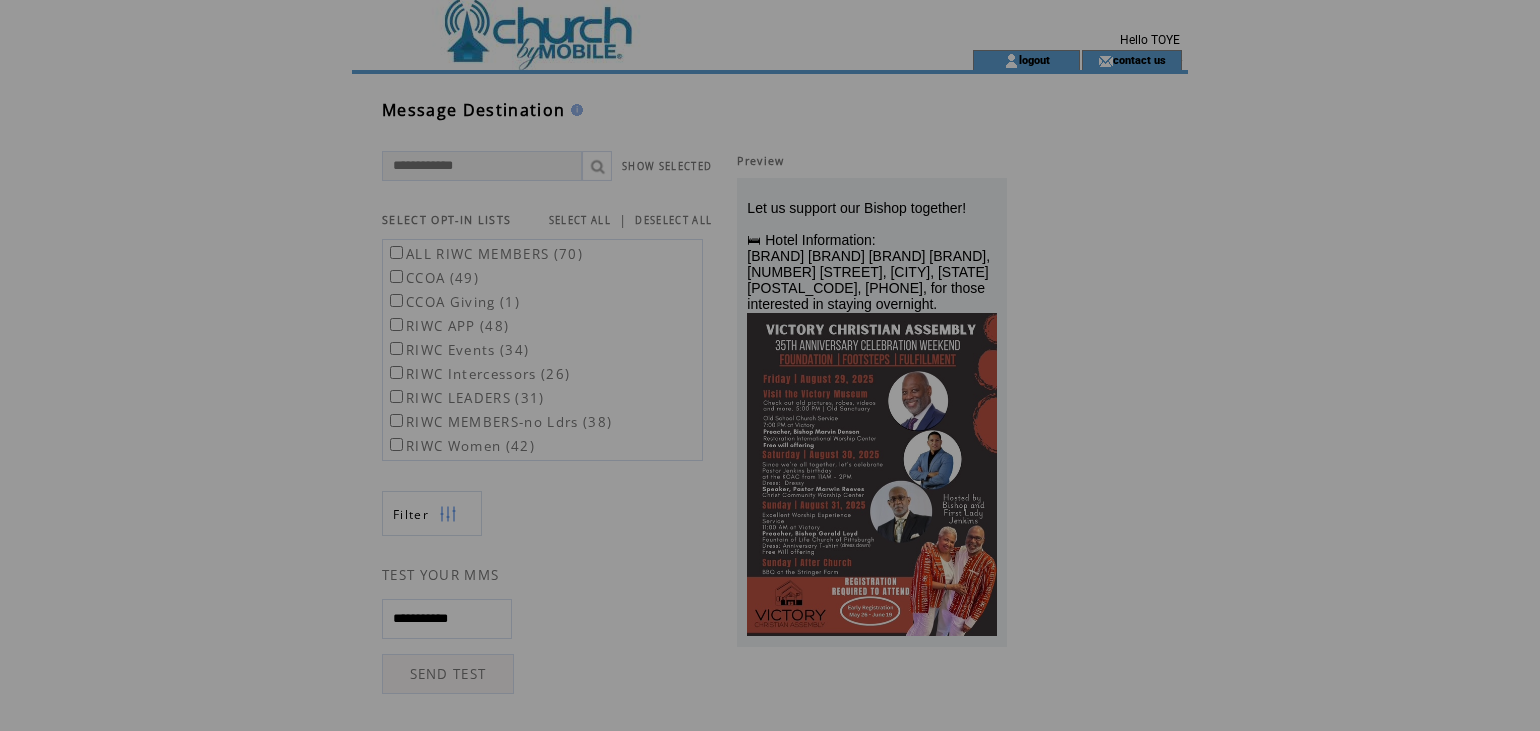 scroll, scrollTop: 0, scrollLeft: 0, axis: both 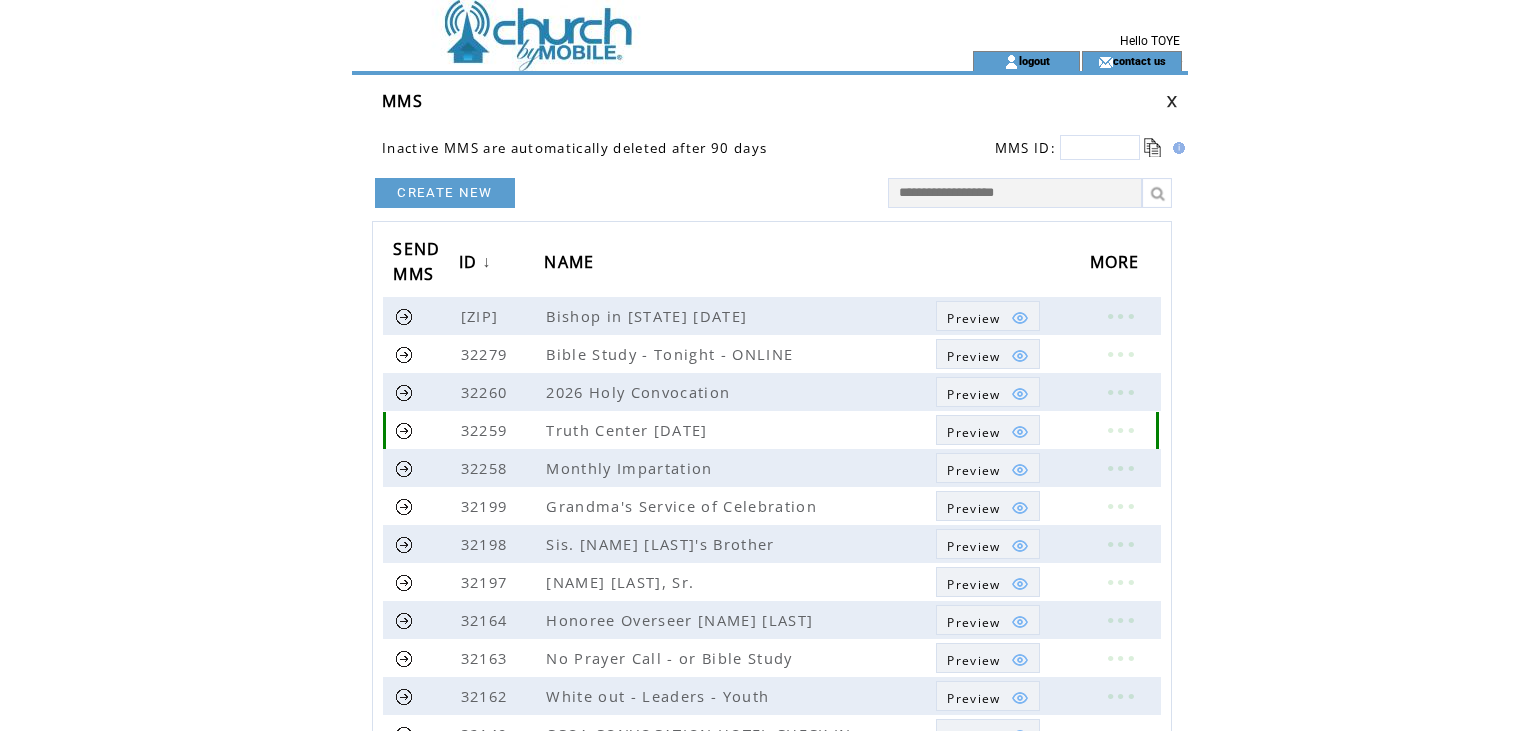 click at bounding box center (404, 430) 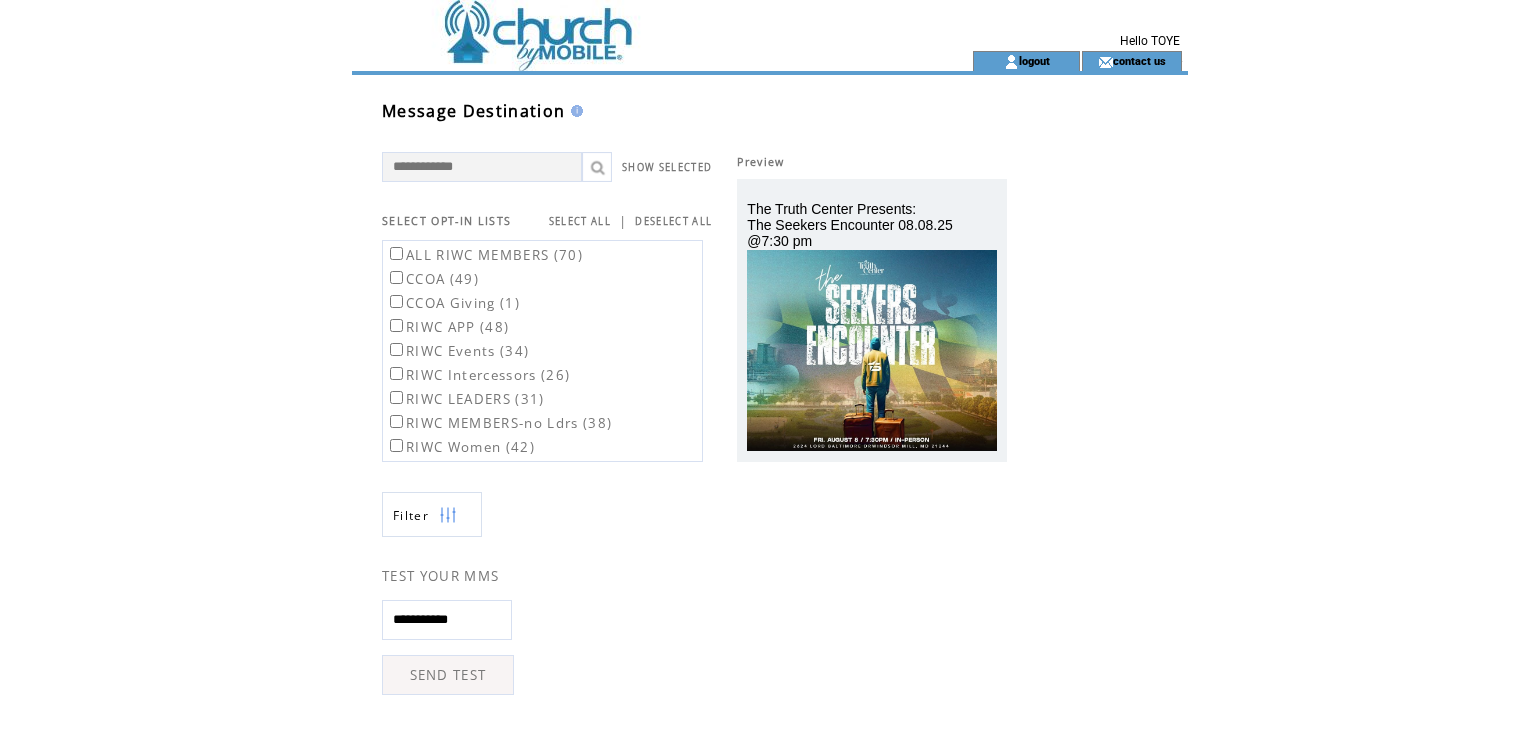 scroll, scrollTop: 0, scrollLeft: 0, axis: both 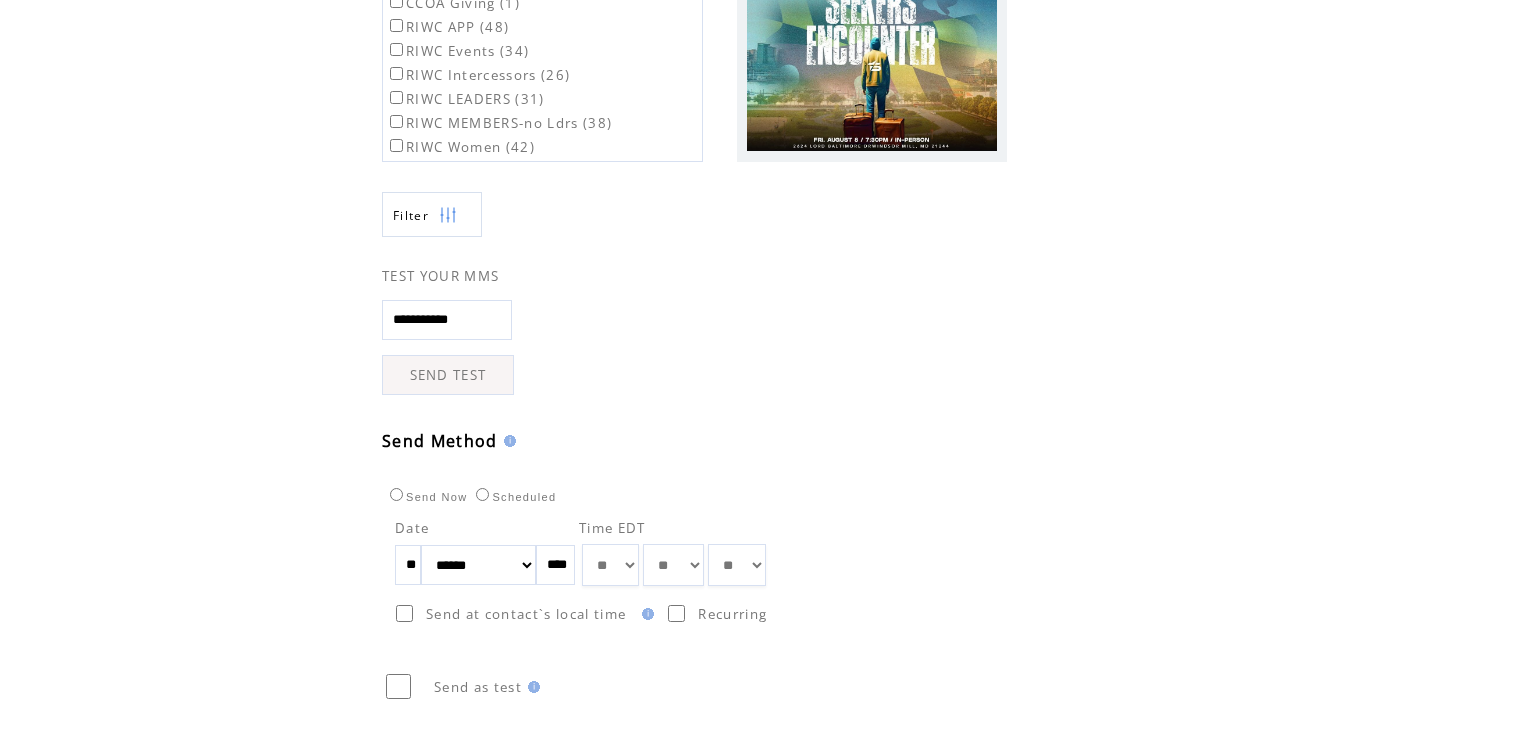 click on "** 	 ** 	 ** 	 ** 	 ** 	 ** 	 ** 	 ** 	 ** 	 ** 	 ** 	 ** 	 **" at bounding box center (610, 565) 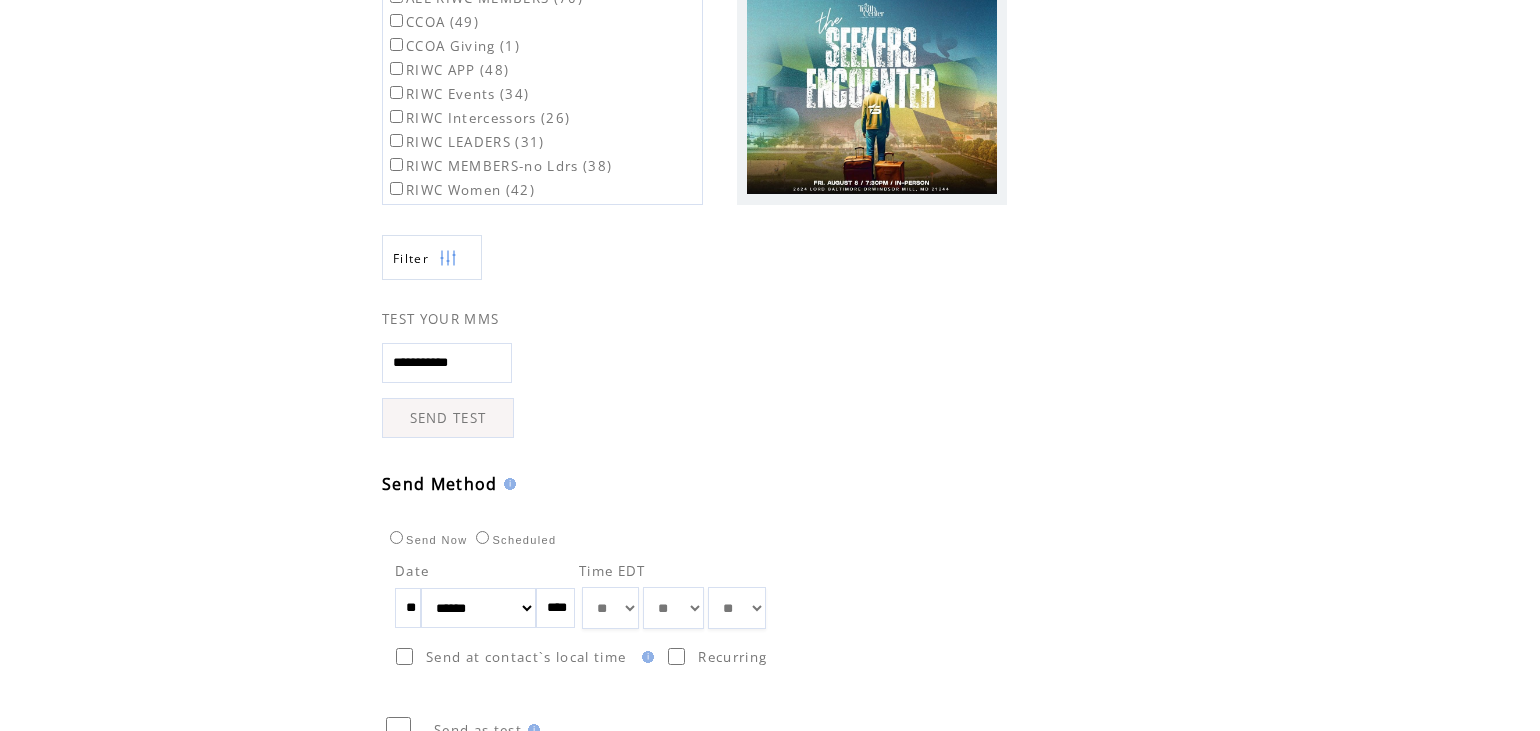 scroll, scrollTop: 400, scrollLeft: 0, axis: vertical 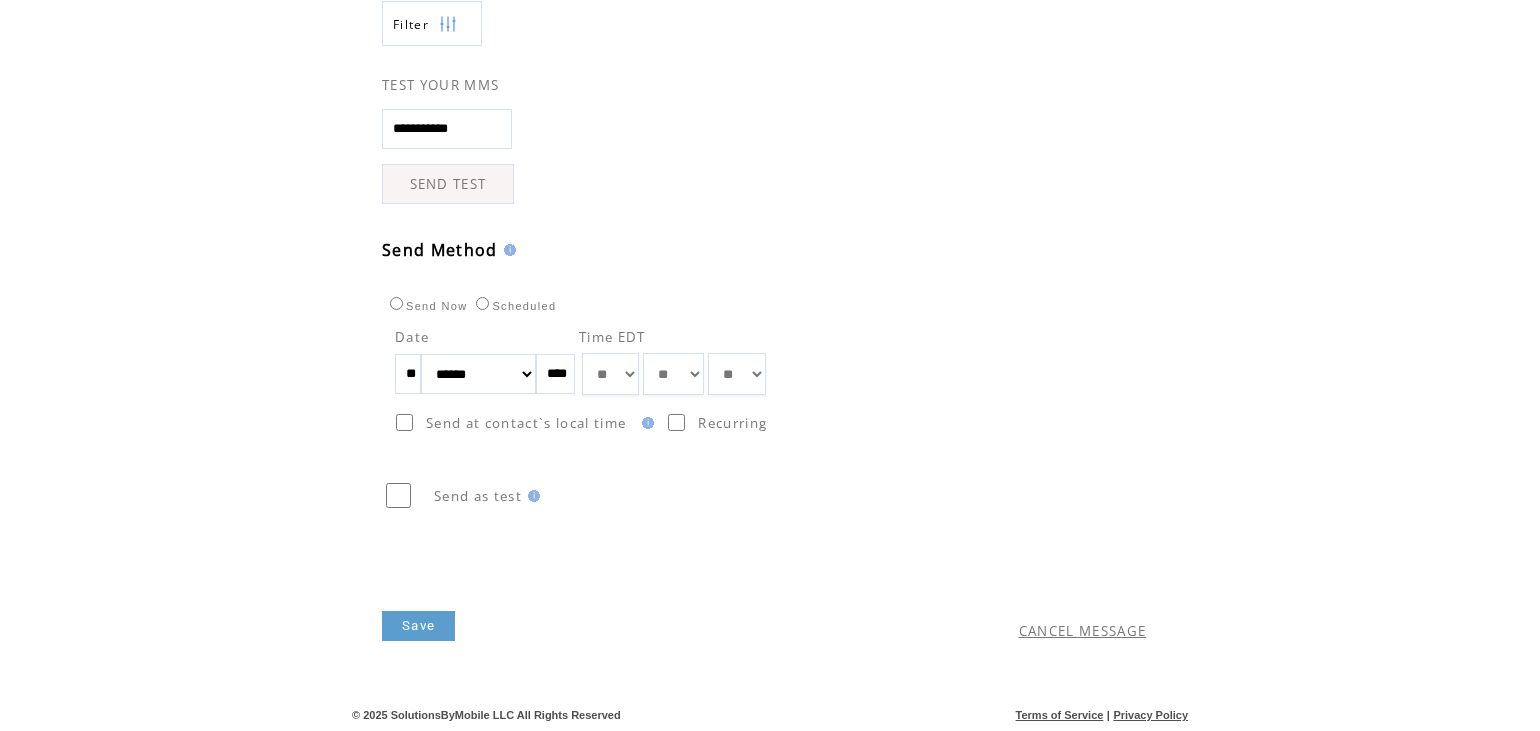 click on "Save" at bounding box center [418, 626] 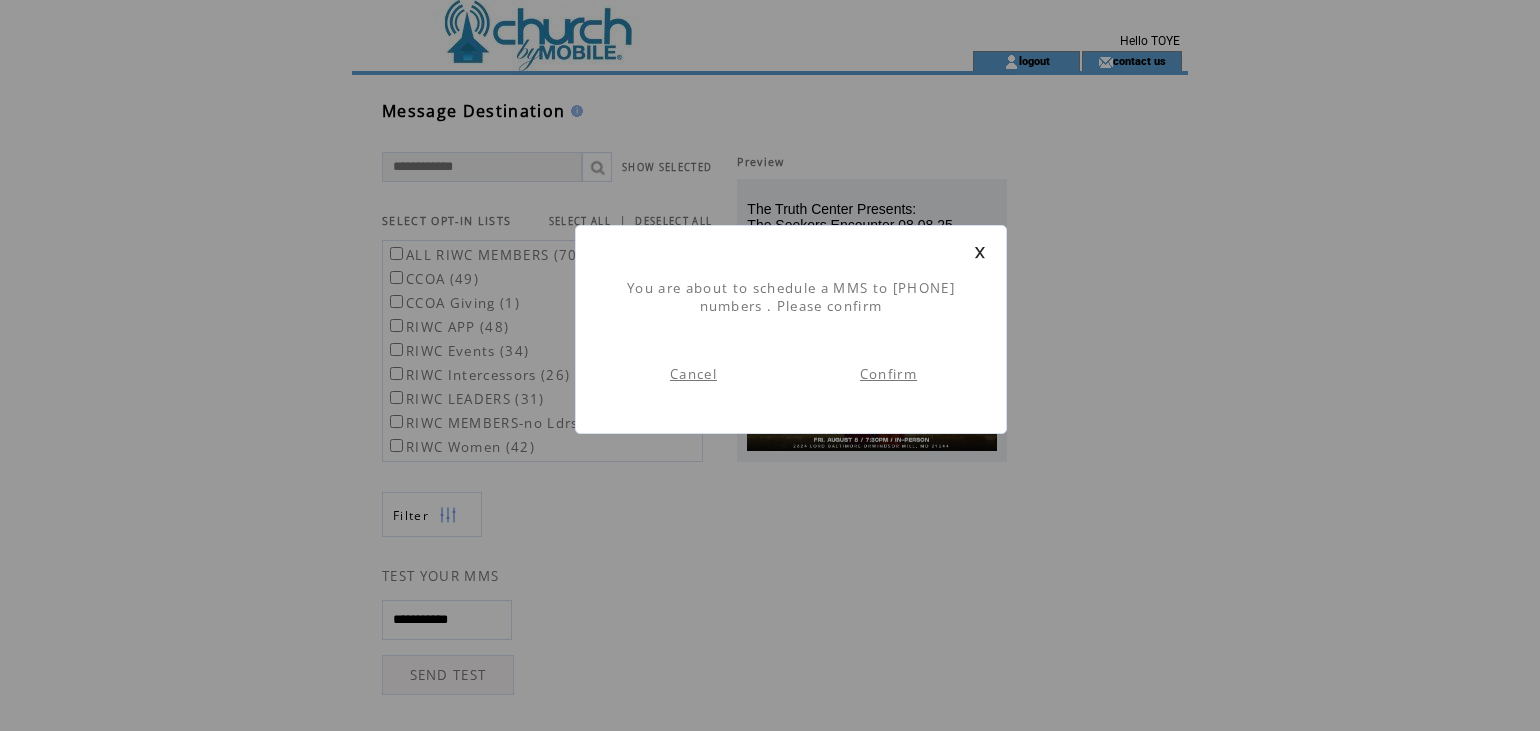 scroll, scrollTop: 1, scrollLeft: 0, axis: vertical 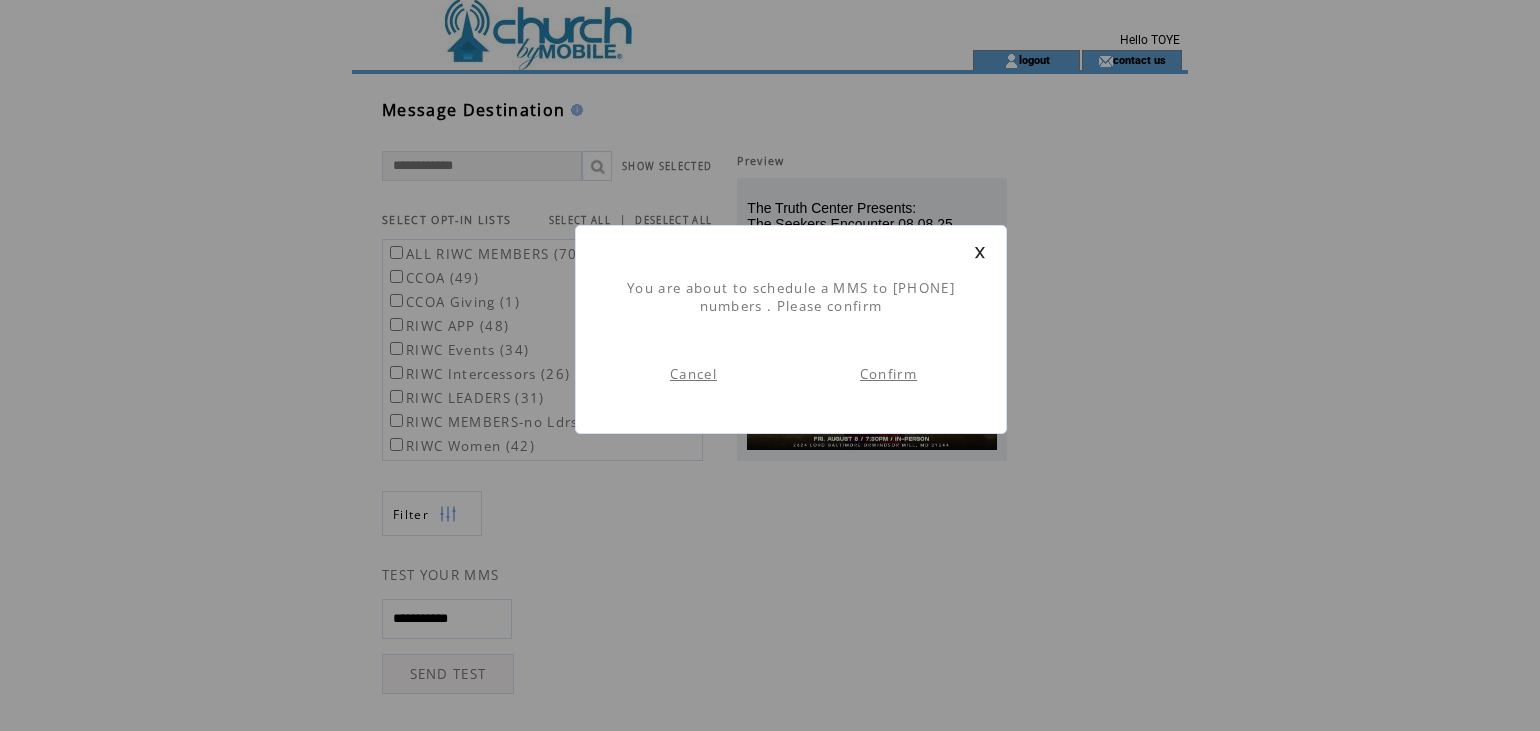 click on "Confirm" at bounding box center (888, 374) 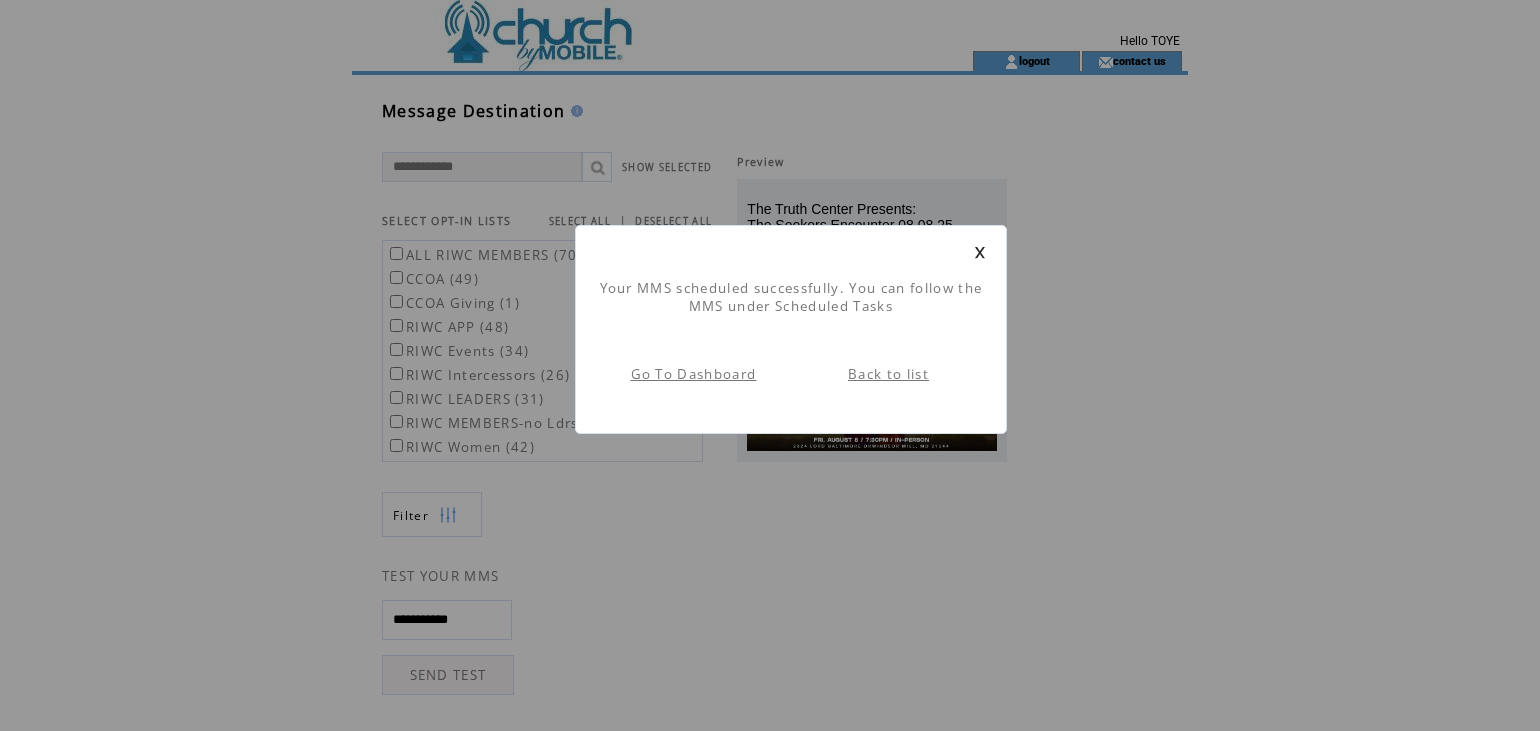 scroll, scrollTop: 1, scrollLeft: 0, axis: vertical 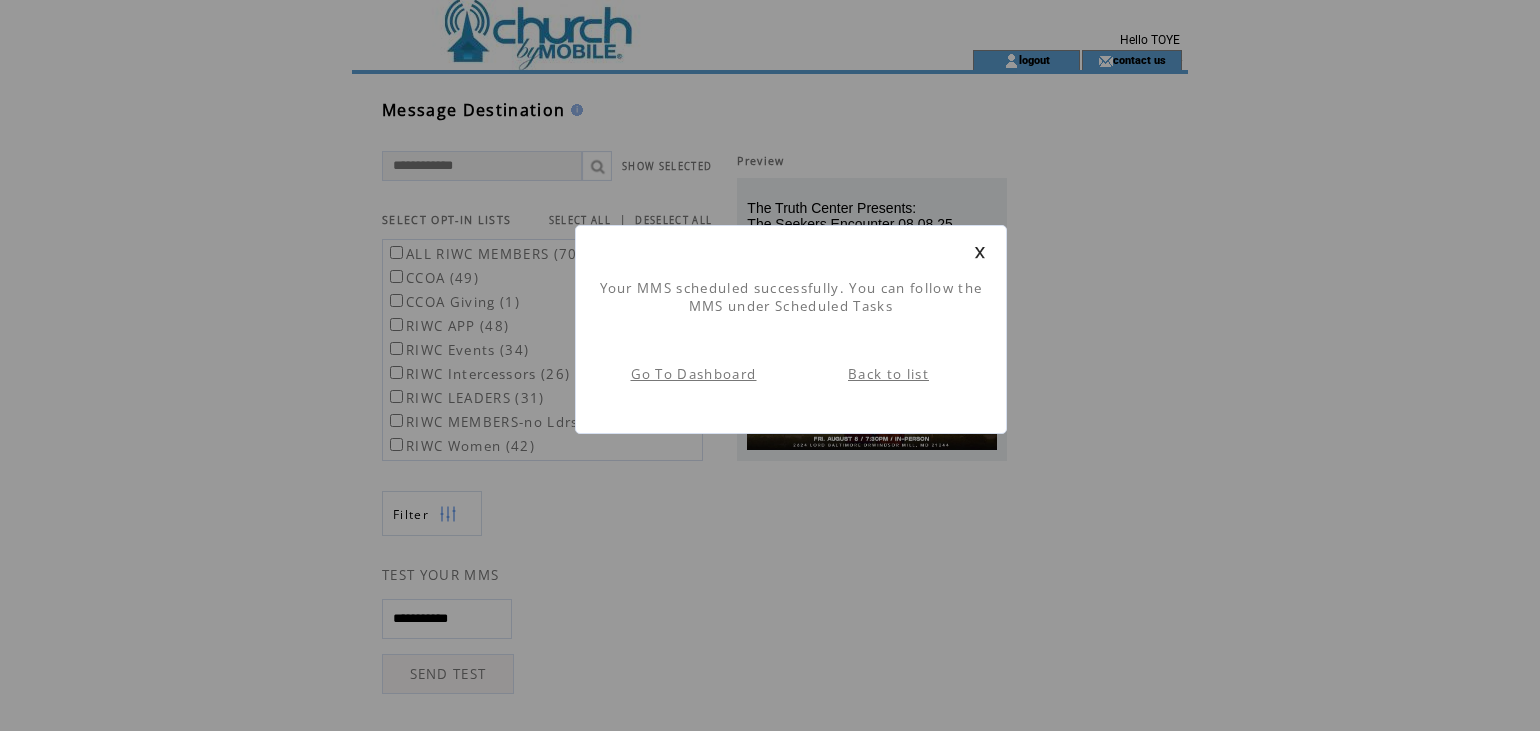 click on "Back to list" at bounding box center [888, 374] 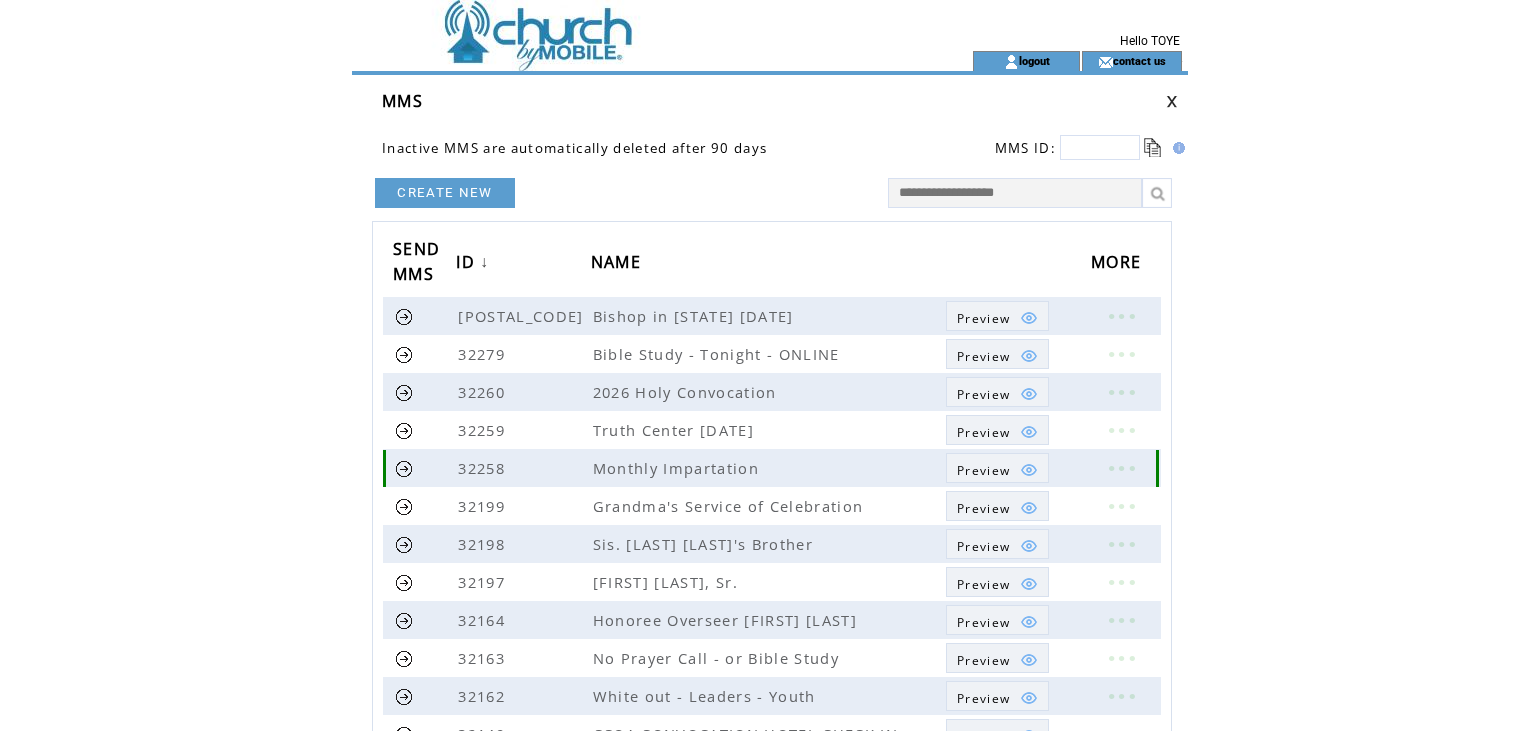 scroll, scrollTop: 0, scrollLeft: 0, axis: both 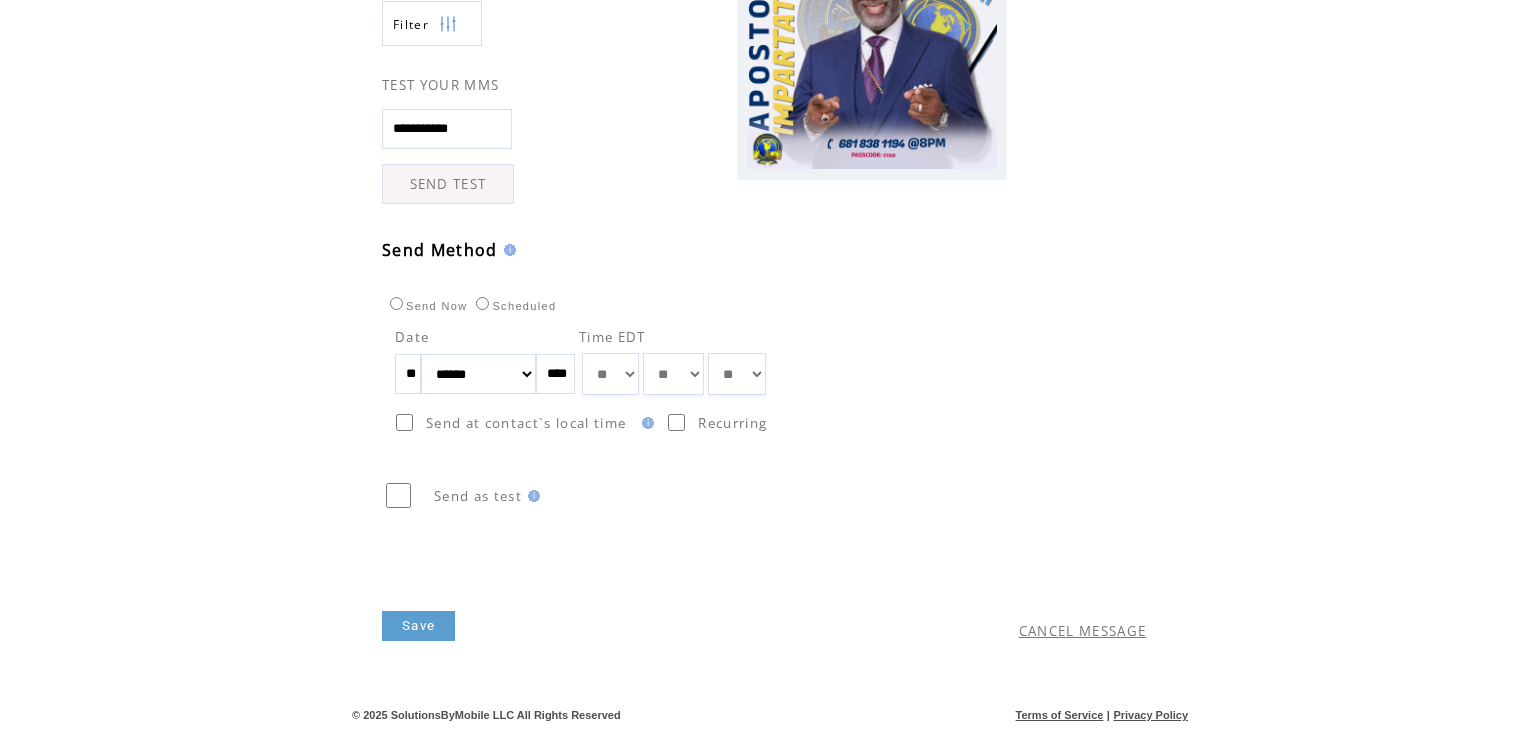 drag, startPoint x: 420, startPoint y: 379, endPoint x: 388, endPoint y: 383, distance: 32.24903 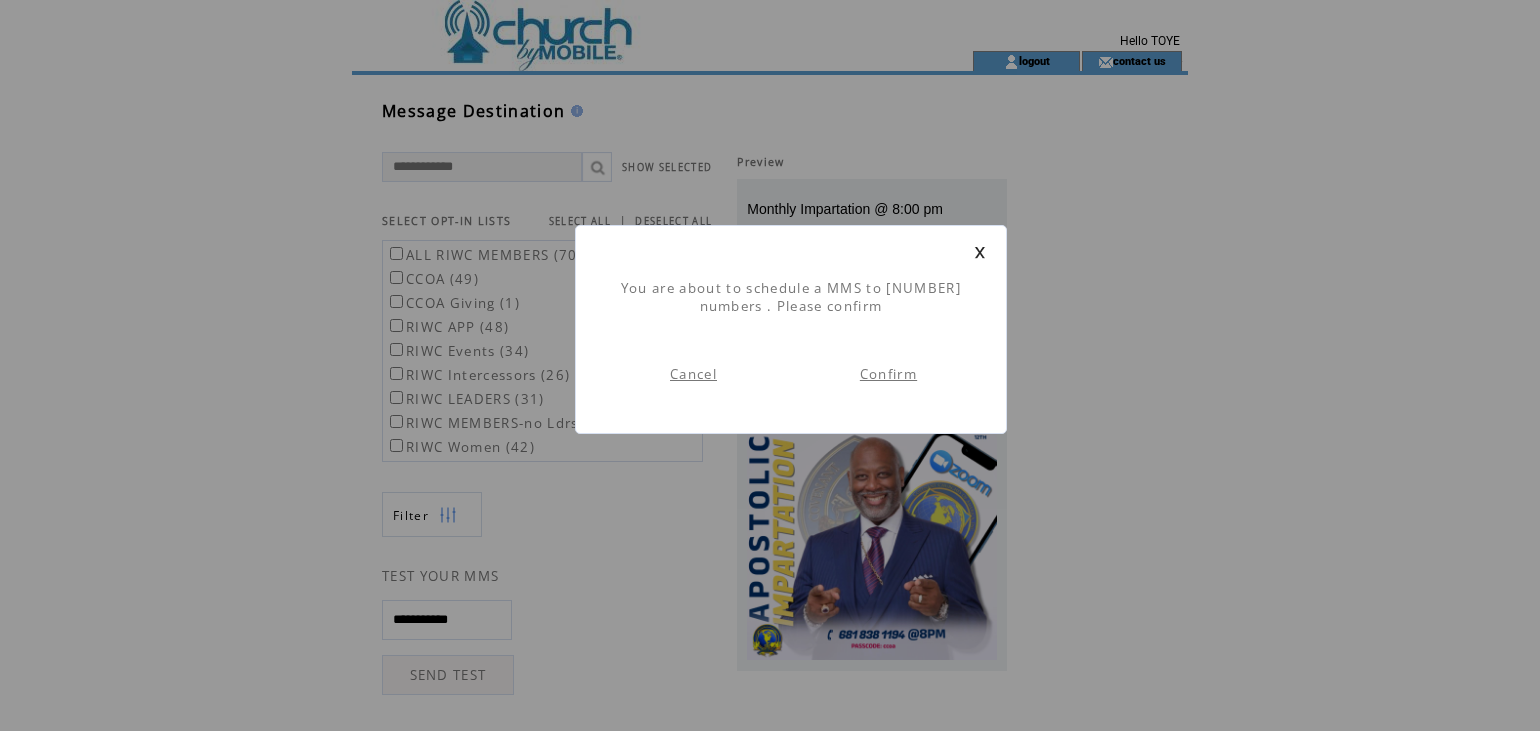 scroll, scrollTop: 1, scrollLeft: 0, axis: vertical 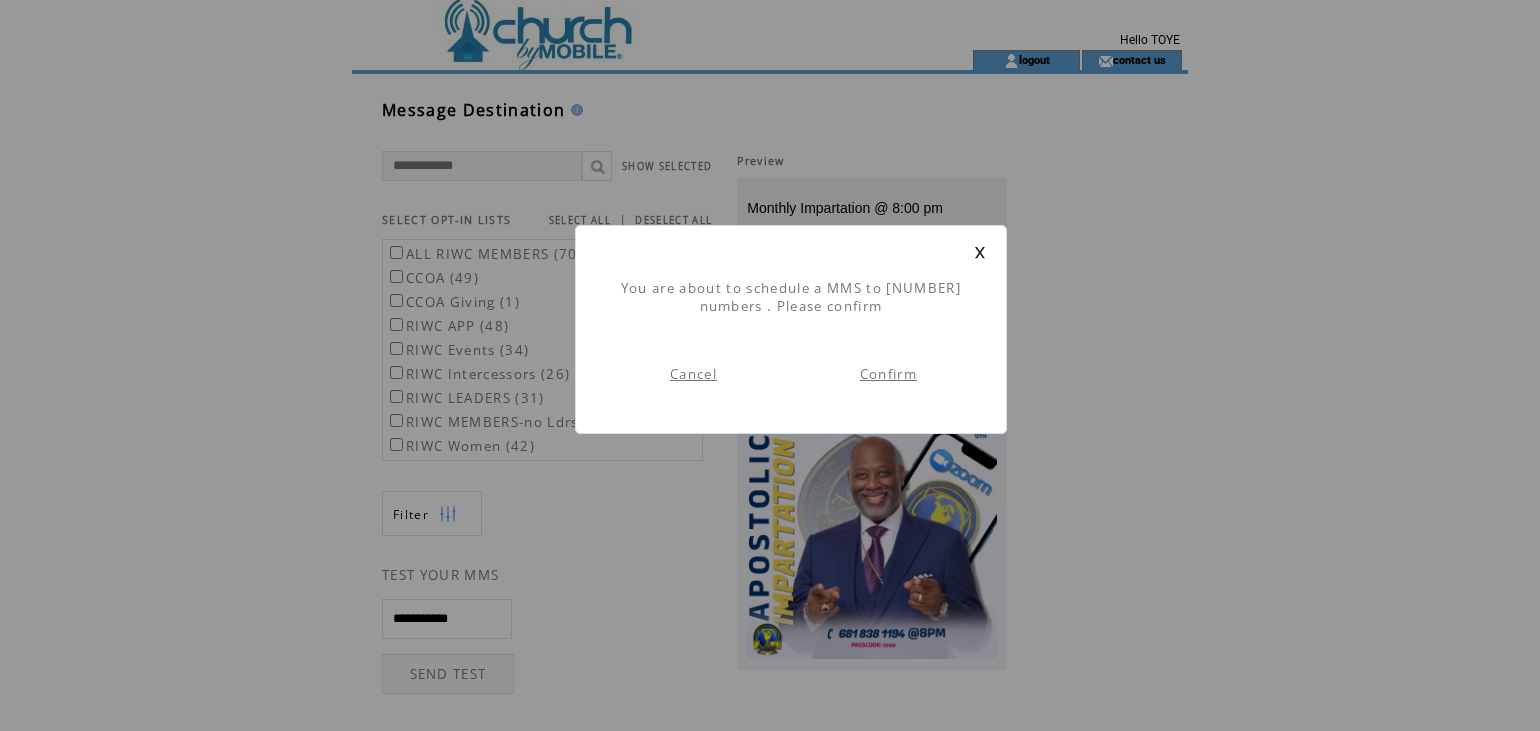 click on "Confirm" at bounding box center [888, 374] 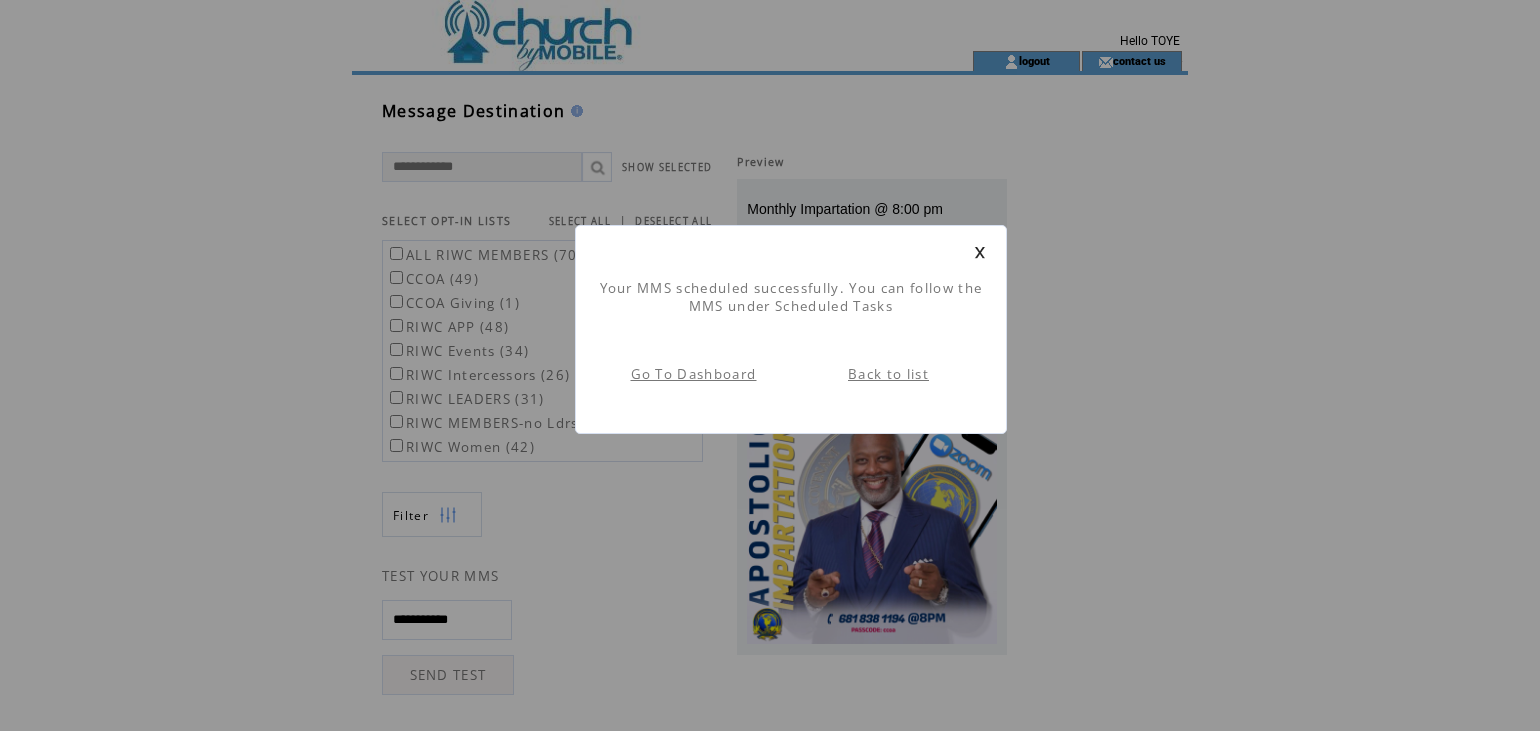 scroll, scrollTop: 1, scrollLeft: 0, axis: vertical 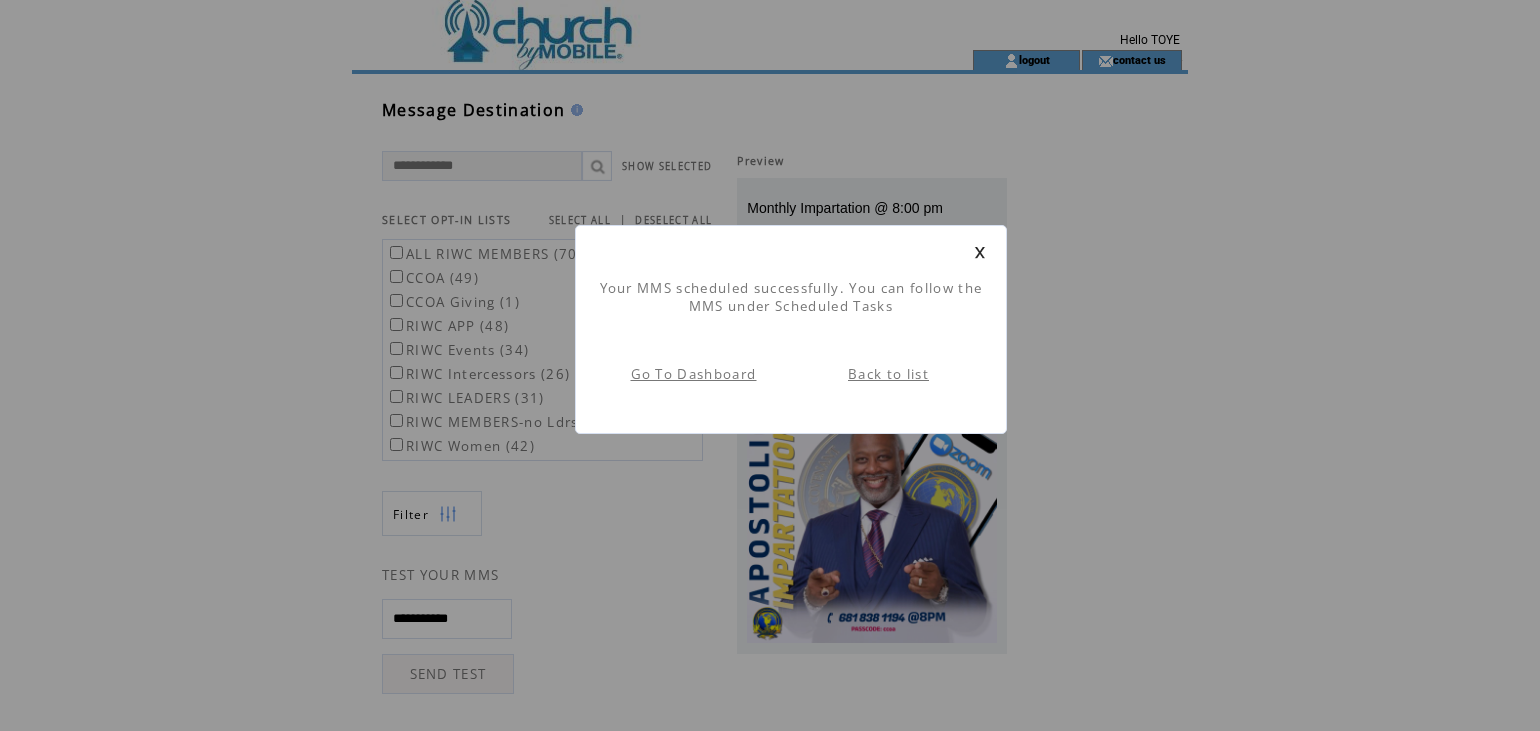 click on "Back to list" at bounding box center [888, 374] 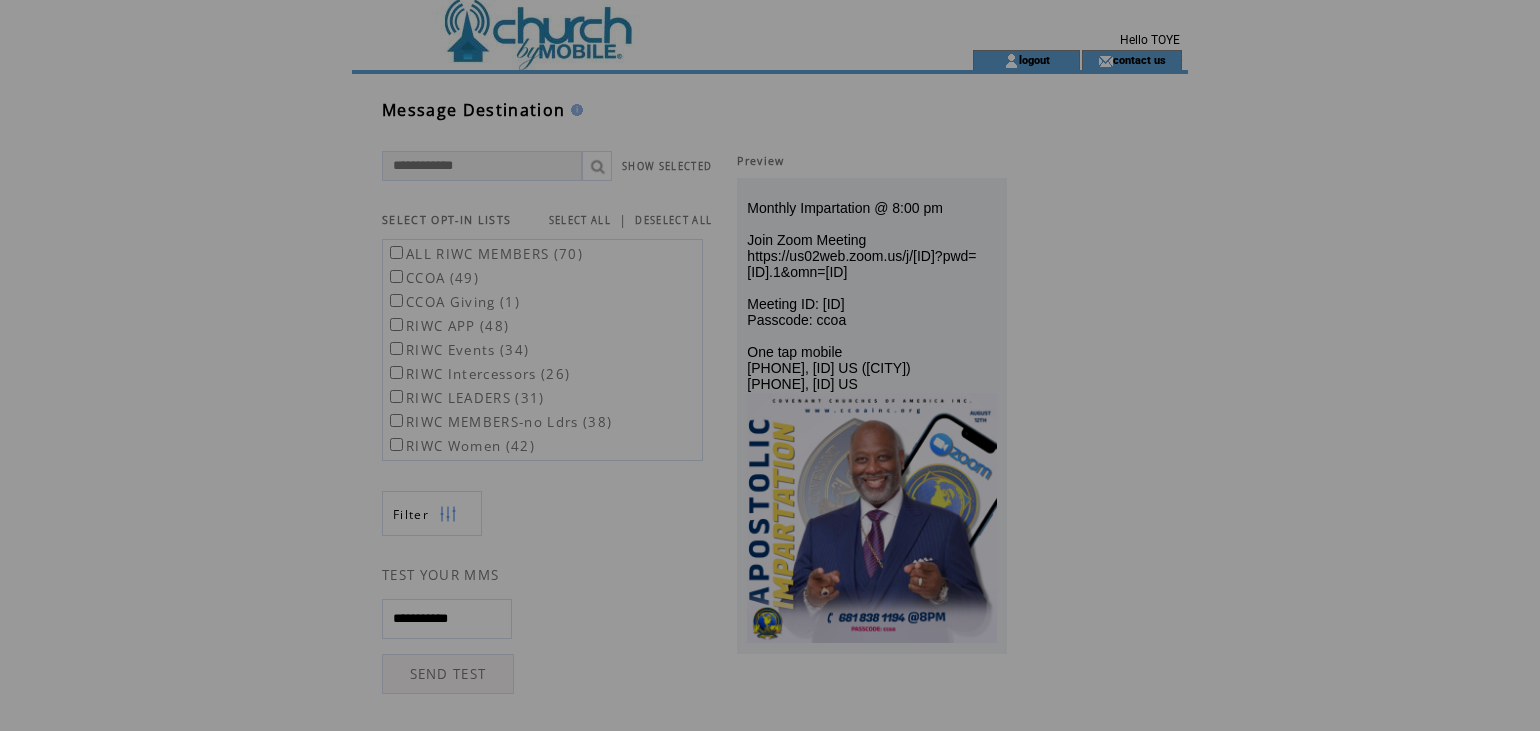 scroll, scrollTop: 0, scrollLeft: 0, axis: both 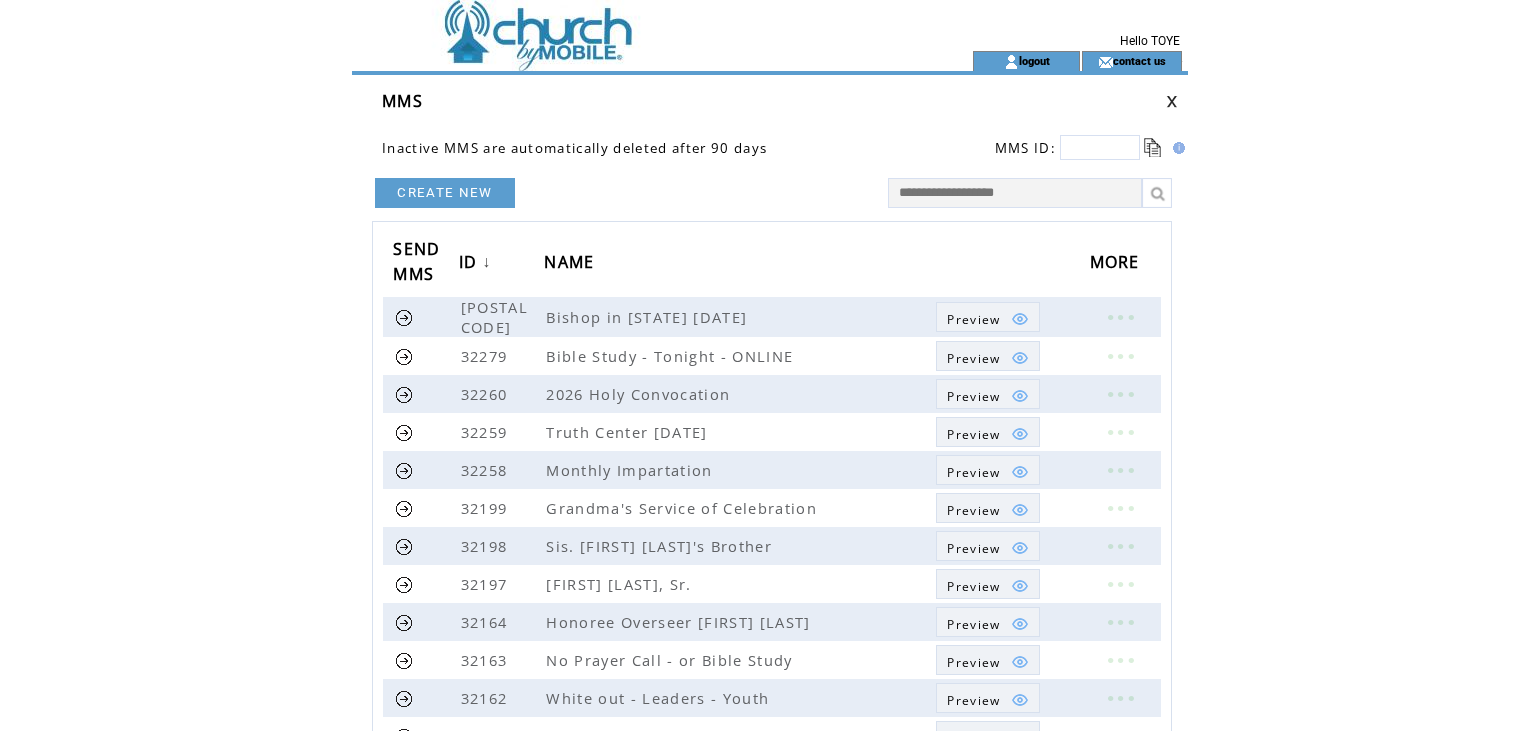 click at bounding box center (1172, 101) 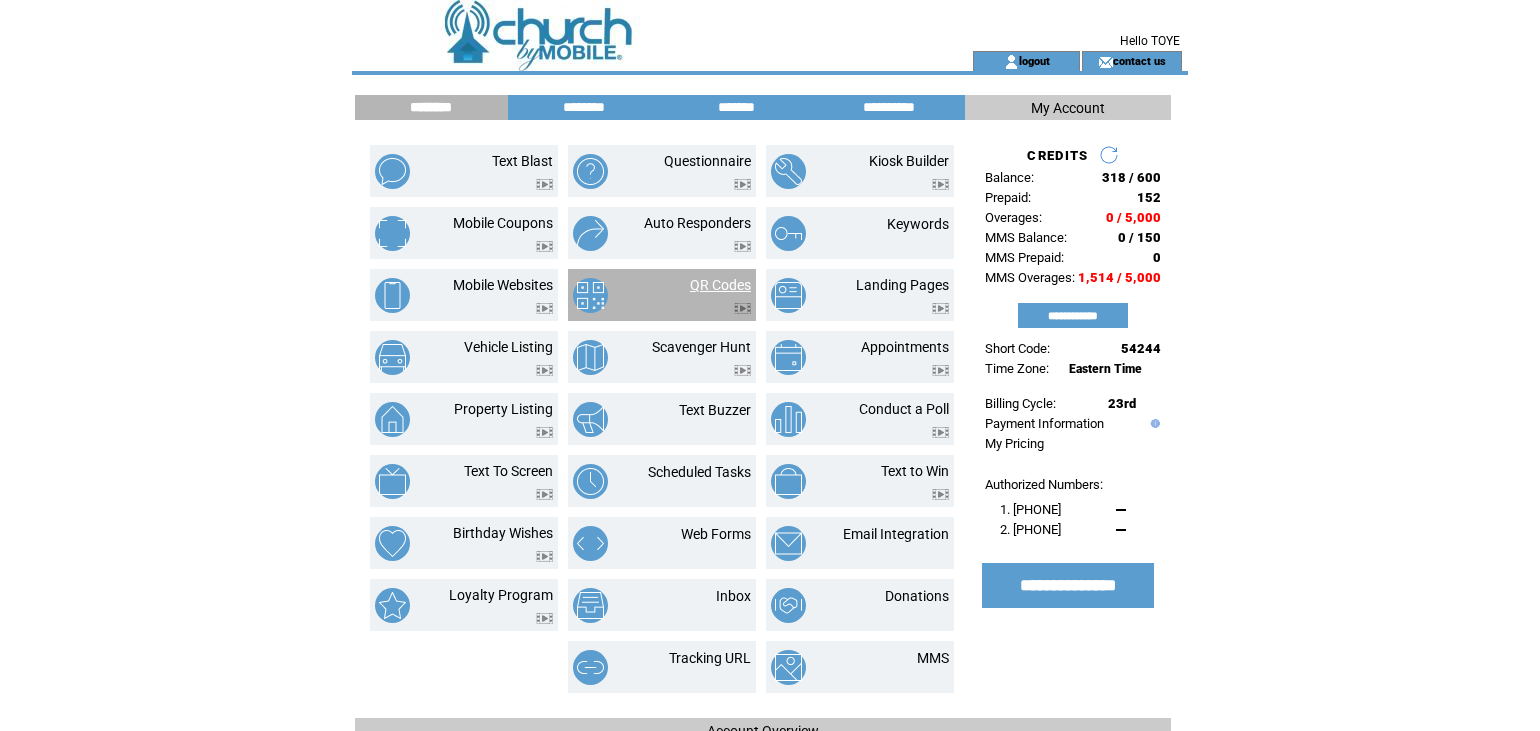 scroll, scrollTop: 0, scrollLeft: 0, axis: both 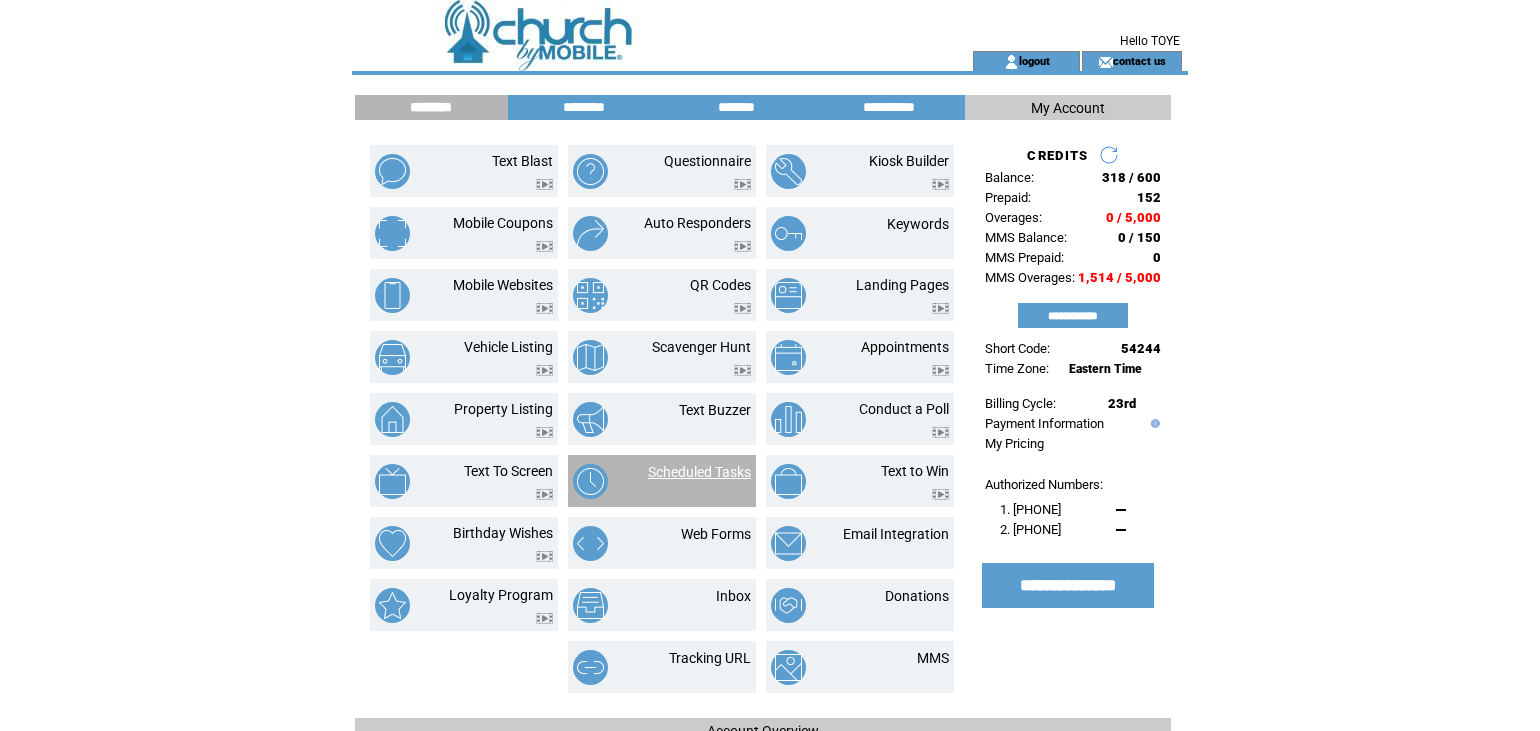 click on "Scheduled Tasks" at bounding box center [699, 472] 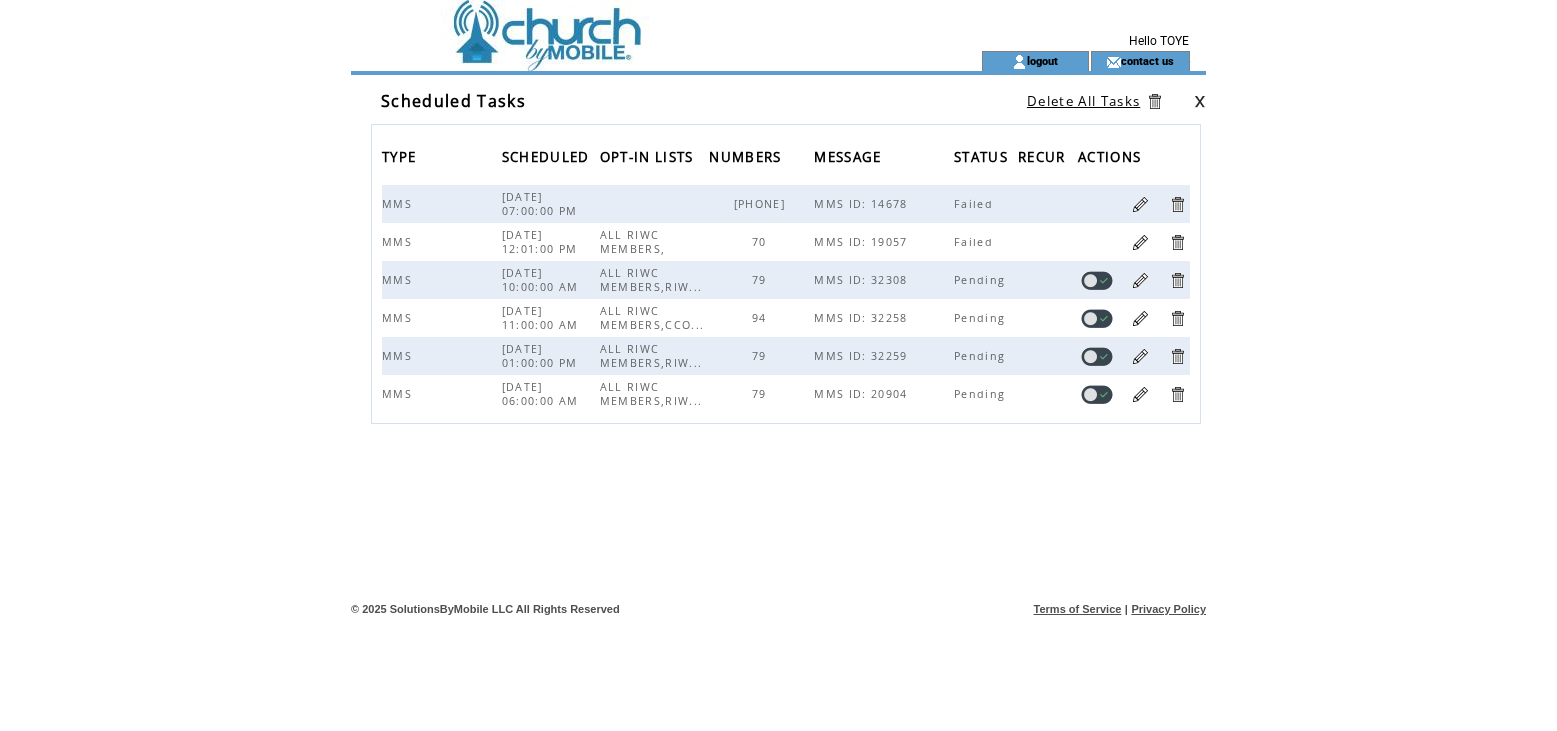 scroll, scrollTop: 0, scrollLeft: 0, axis: both 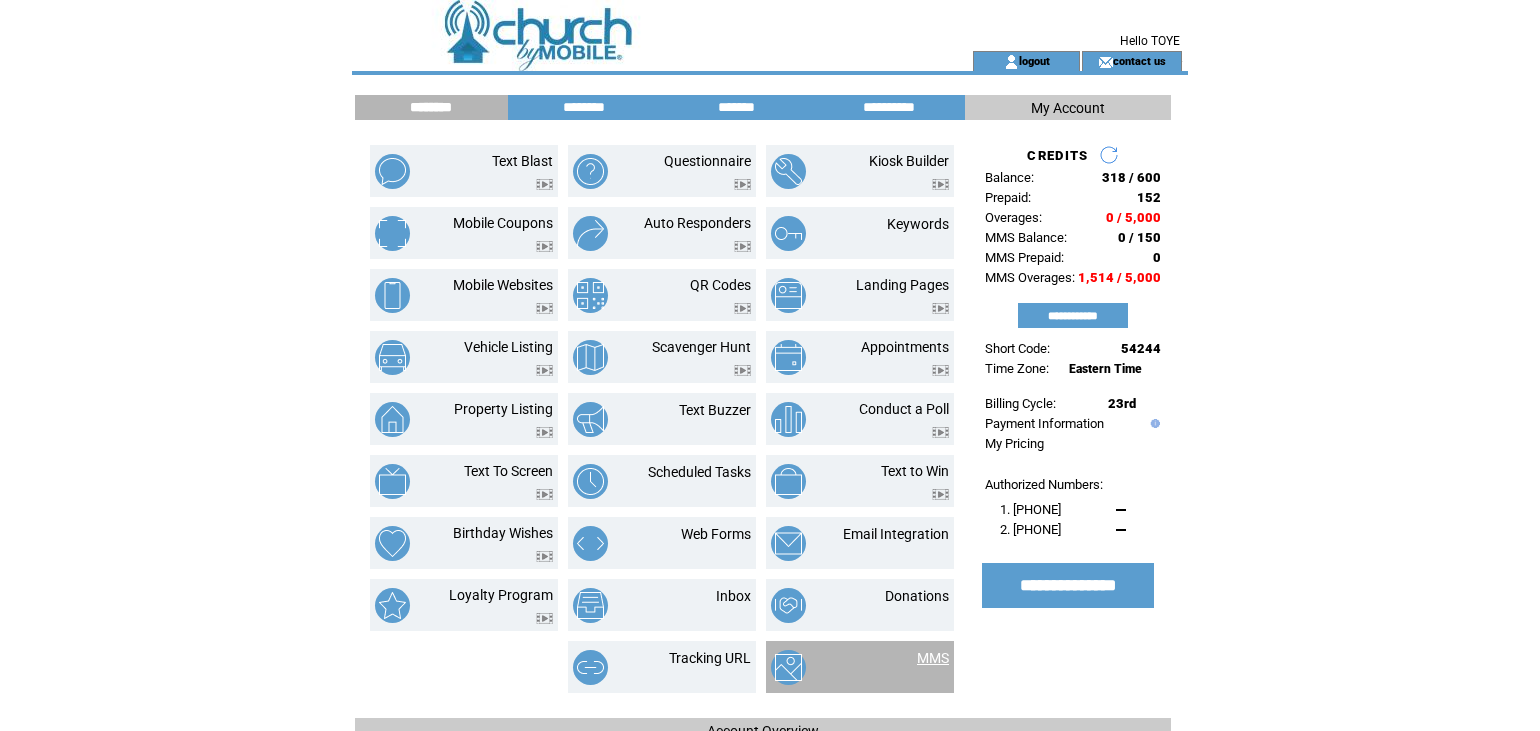 click on "MMS" at bounding box center (933, 658) 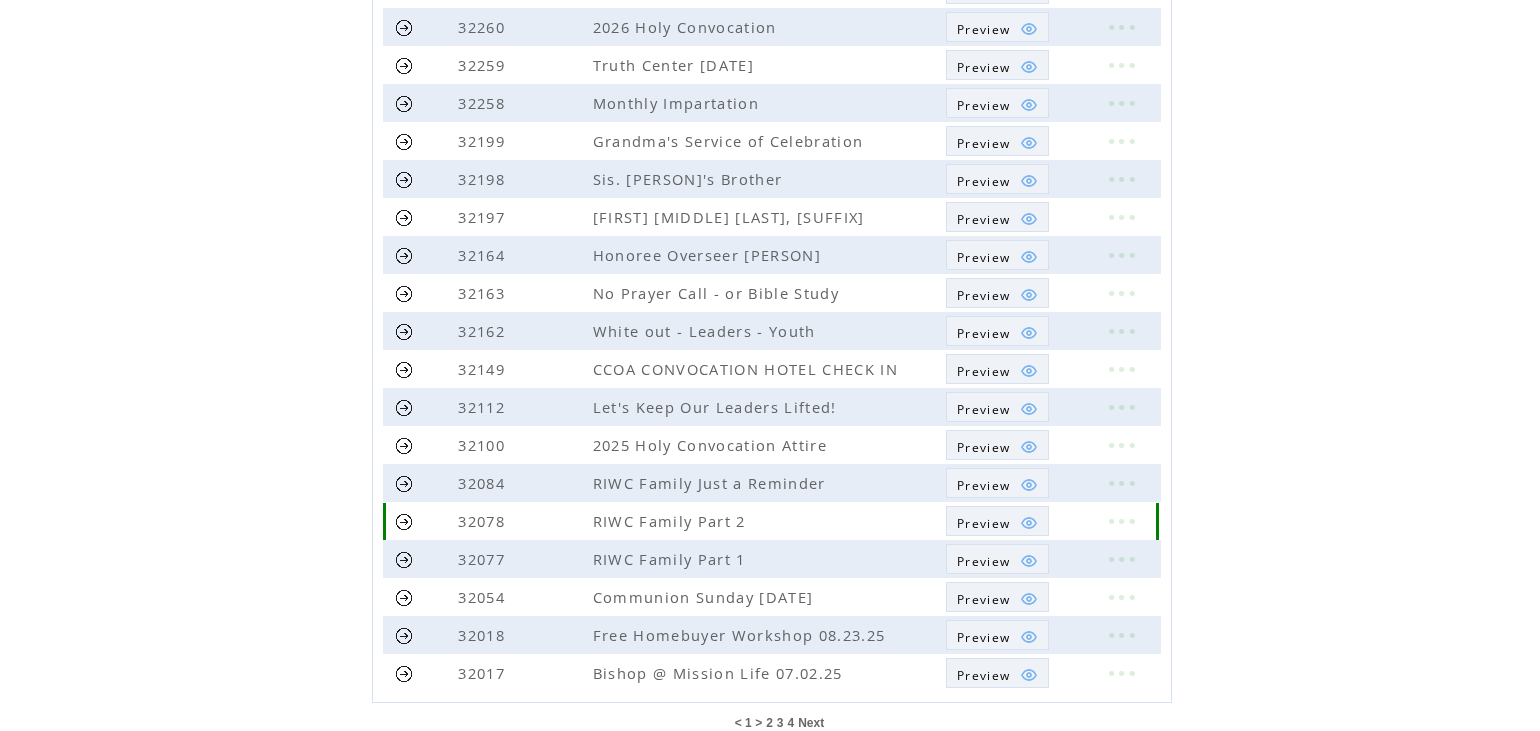 scroll, scrollTop: 400, scrollLeft: 0, axis: vertical 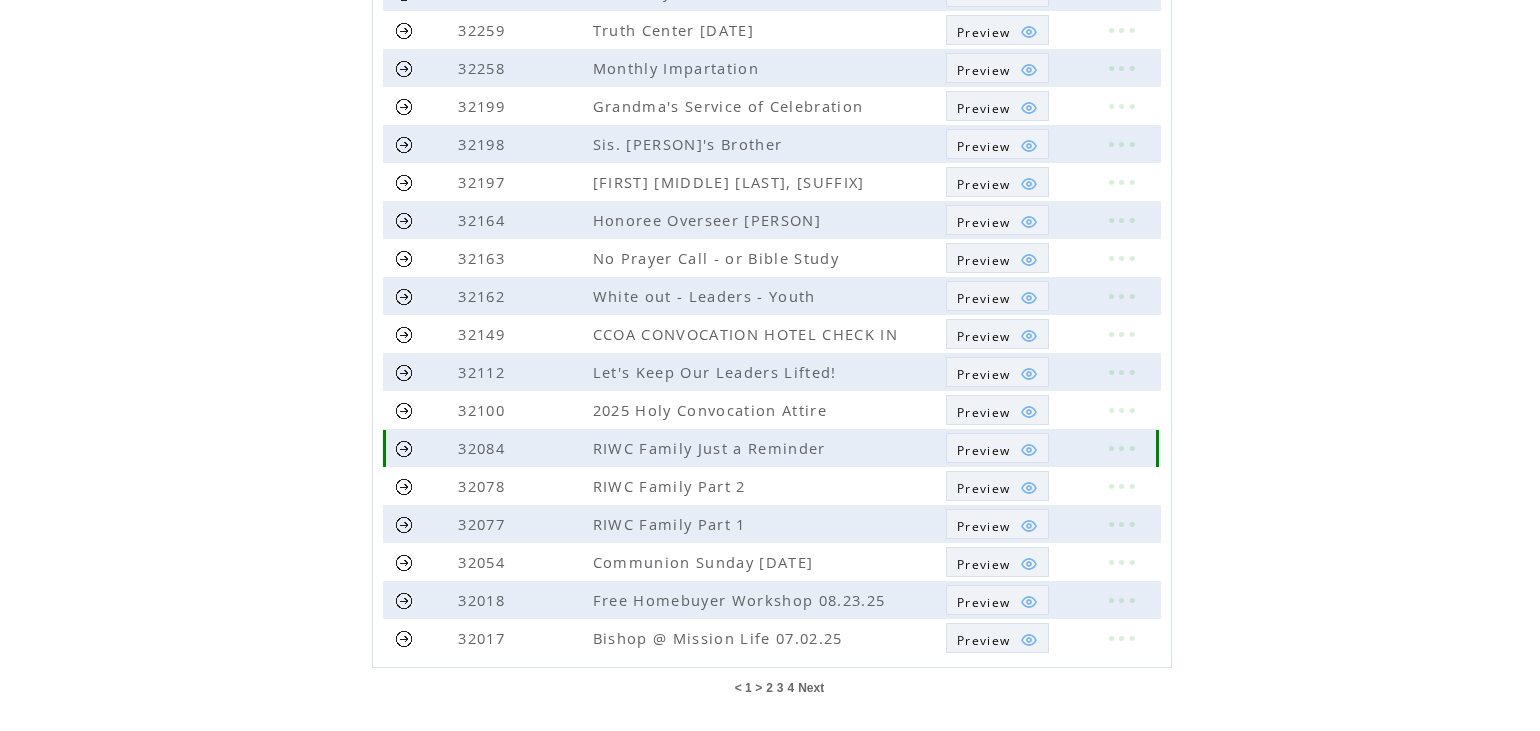 click at bounding box center [404, 448] 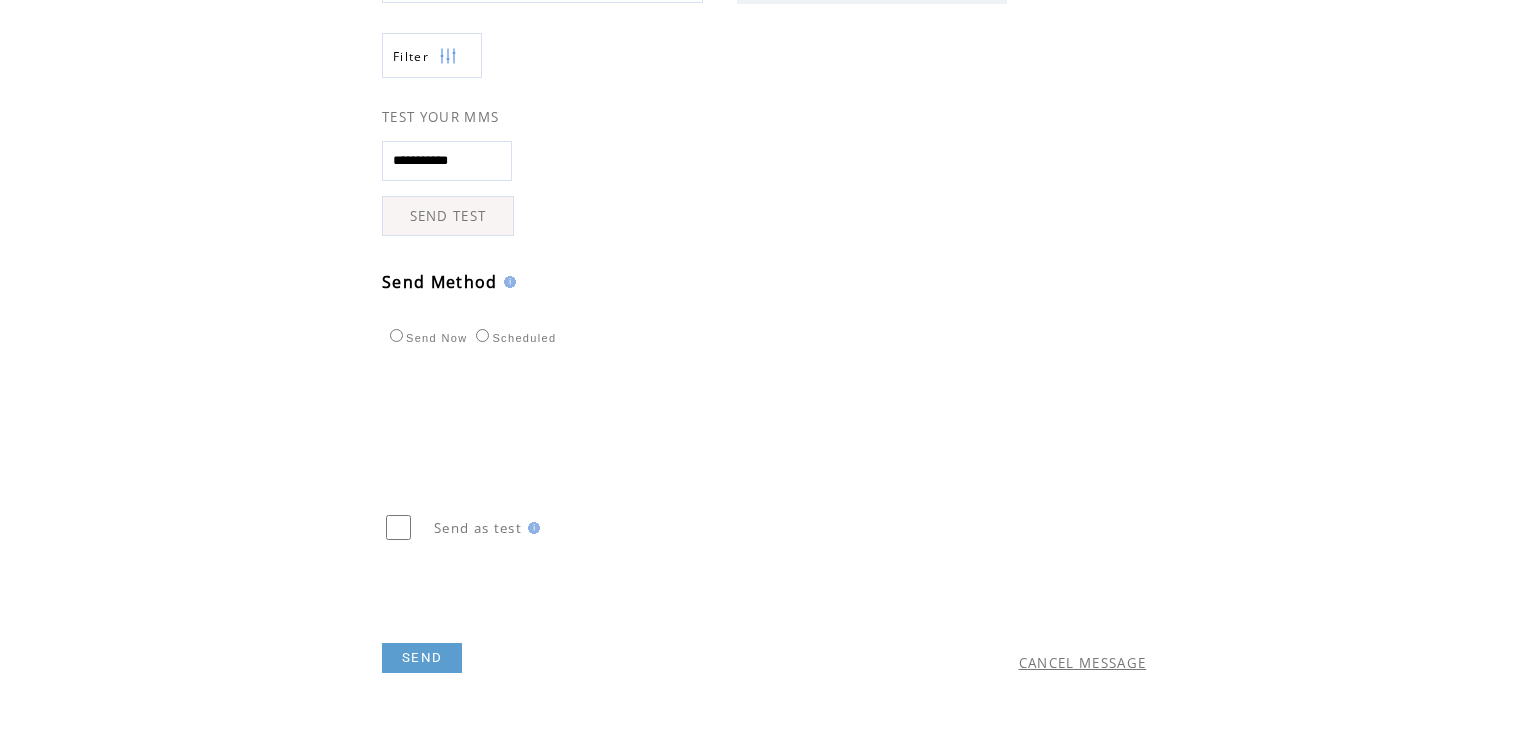 scroll, scrollTop: 491, scrollLeft: 0, axis: vertical 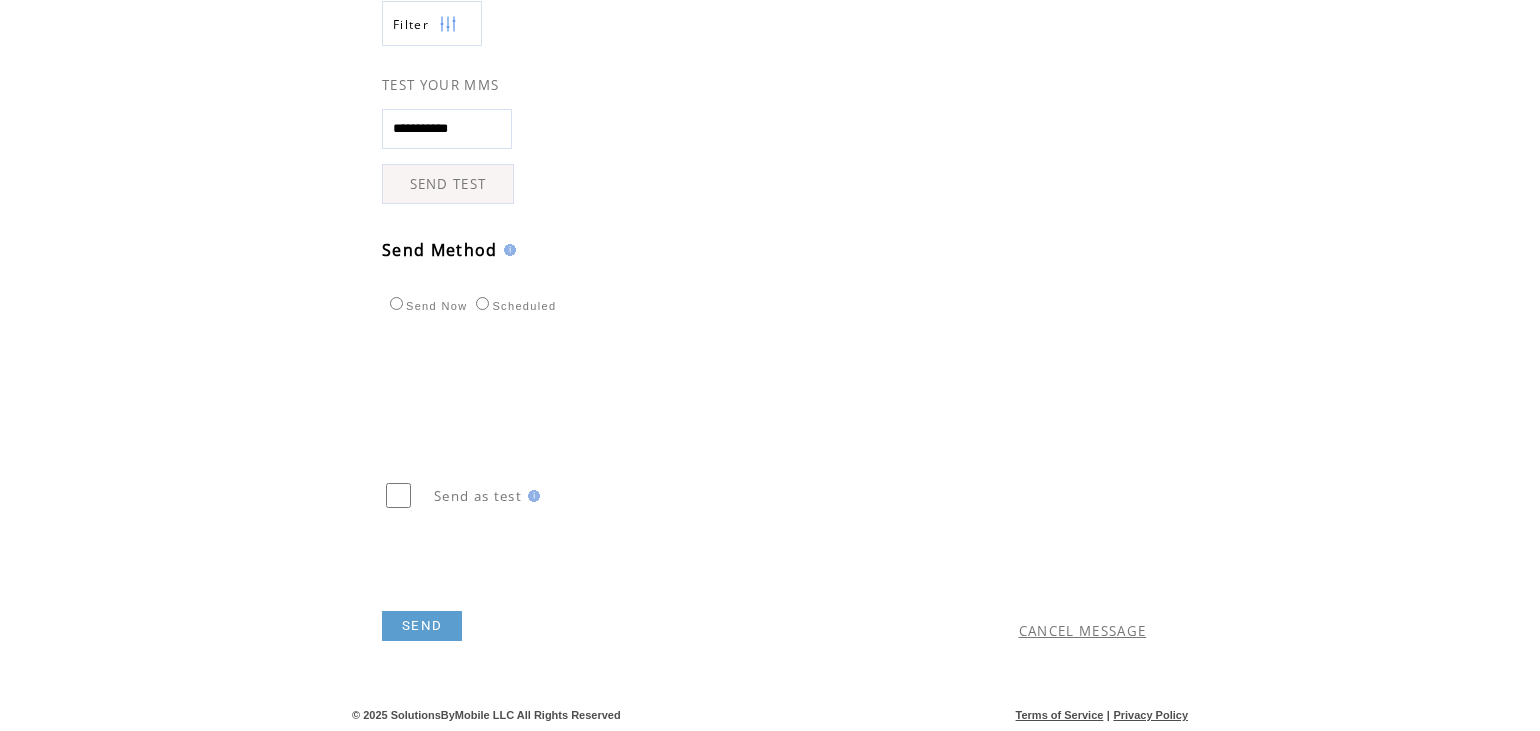click on "CANCEL MESSAGE" at bounding box center [1083, 631] 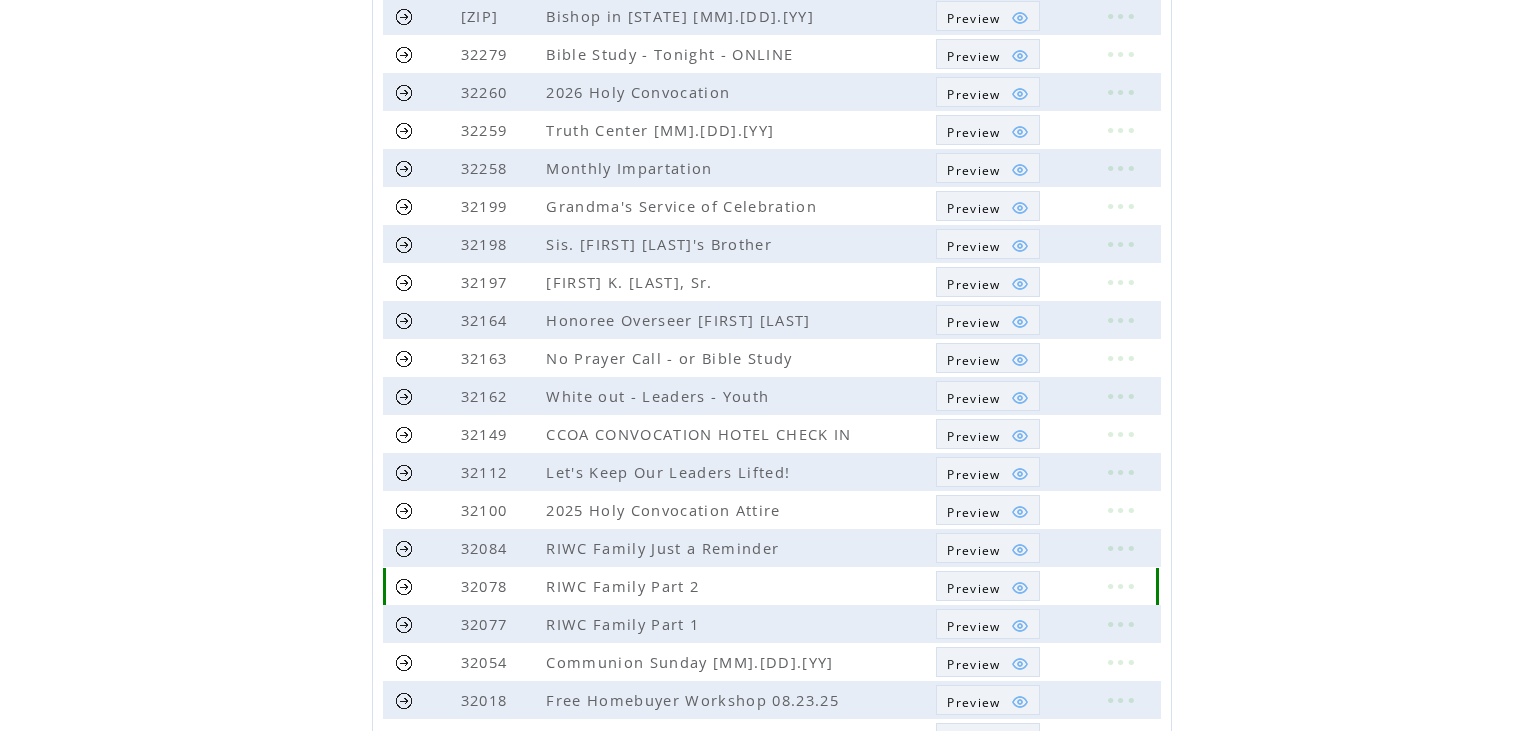 scroll, scrollTop: 400, scrollLeft: 0, axis: vertical 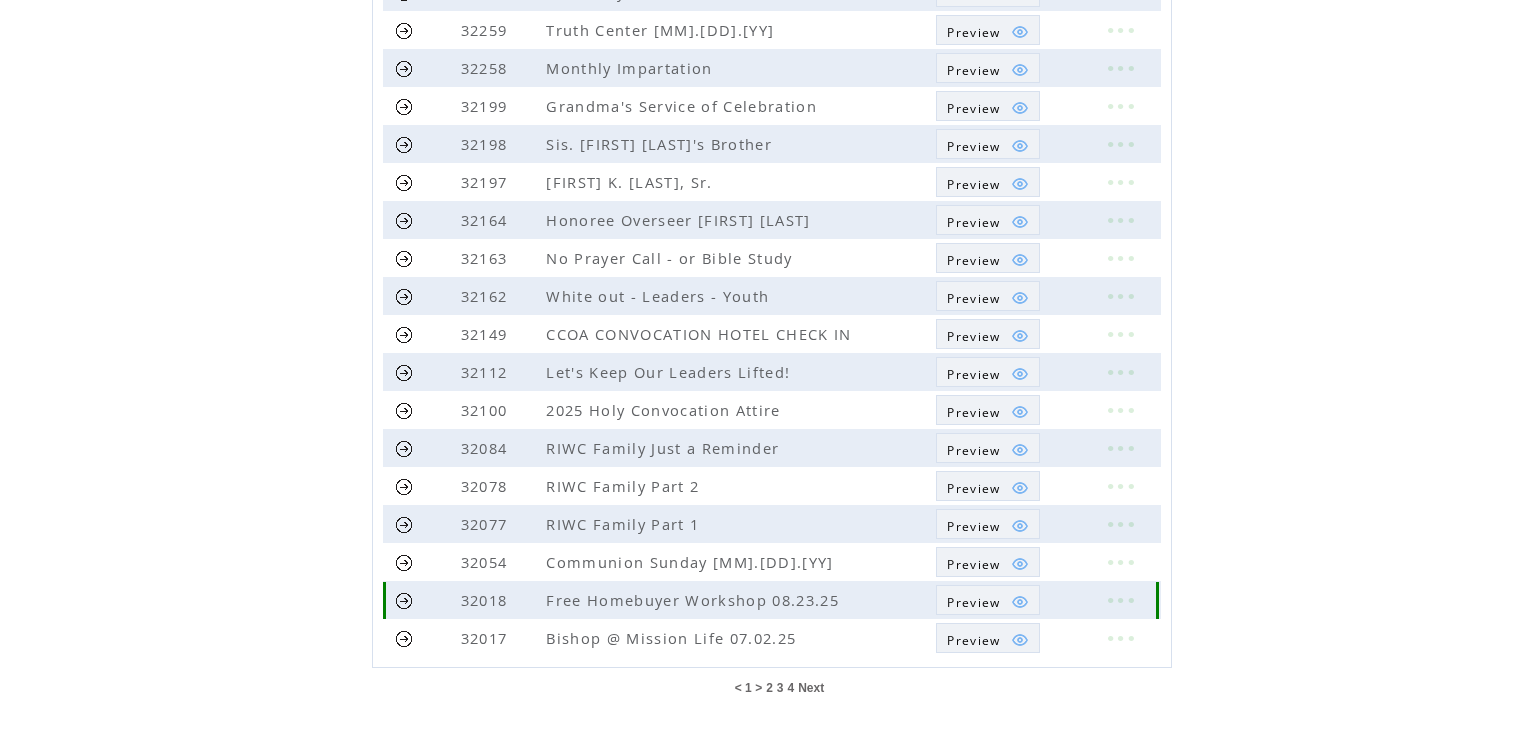 click at bounding box center [404, 600] 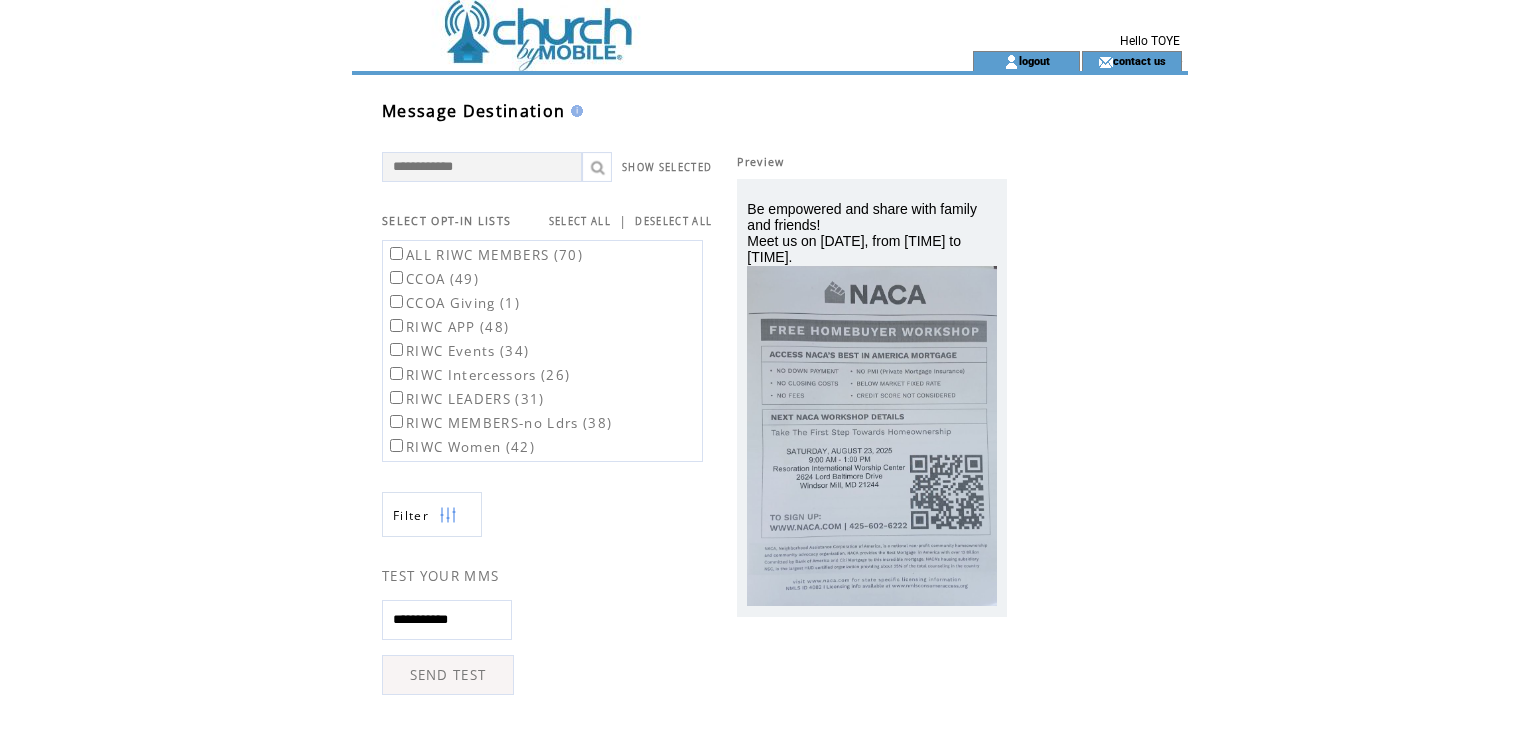 scroll, scrollTop: 0, scrollLeft: 0, axis: both 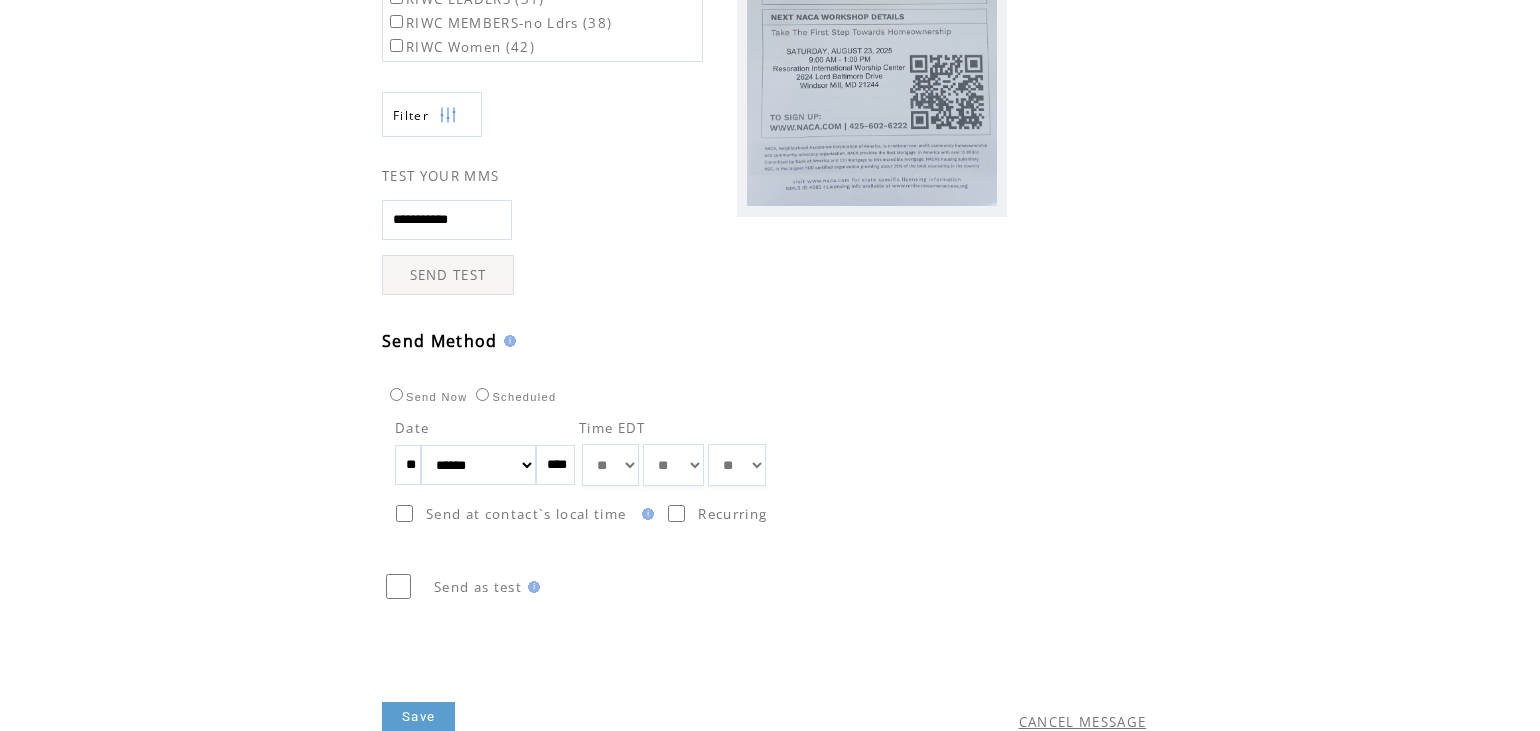 drag, startPoint x: 424, startPoint y: 465, endPoint x: 382, endPoint y: 463, distance: 42.047592 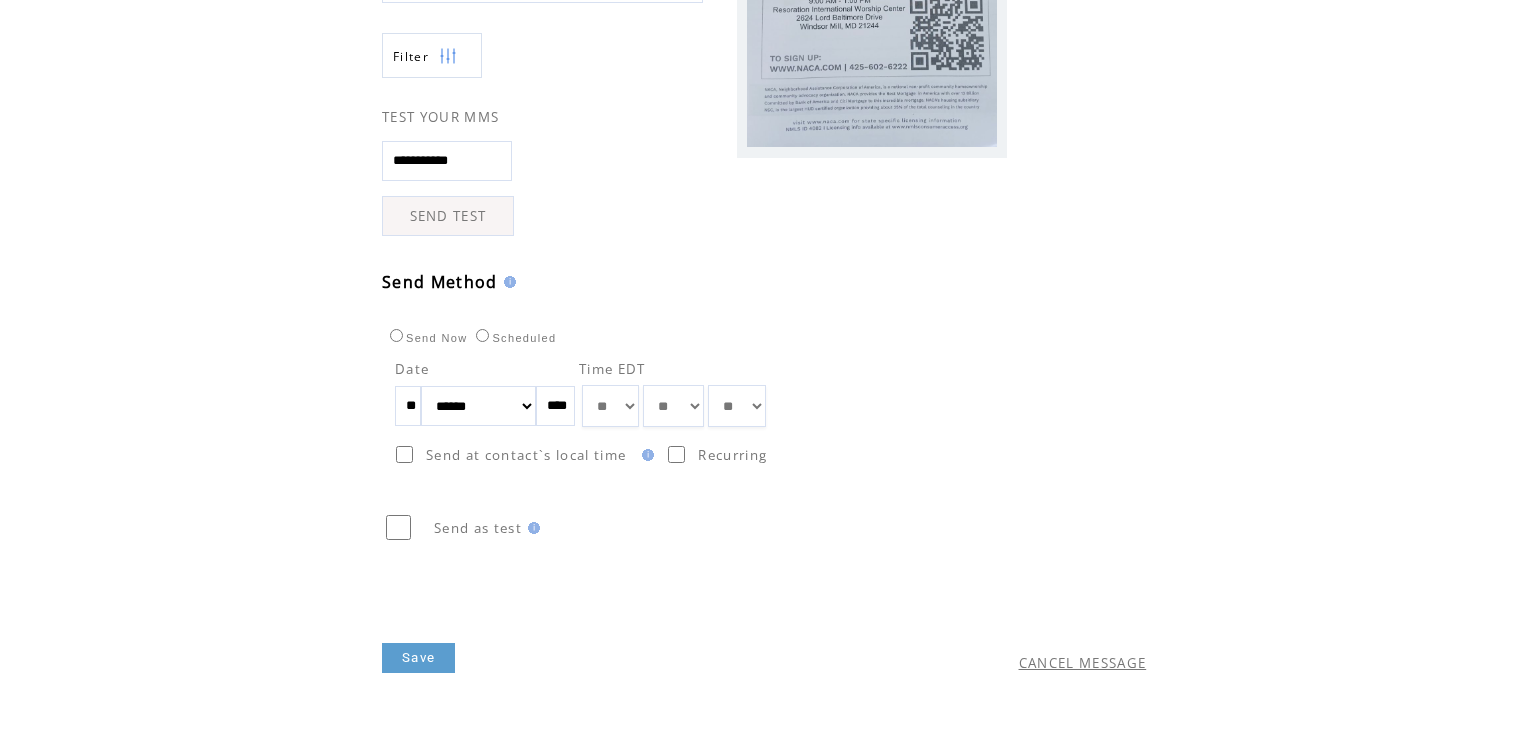 scroll, scrollTop: 491, scrollLeft: 0, axis: vertical 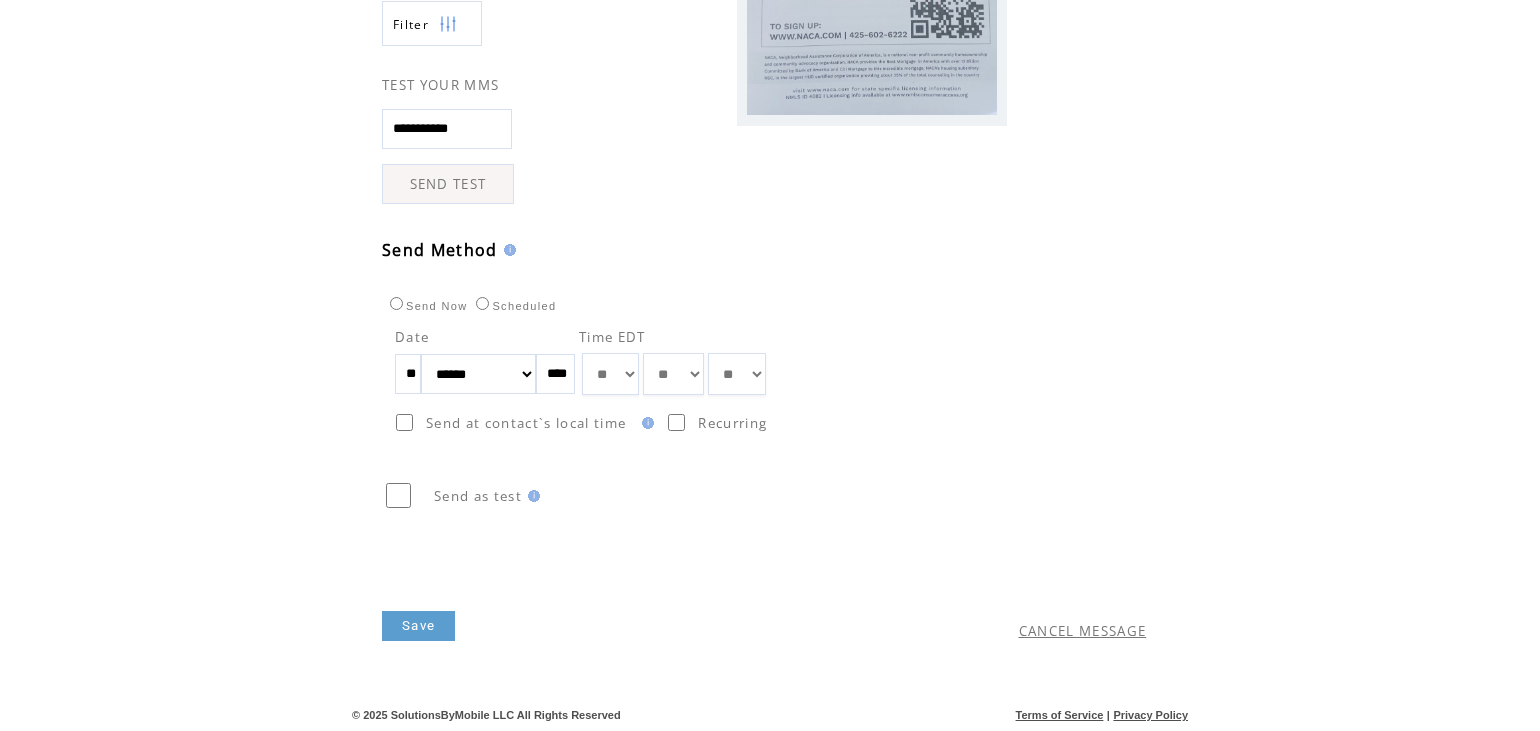 click on "Save" at bounding box center (418, 626) 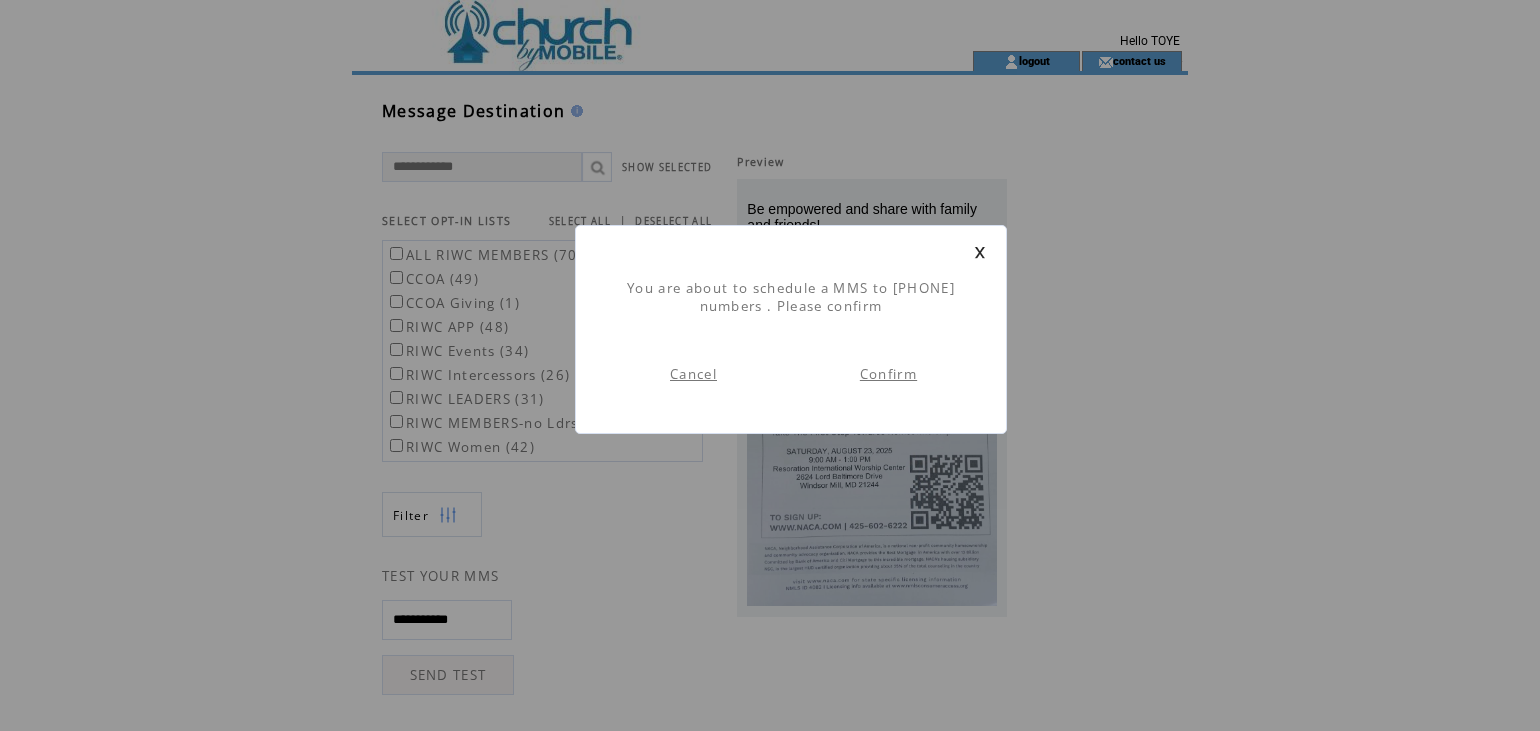 scroll, scrollTop: 1, scrollLeft: 0, axis: vertical 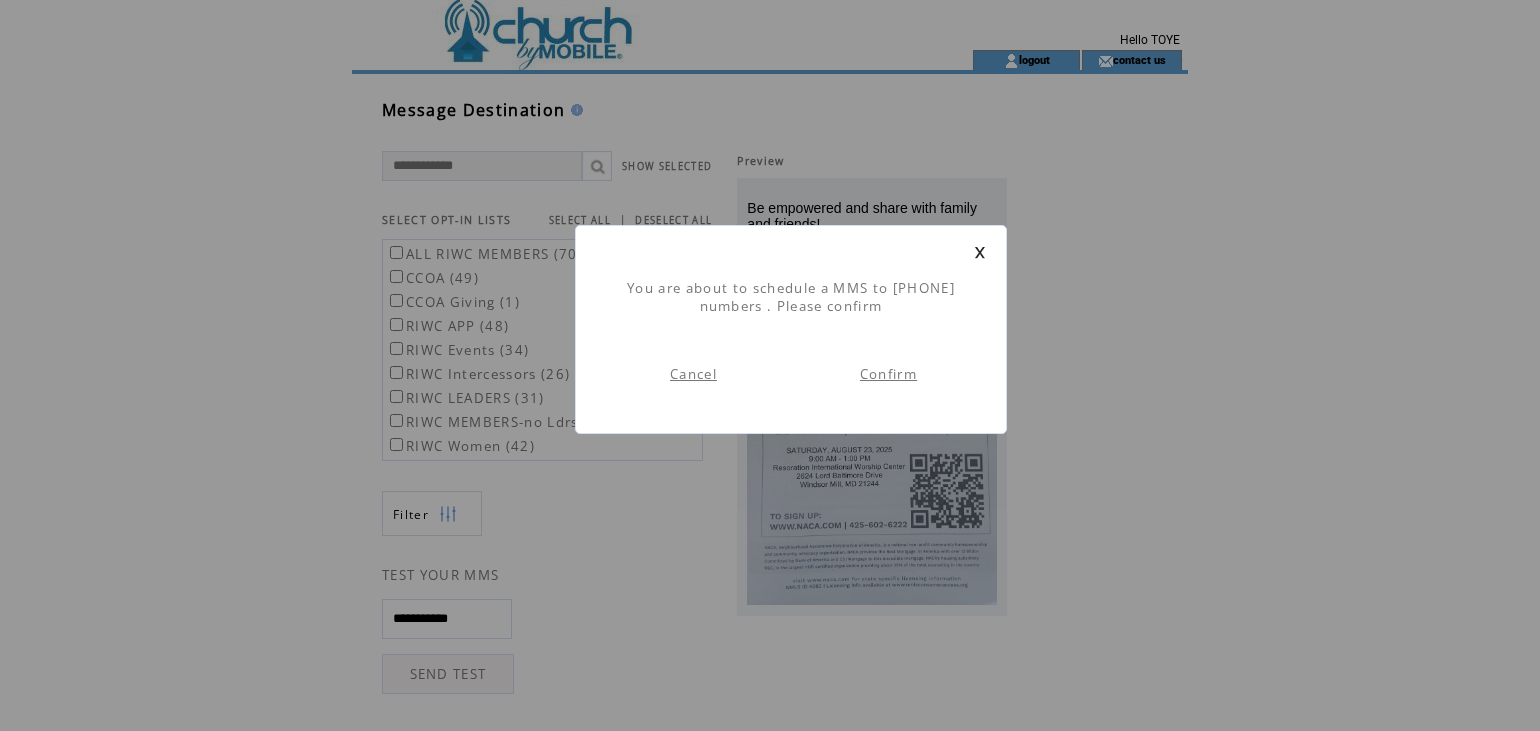 click on "Confirm" at bounding box center [888, 374] 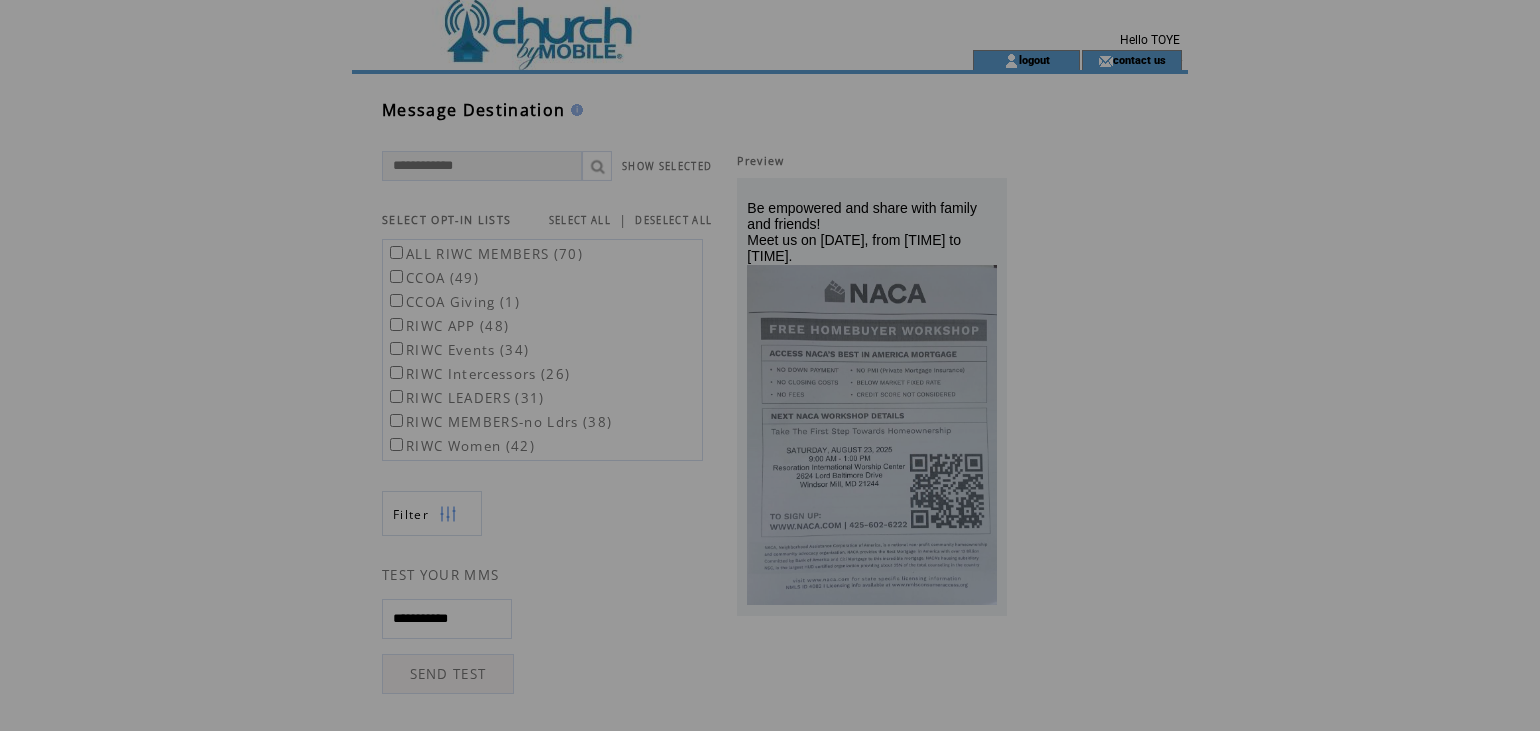 scroll, scrollTop: 0, scrollLeft: 0, axis: both 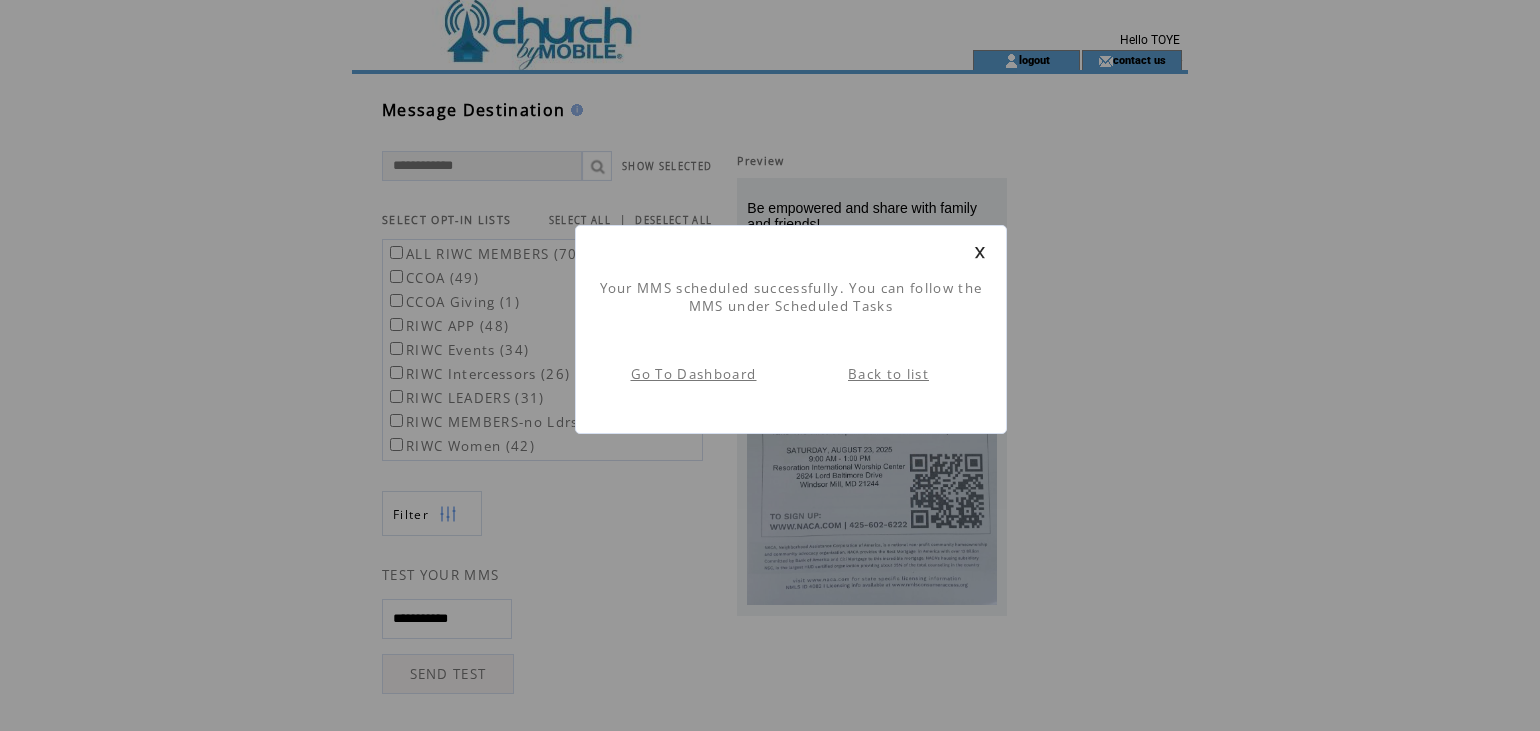 drag, startPoint x: 896, startPoint y: 363, endPoint x: 887, endPoint y: 373, distance: 13.453624 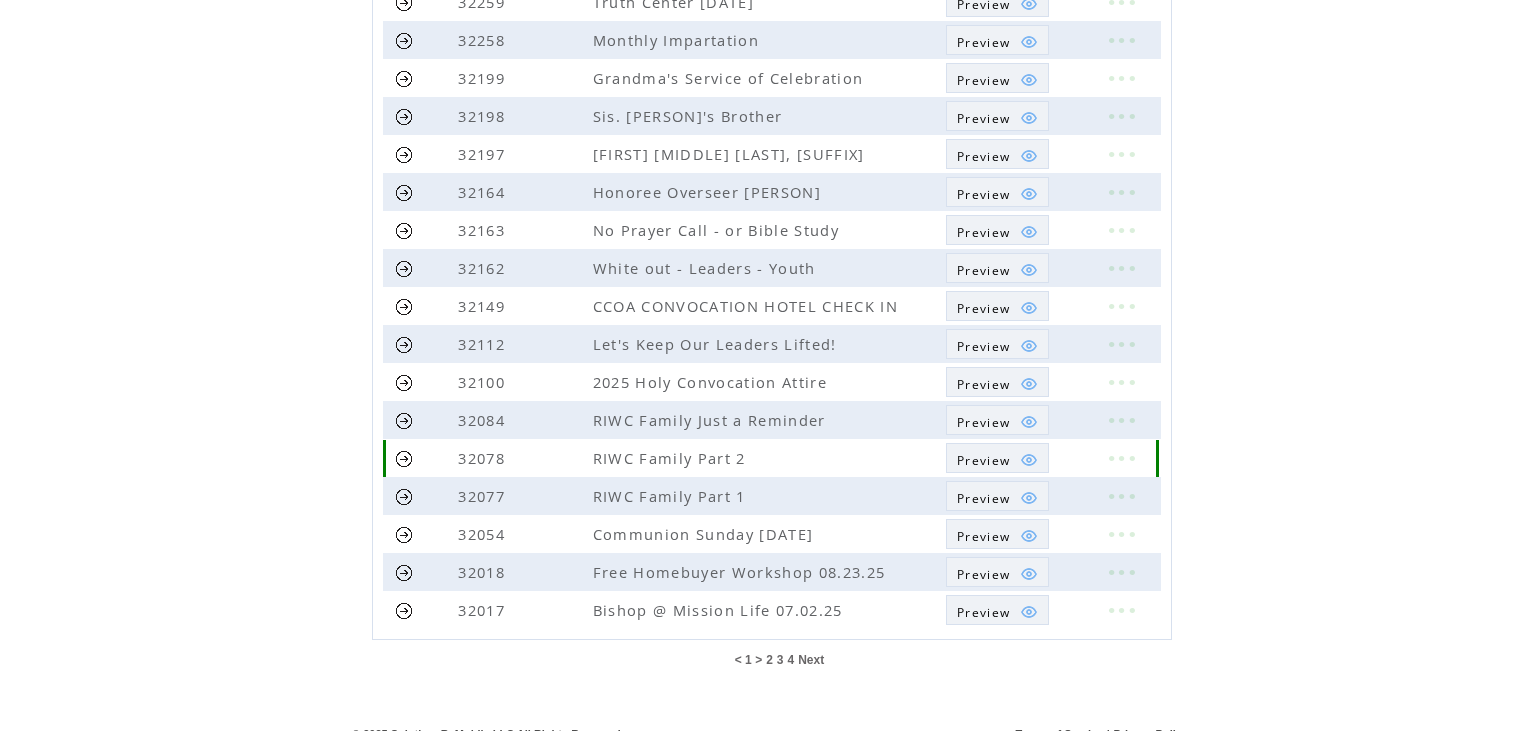 scroll, scrollTop: 447, scrollLeft: 0, axis: vertical 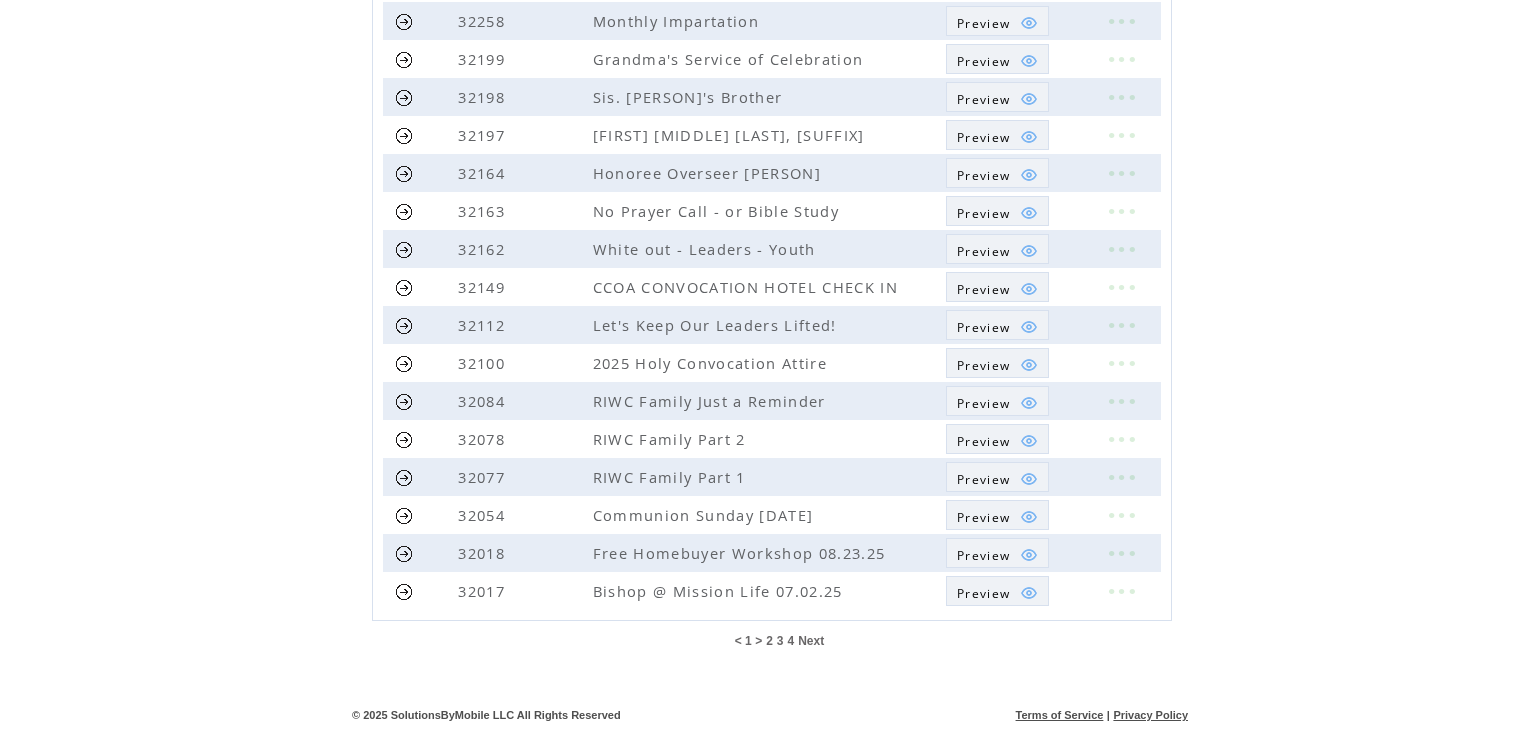click on "Next" at bounding box center [811, 641] 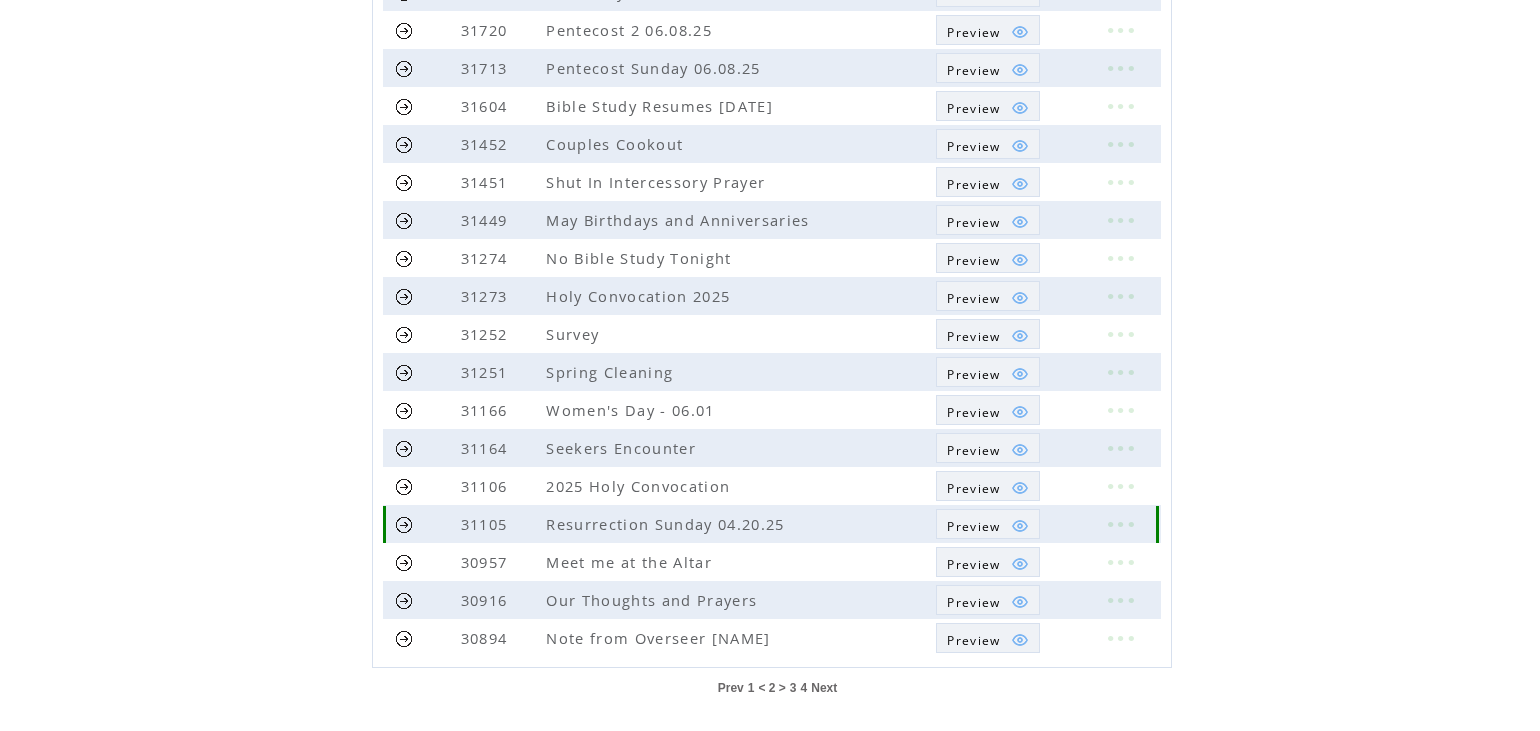 scroll, scrollTop: 447, scrollLeft: 0, axis: vertical 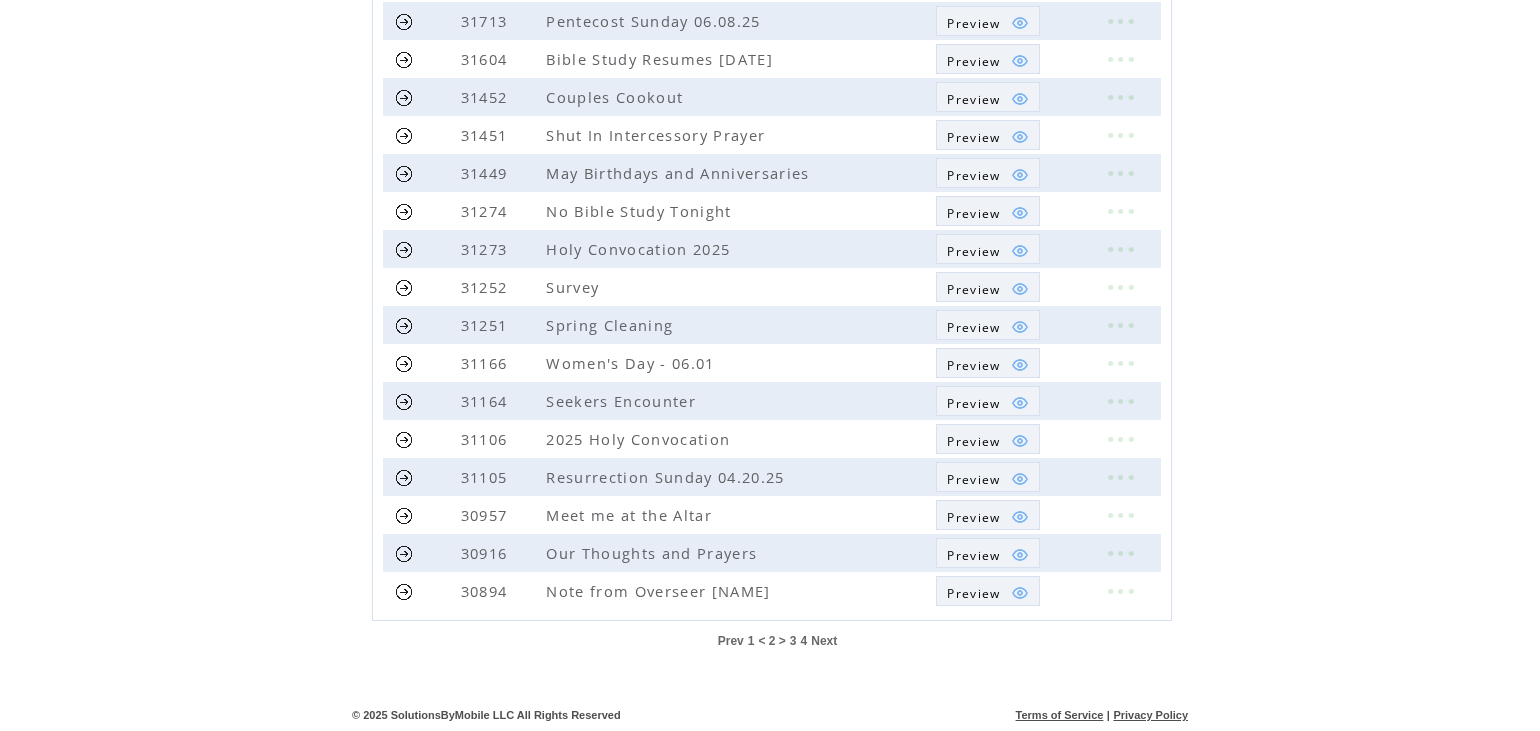 click on "Next" at bounding box center (824, 641) 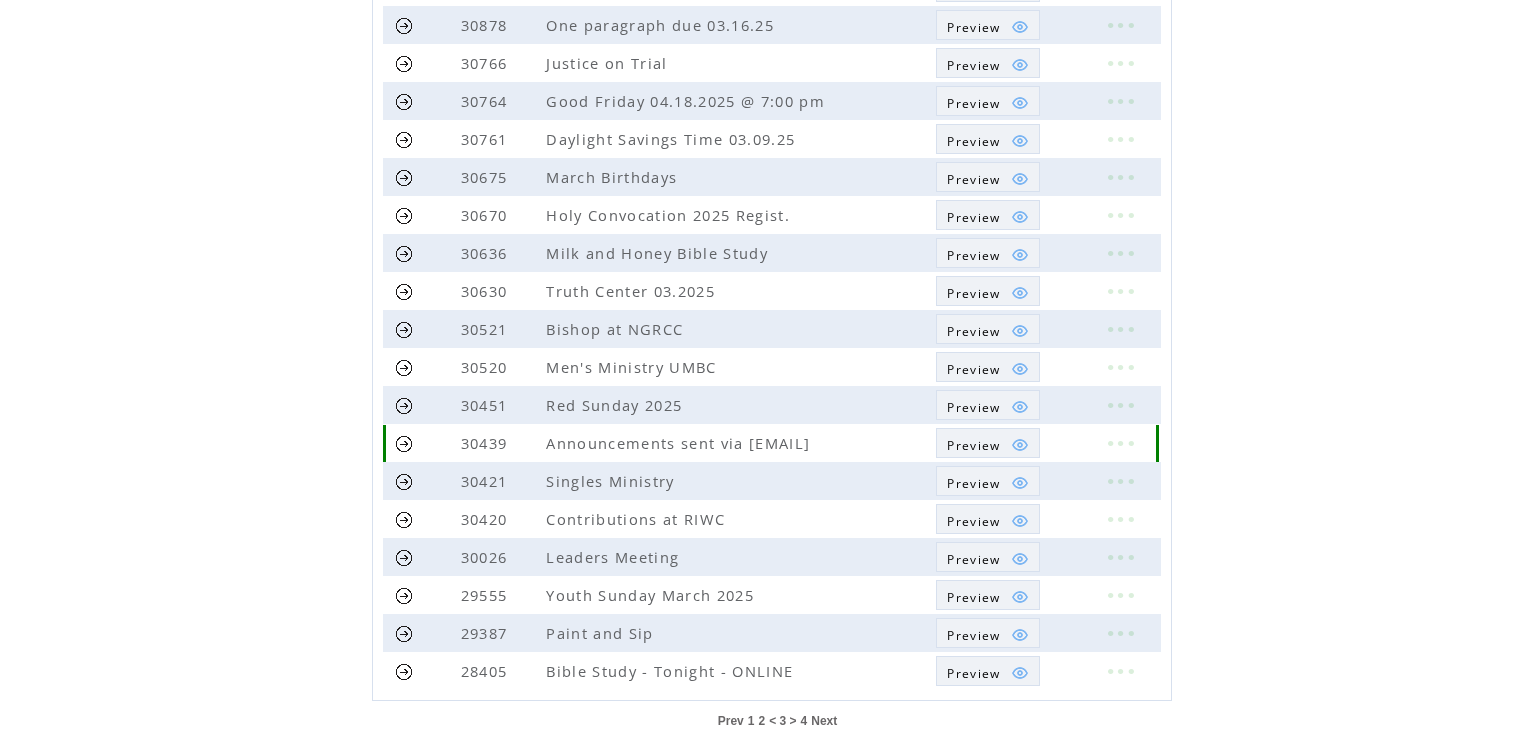 scroll, scrollTop: 400, scrollLeft: 0, axis: vertical 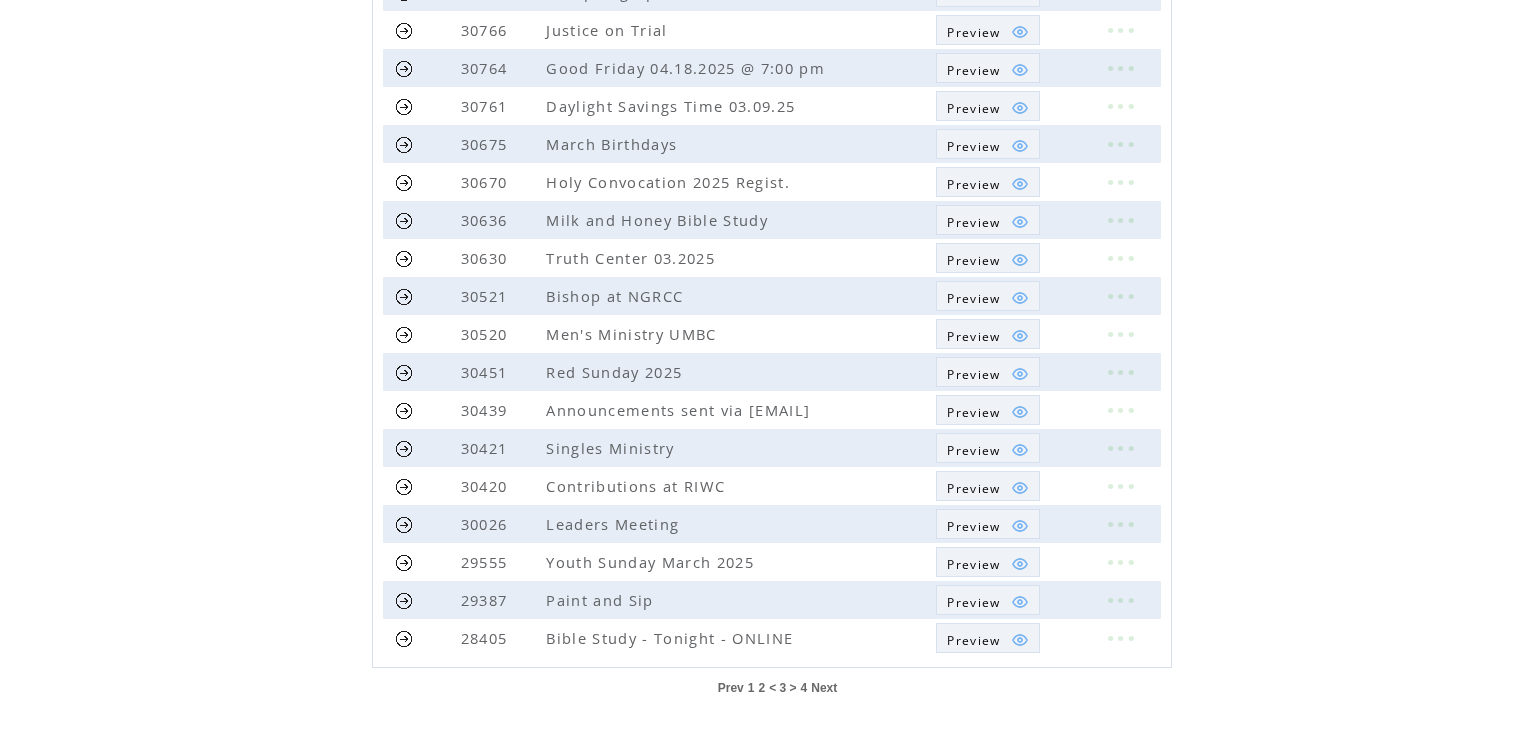click on "Next" at bounding box center (824, 688) 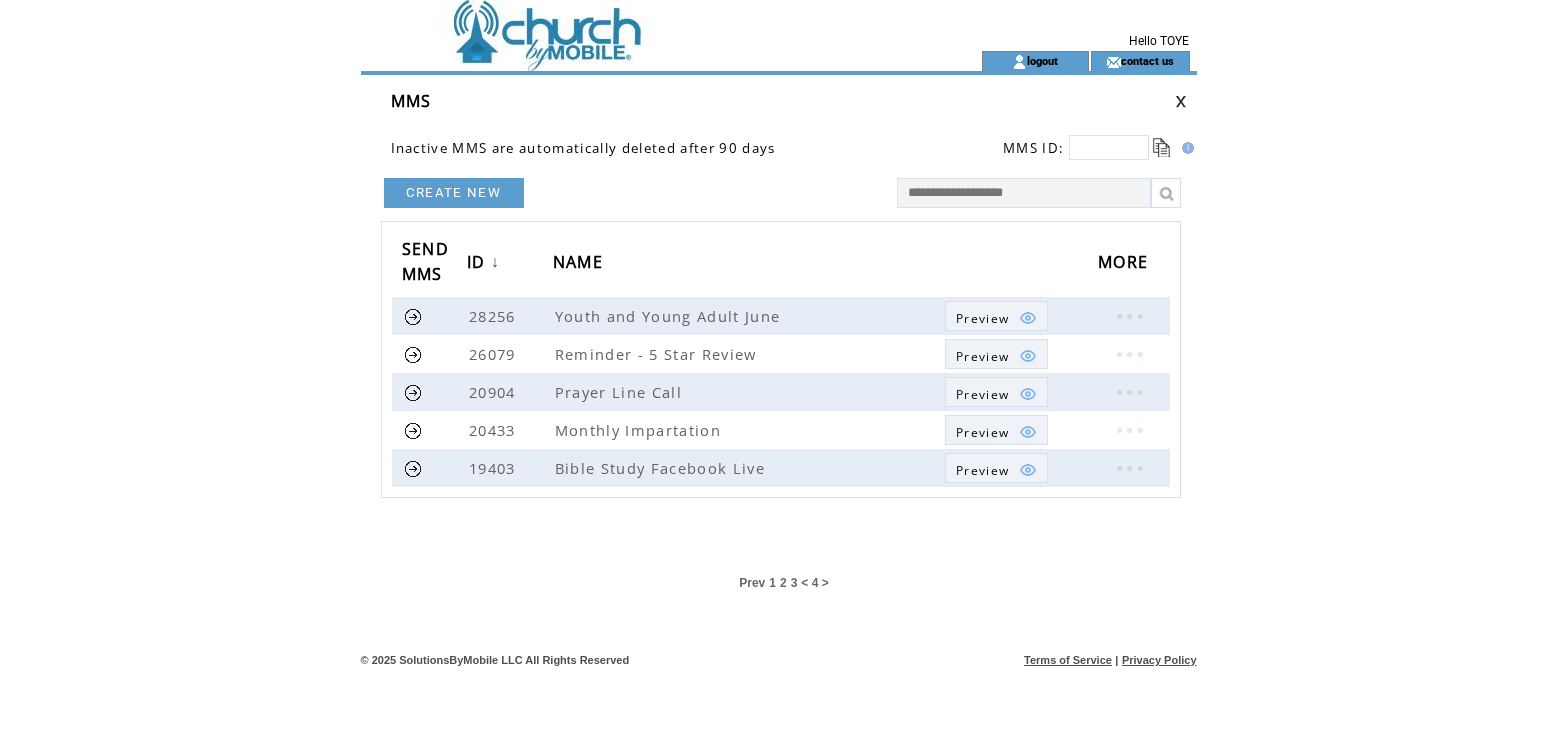 scroll, scrollTop: 0, scrollLeft: 0, axis: both 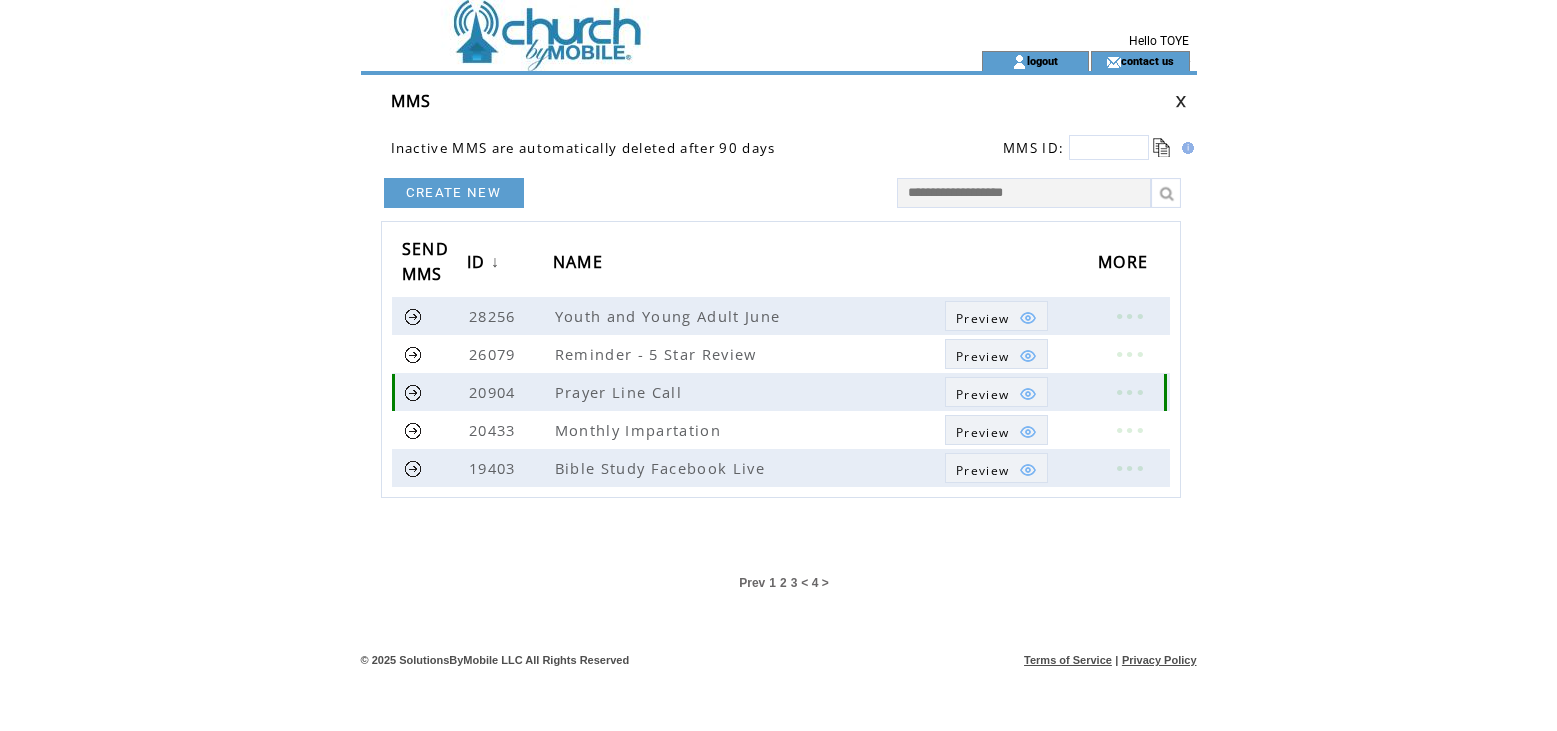 click at bounding box center (413, 392) 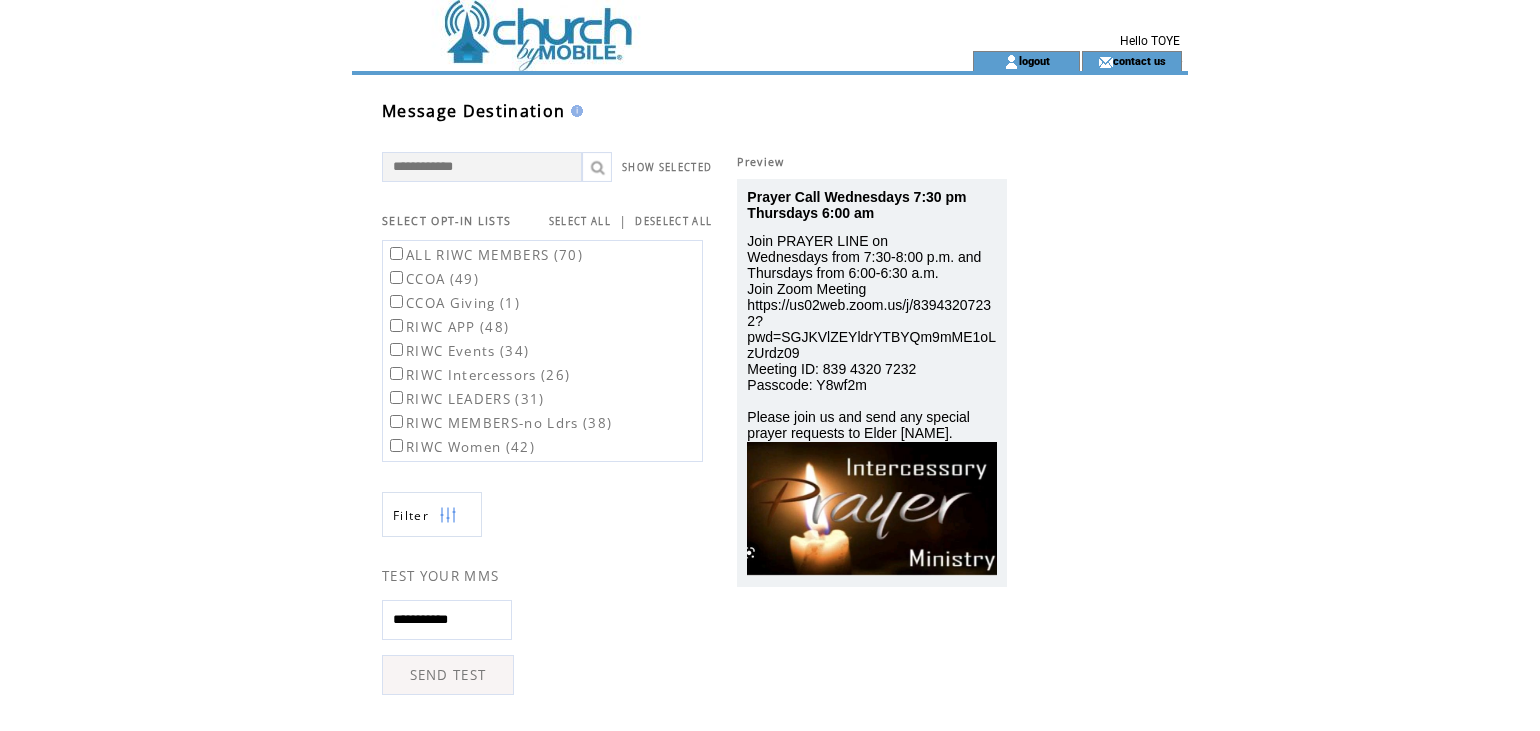 scroll, scrollTop: 0, scrollLeft: 0, axis: both 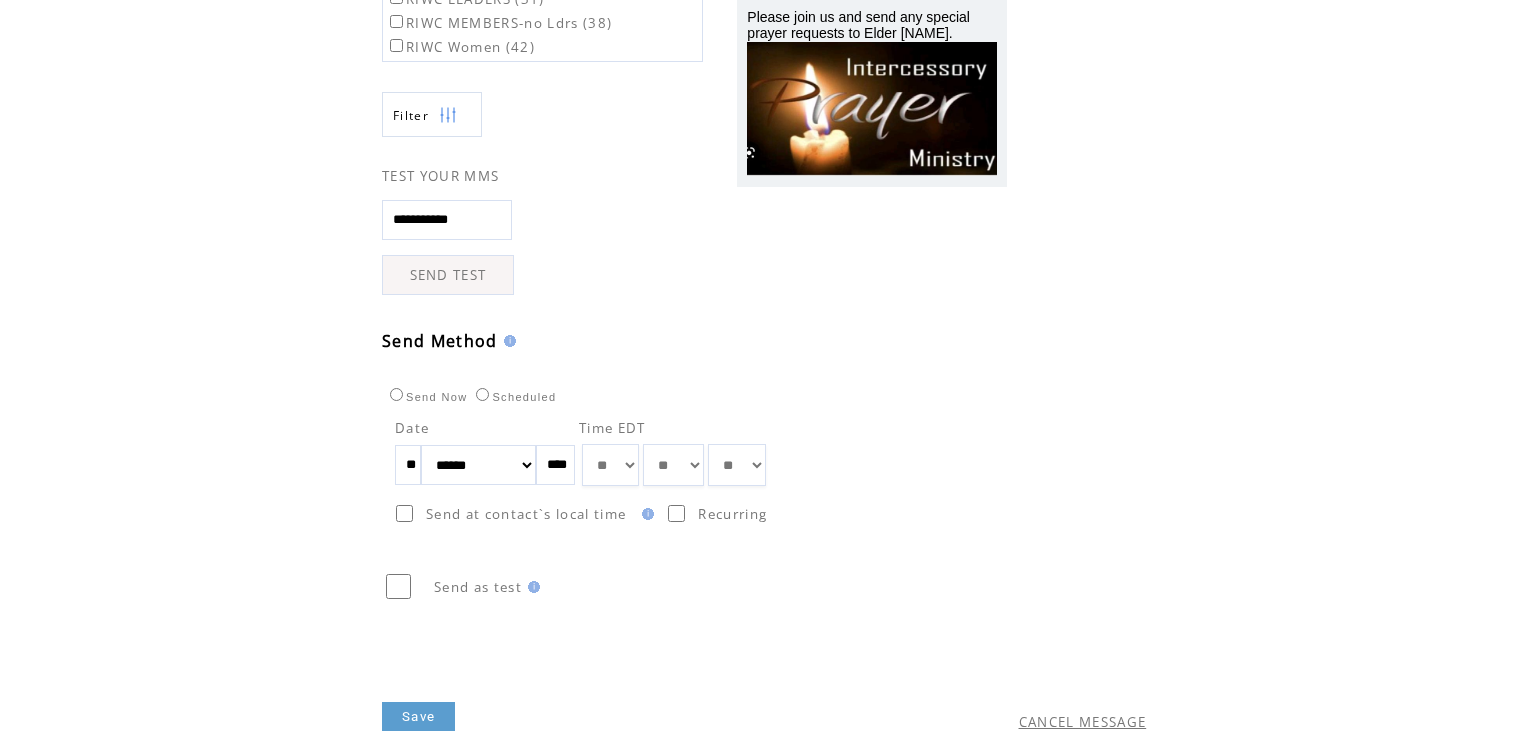 drag, startPoint x: 421, startPoint y: 463, endPoint x: 360, endPoint y: 461, distance: 61.03278 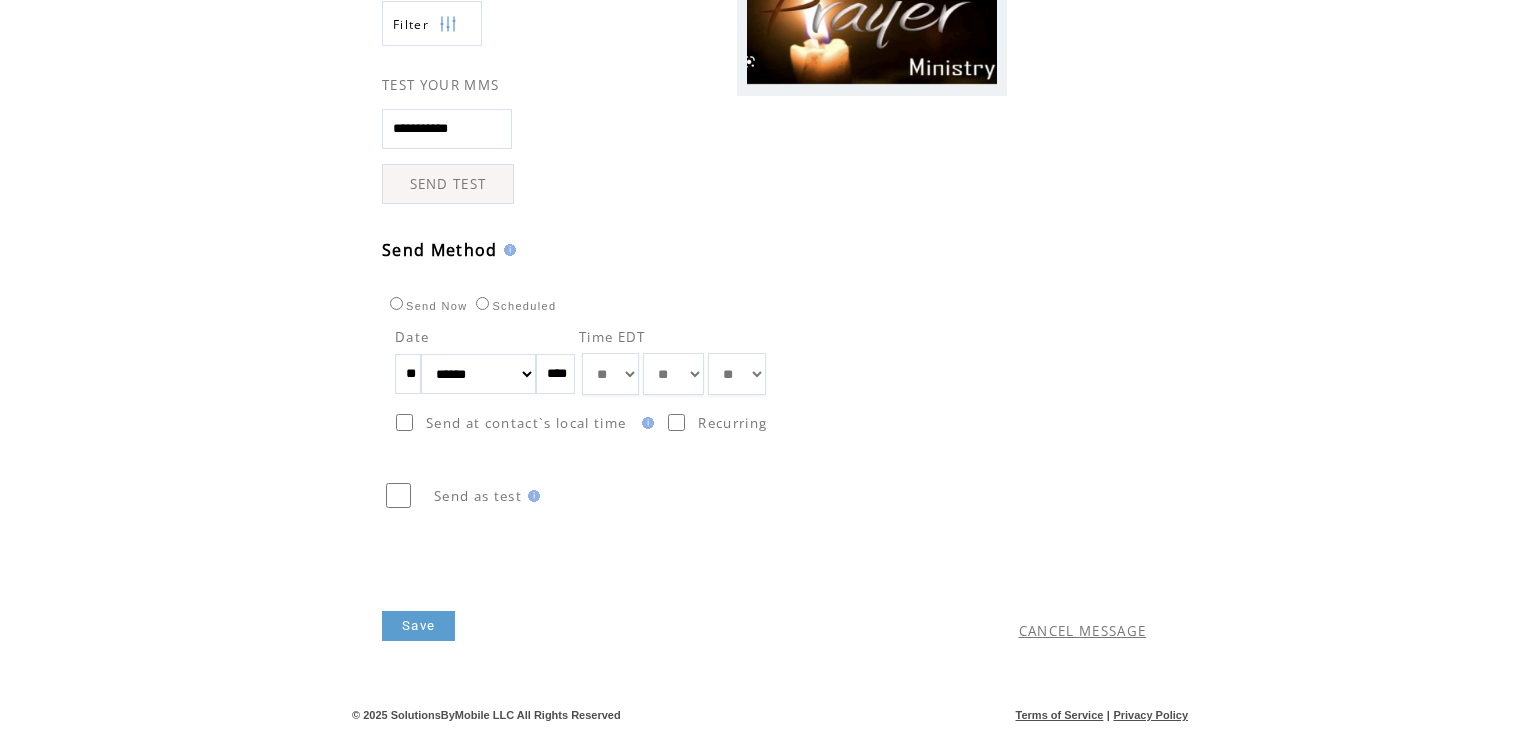 click on "Save" at bounding box center (418, 626) 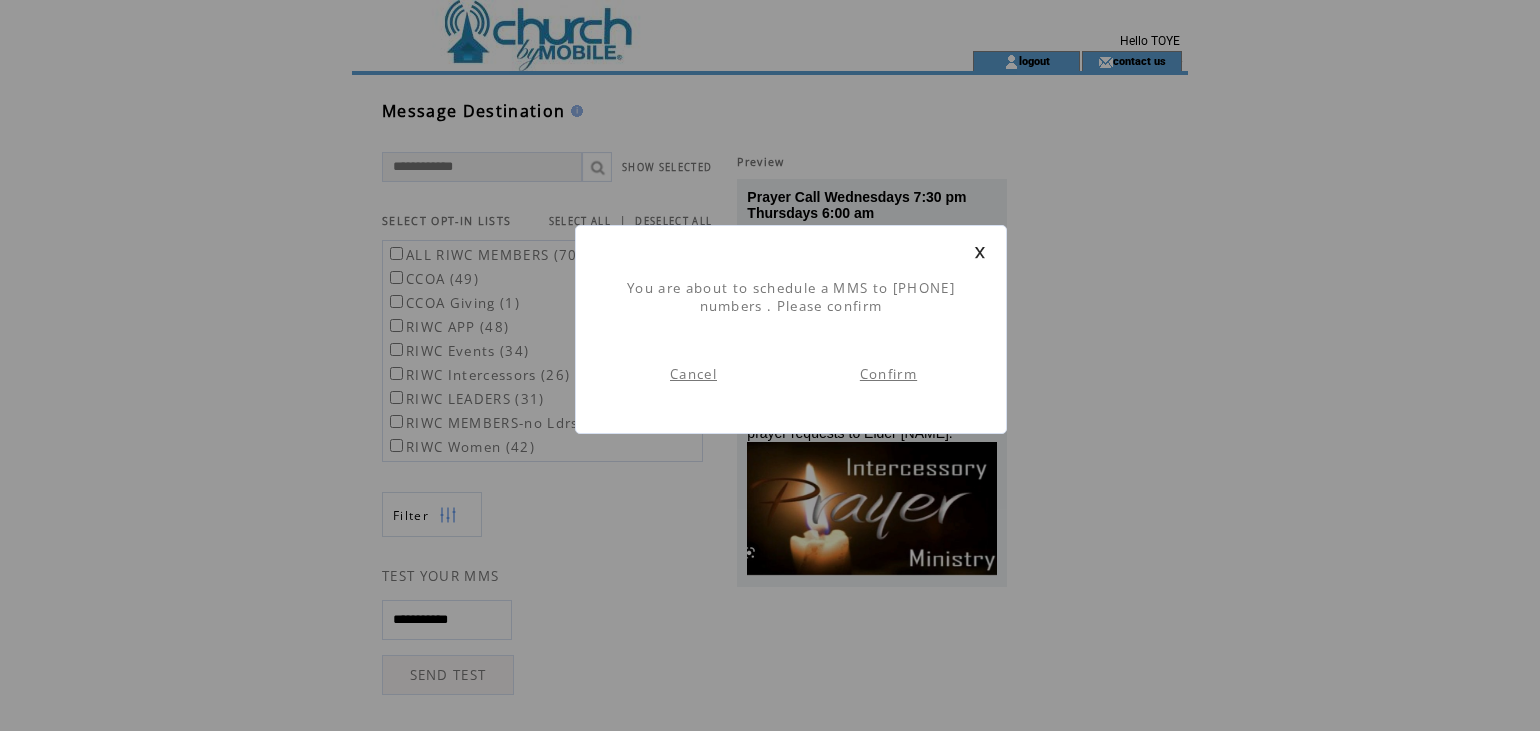 scroll, scrollTop: 1, scrollLeft: 0, axis: vertical 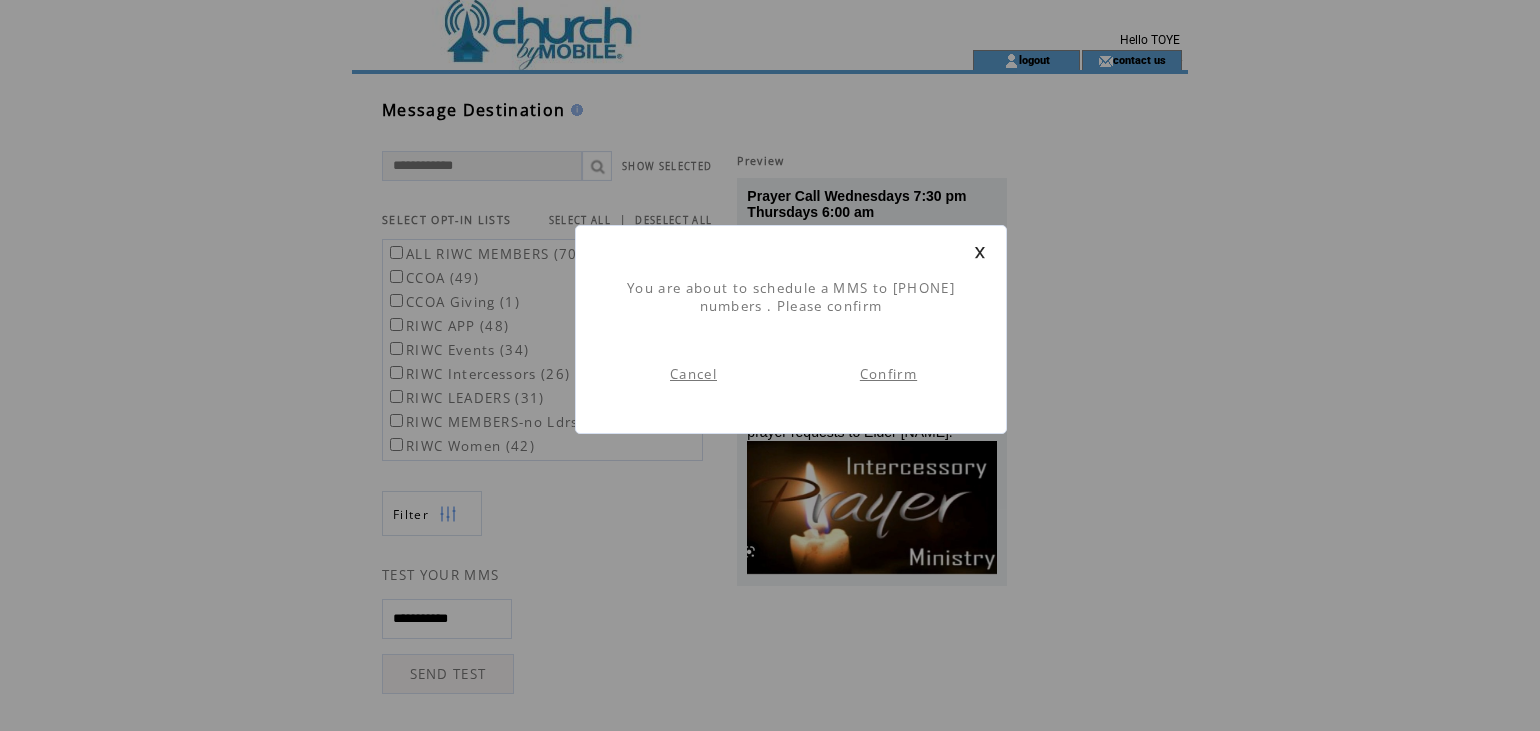 click on "Confirm" at bounding box center (888, 374) 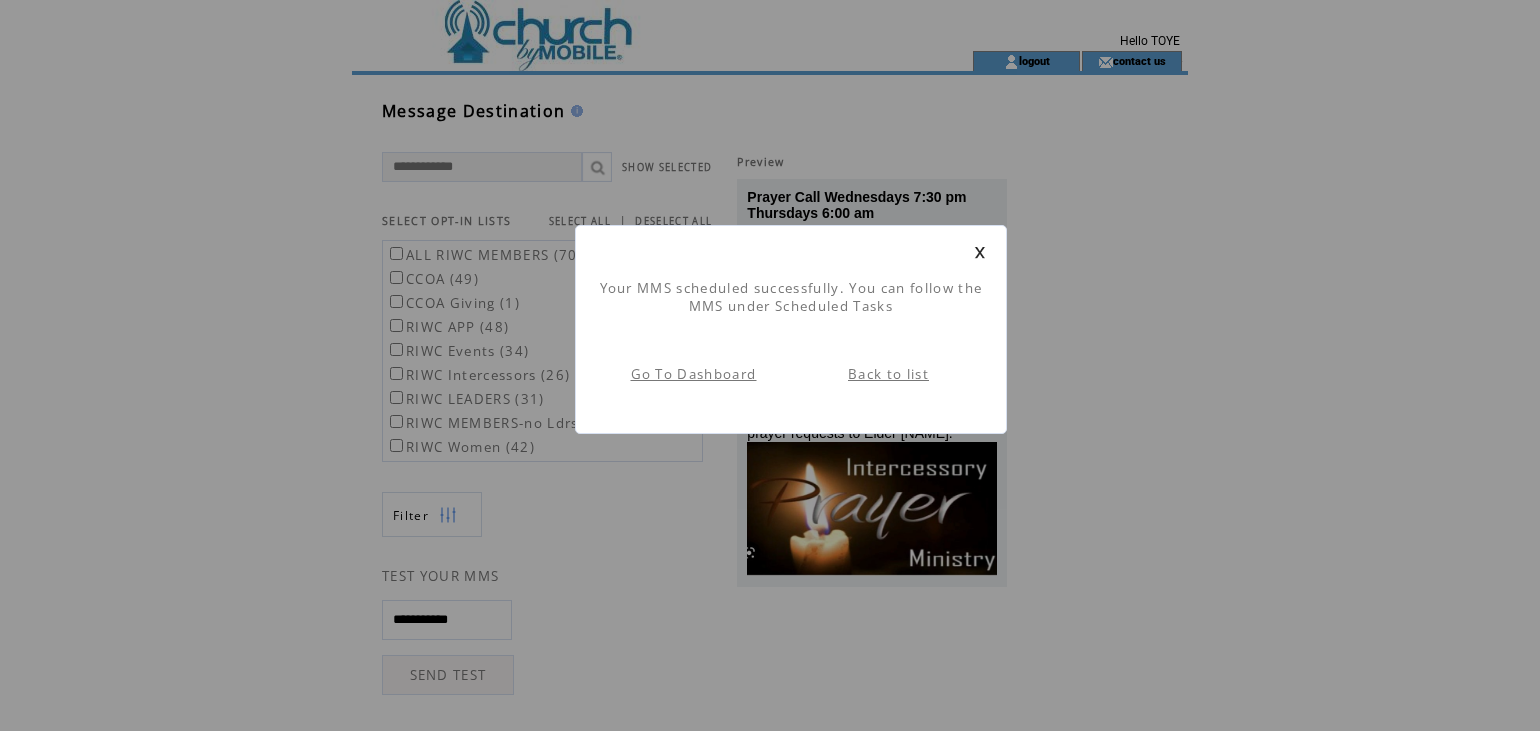 scroll, scrollTop: 1, scrollLeft: 0, axis: vertical 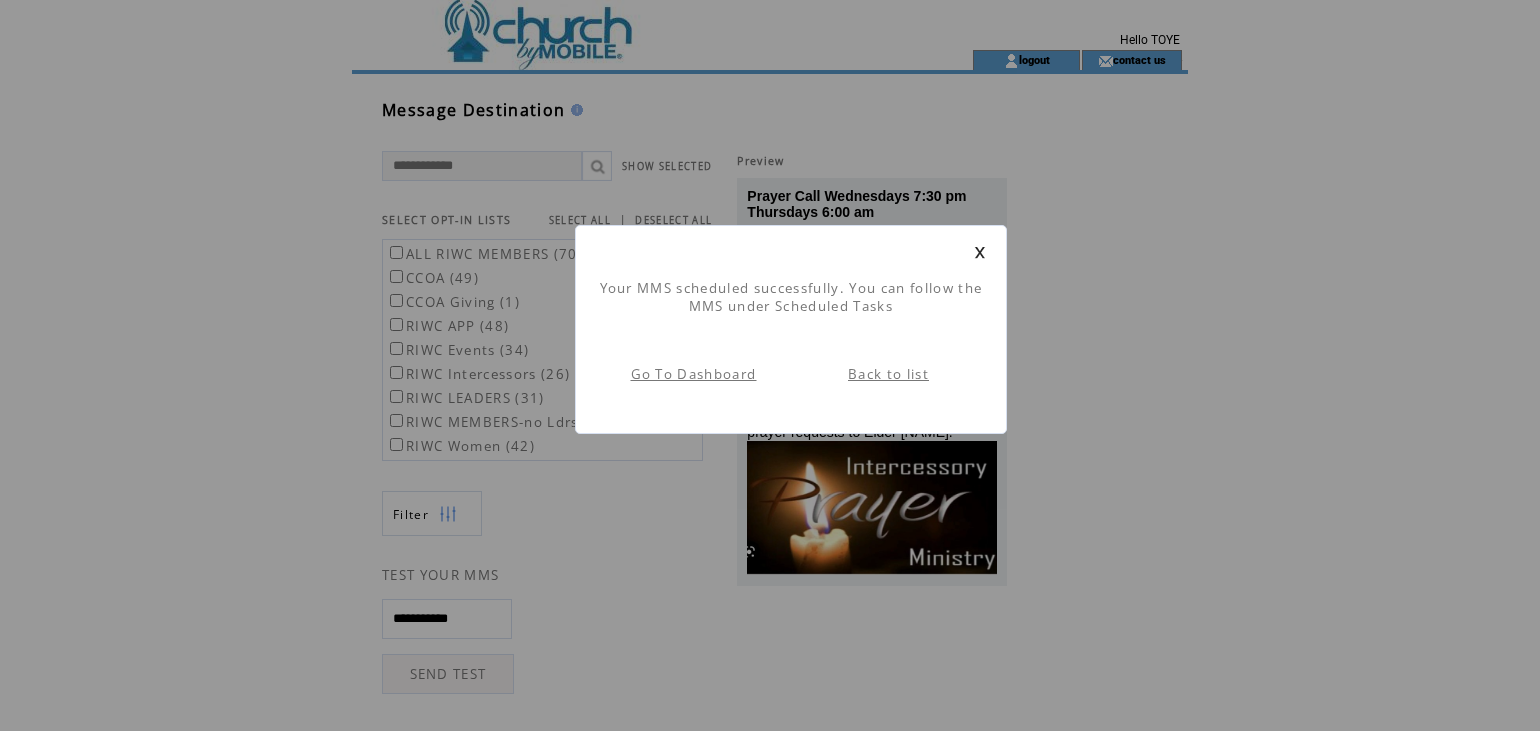 click on "Back to list" at bounding box center (888, 374) 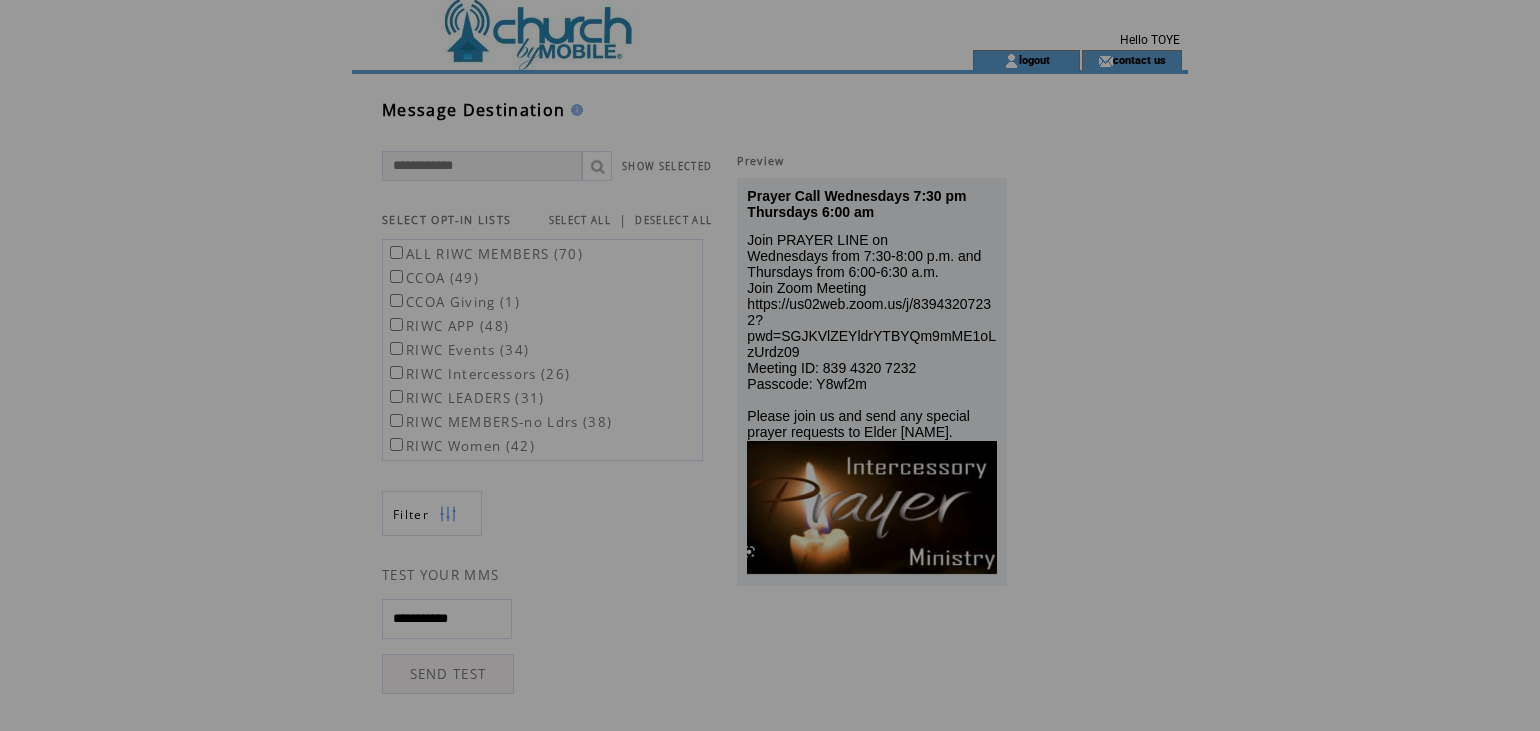 scroll, scrollTop: 0, scrollLeft: 0, axis: both 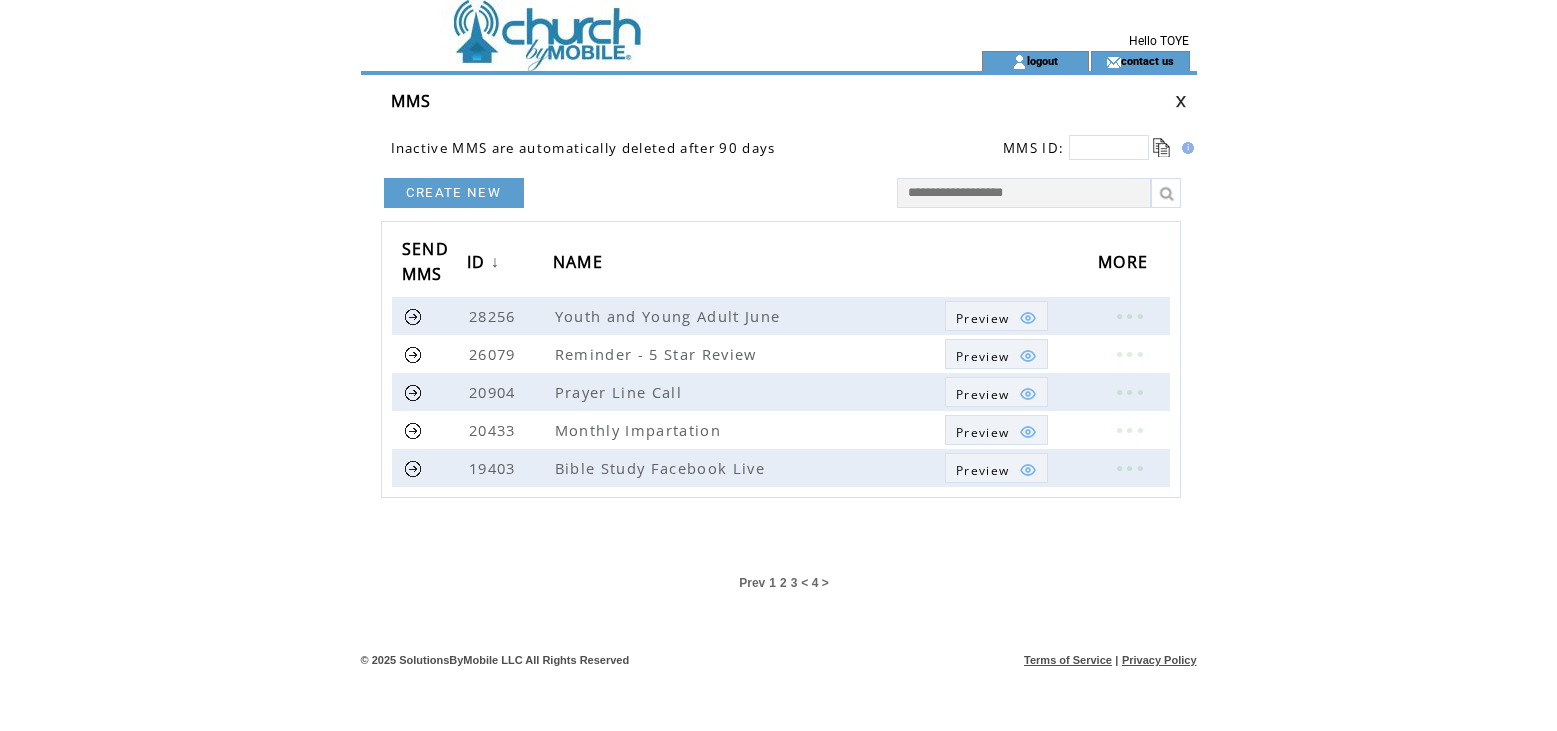 click on "Prev" at bounding box center [752, 583] 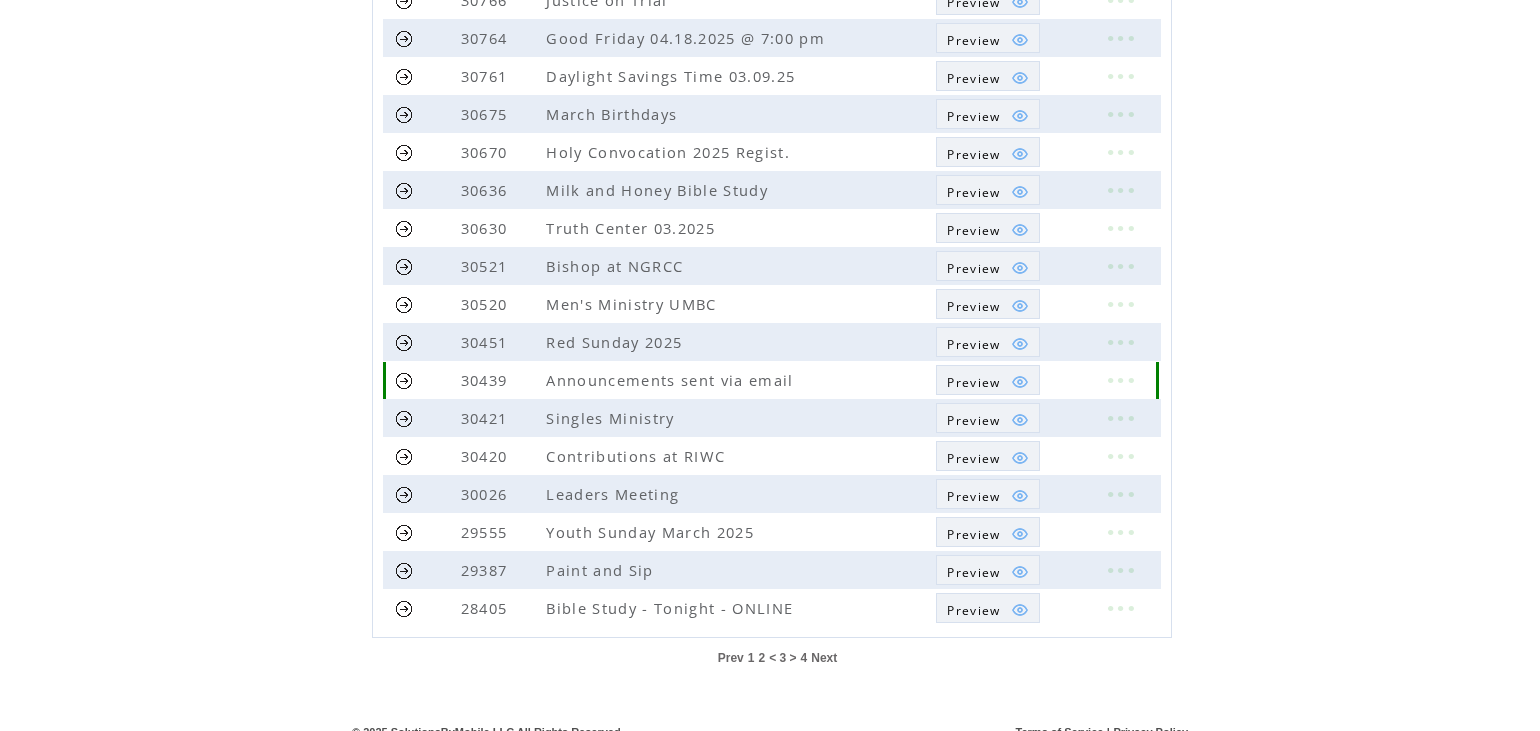 scroll, scrollTop: 447, scrollLeft: 0, axis: vertical 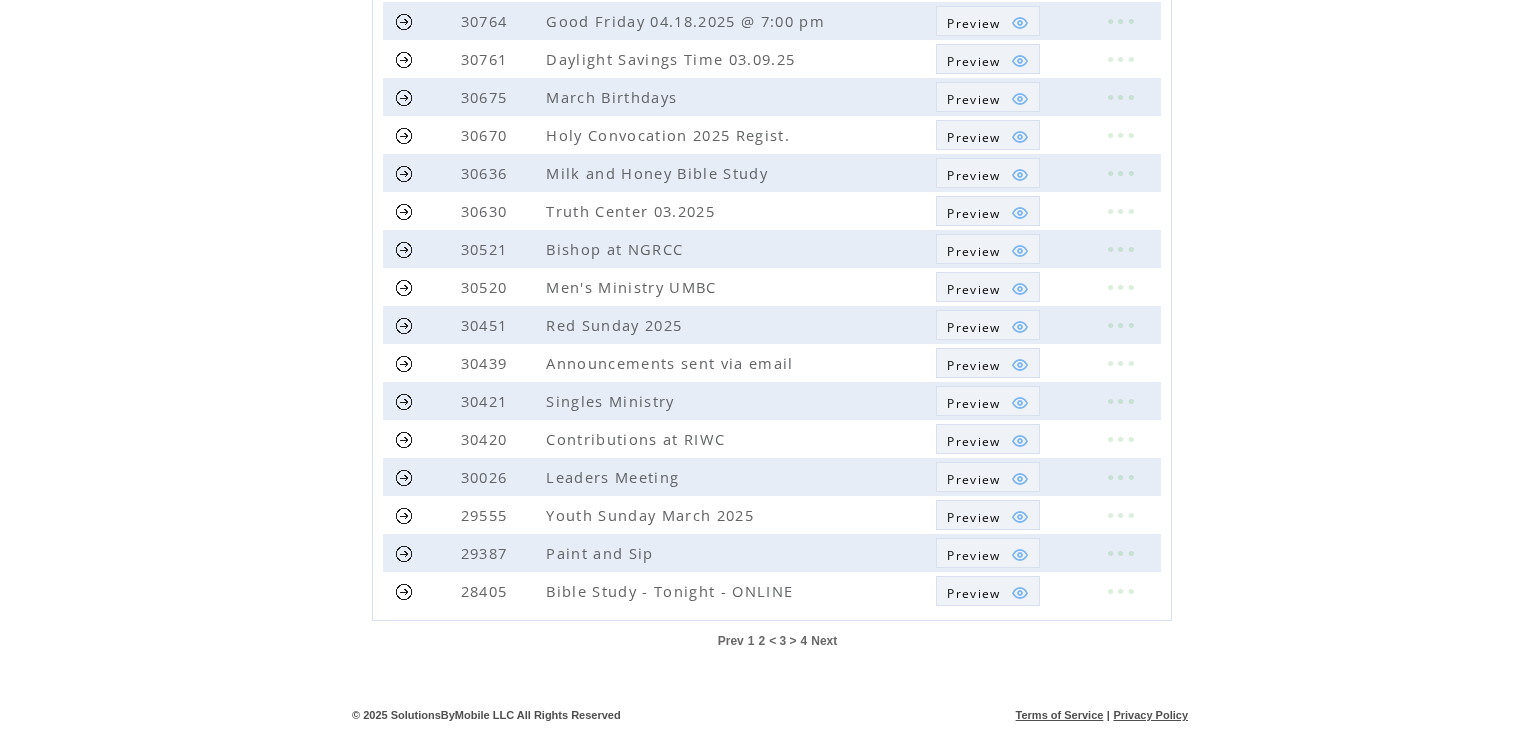 click on "Prev" at bounding box center (731, 641) 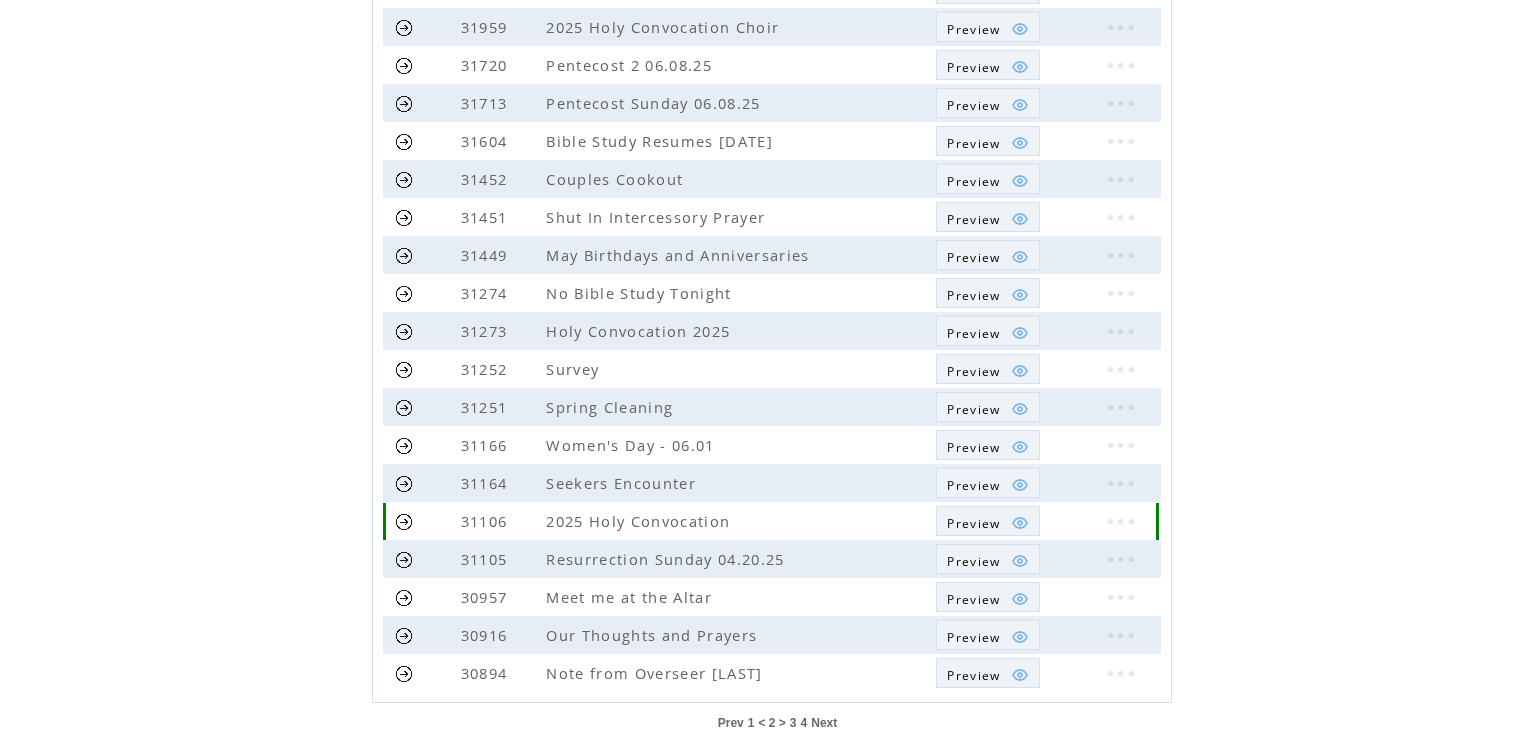 scroll, scrollTop: 400, scrollLeft: 0, axis: vertical 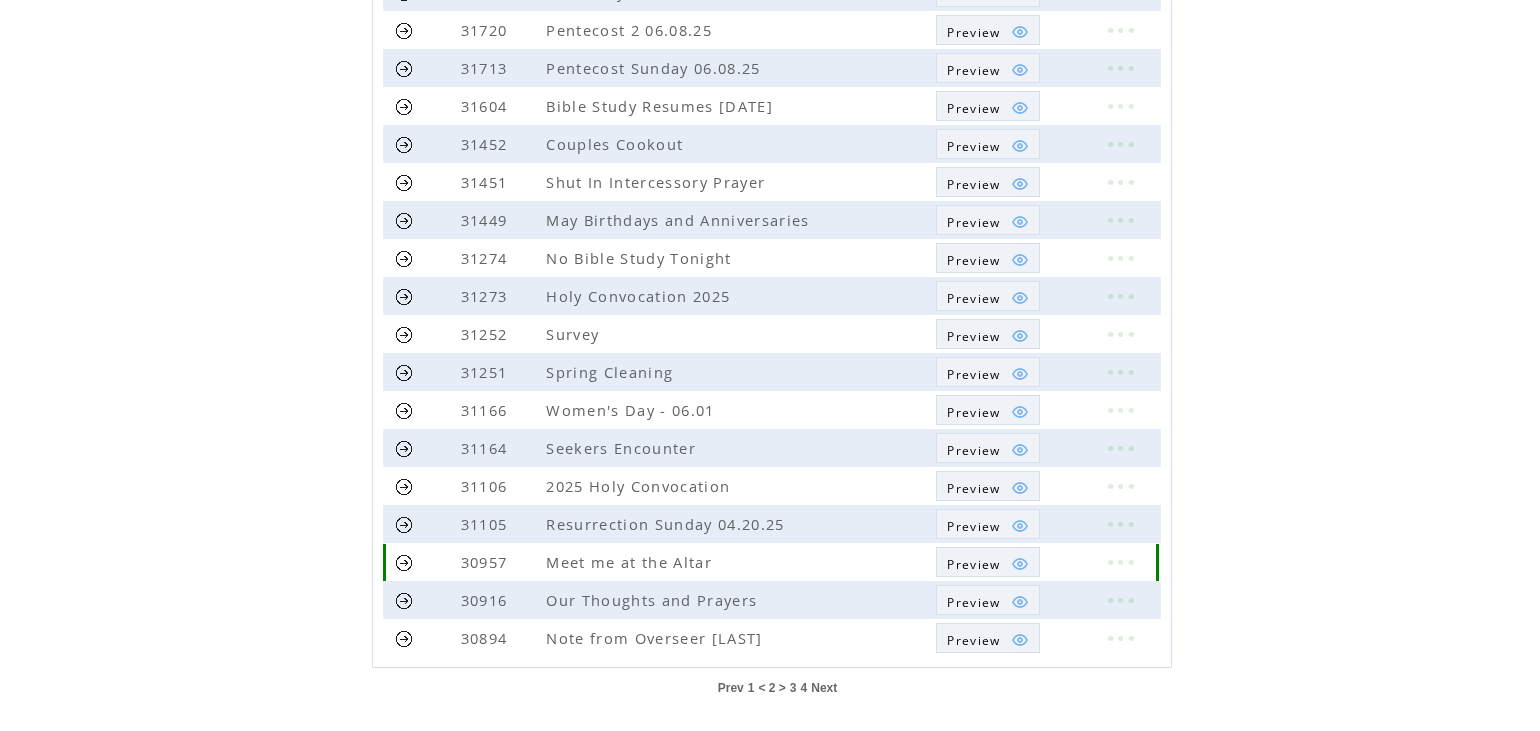 click at bounding box center [404, 562] 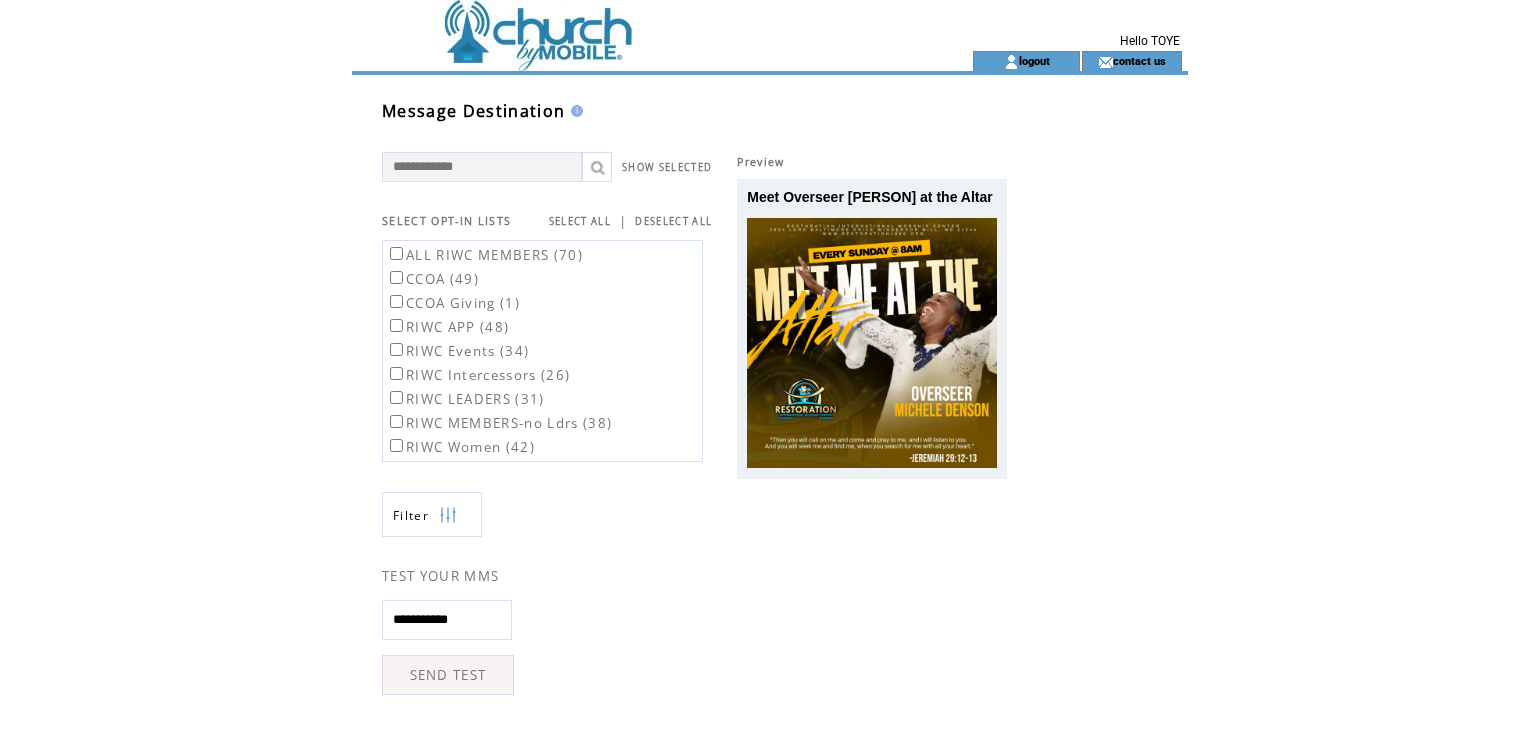 scroll, scrollTop: 0, scrollLeft: 0, axis: both 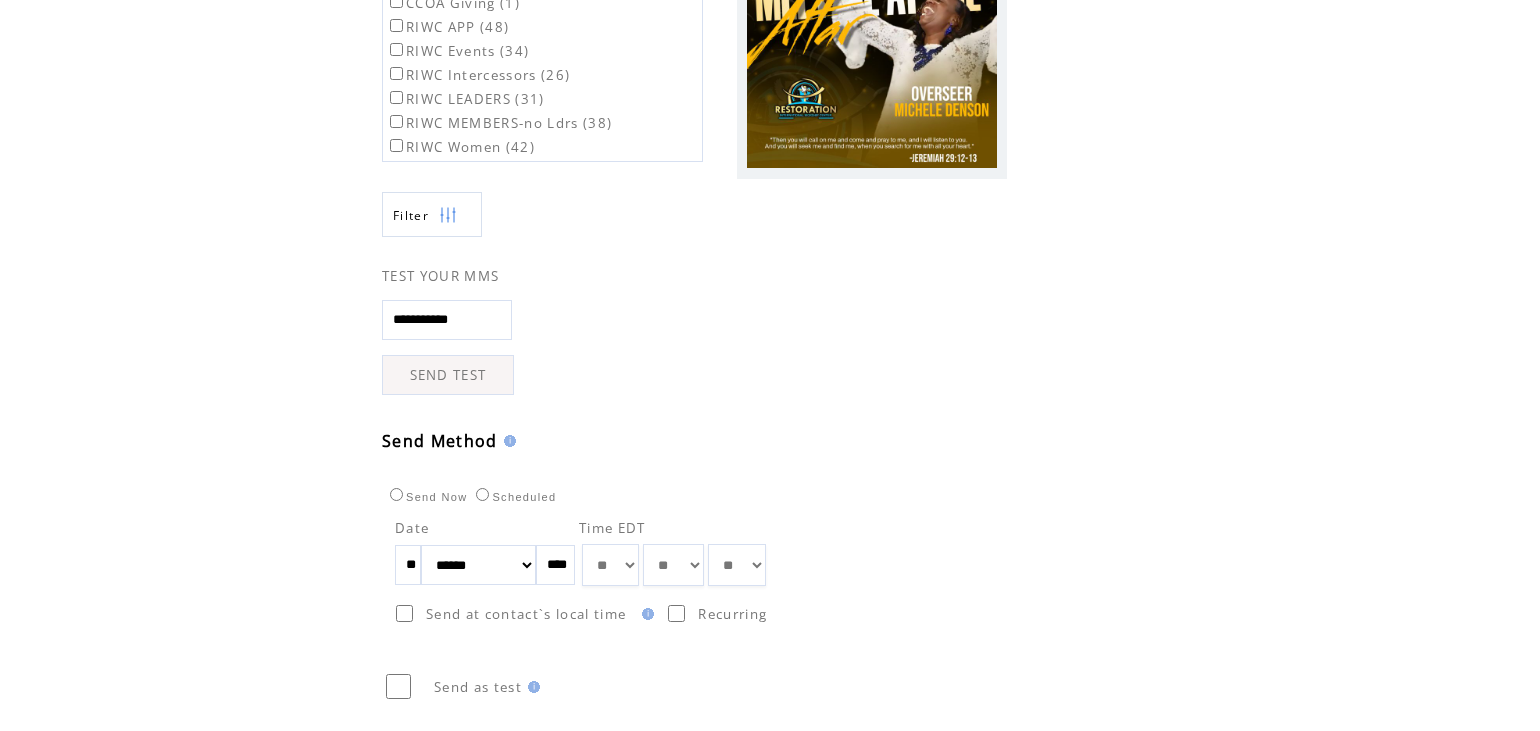 drag, startPoint x: 429, startPoint y: 563, endPoint x: 373, endPoint y: 550, distance: 57.48913 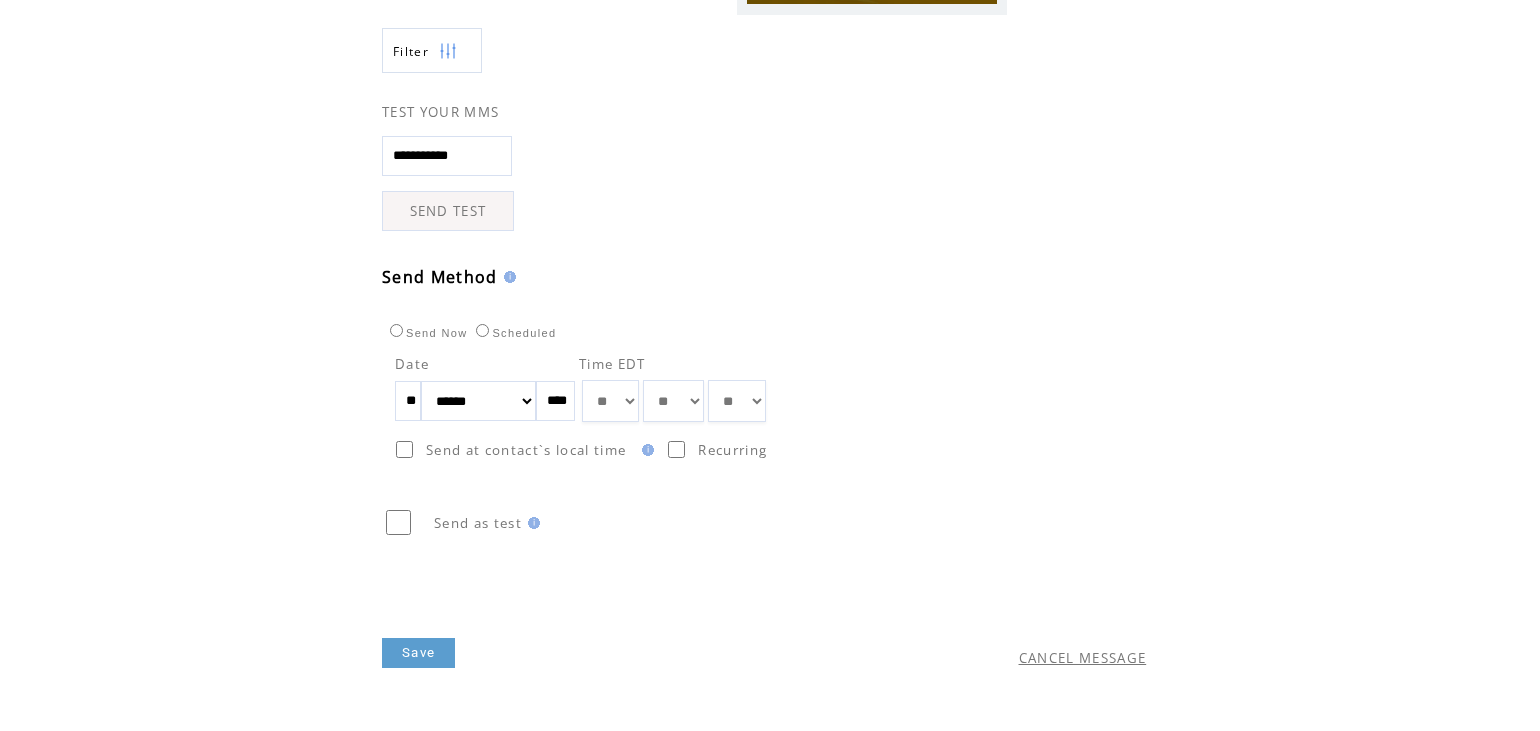 scroll, scrollTop: 491, scrollLeft: 0, axis: vertical 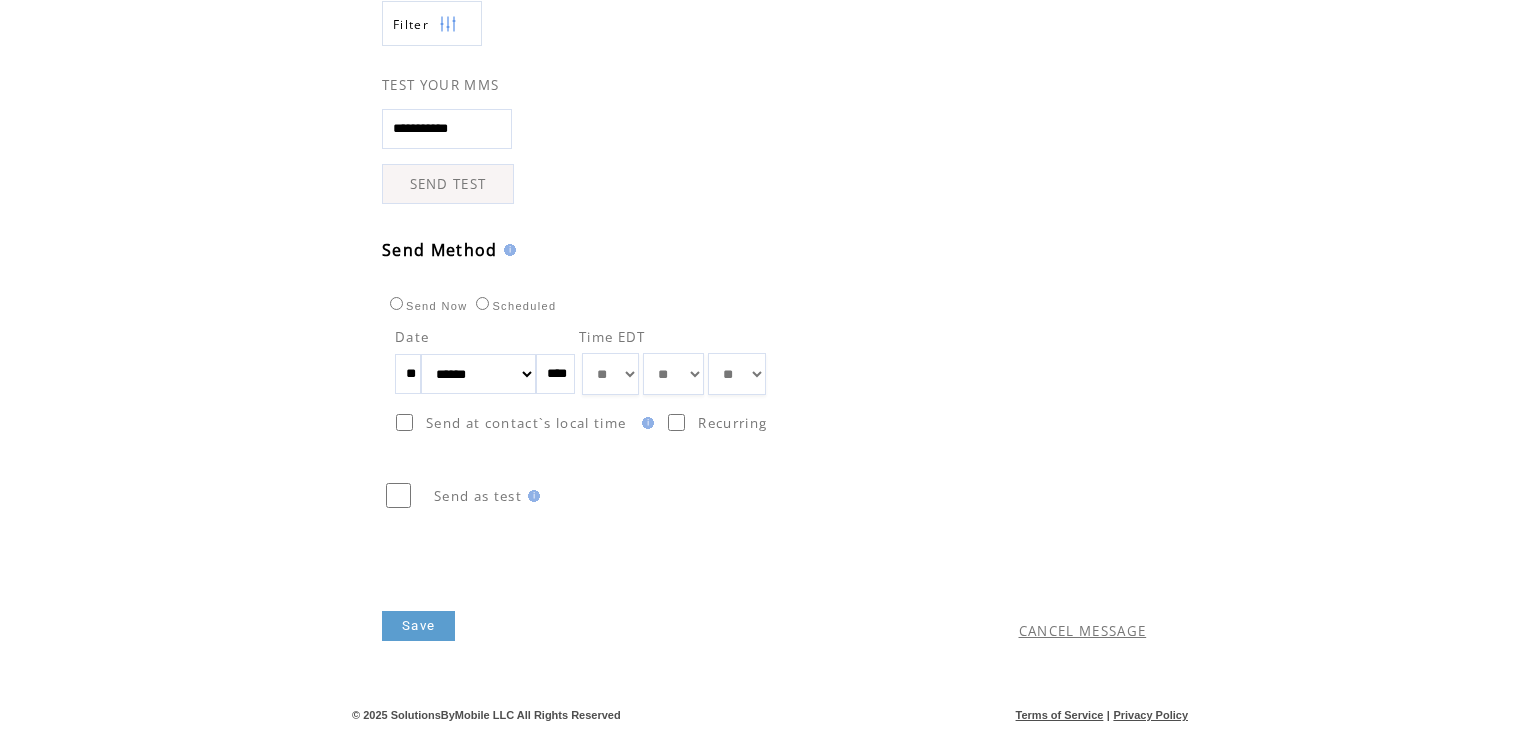 click on "Save" at bounding box center (418, 626) 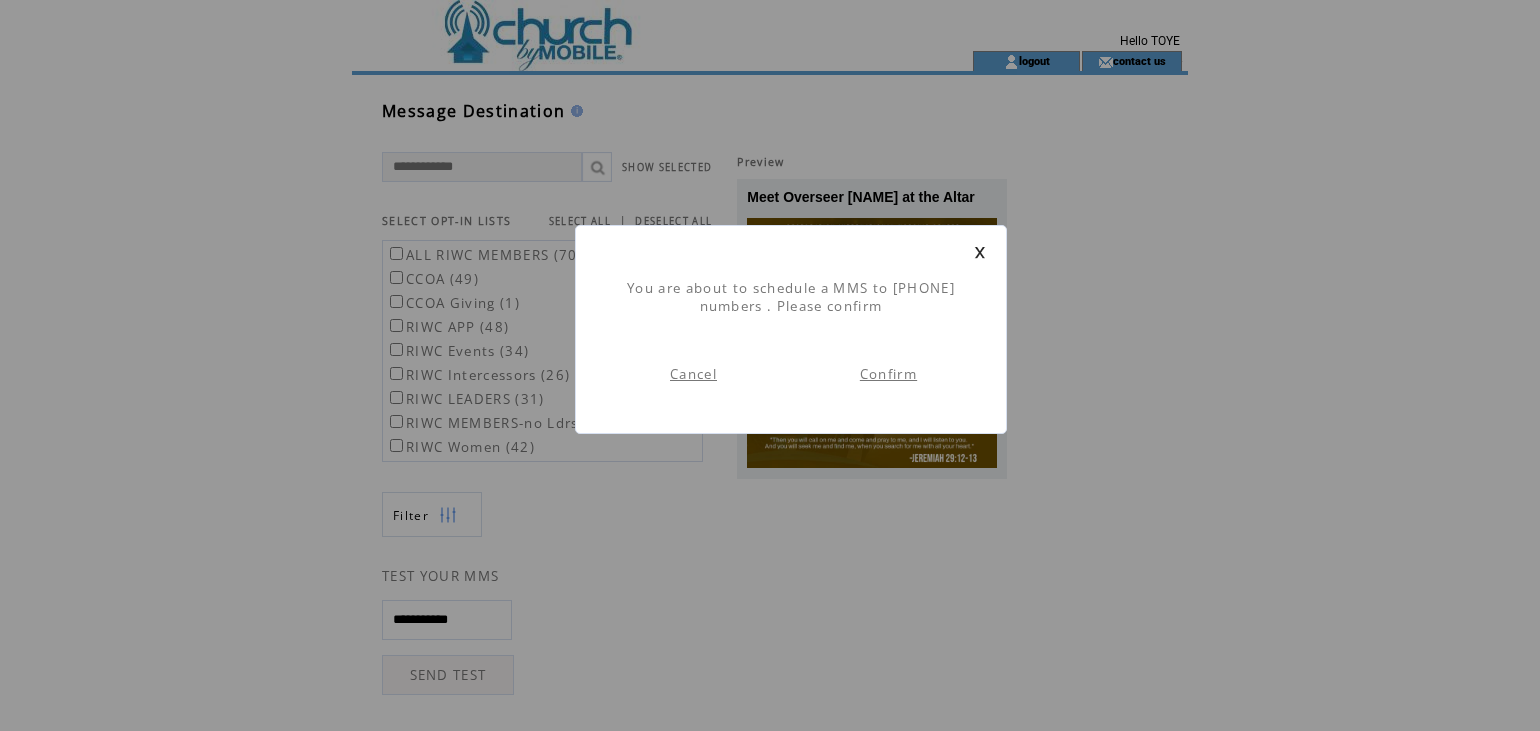 scroll, scrollTop: 1, scrollLeft: 0, axis: vertical 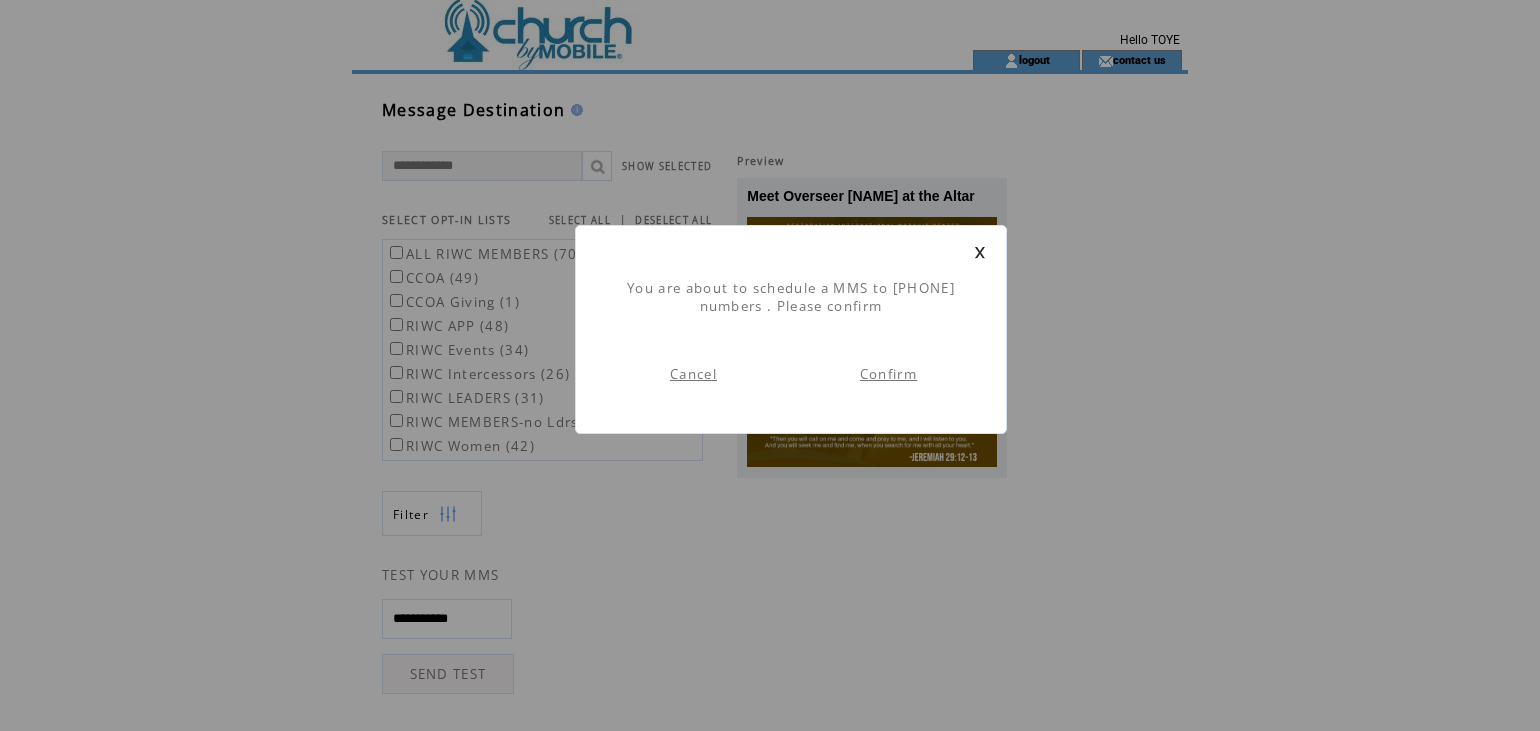 click on "Confirm" at bounding box center (888, 374) 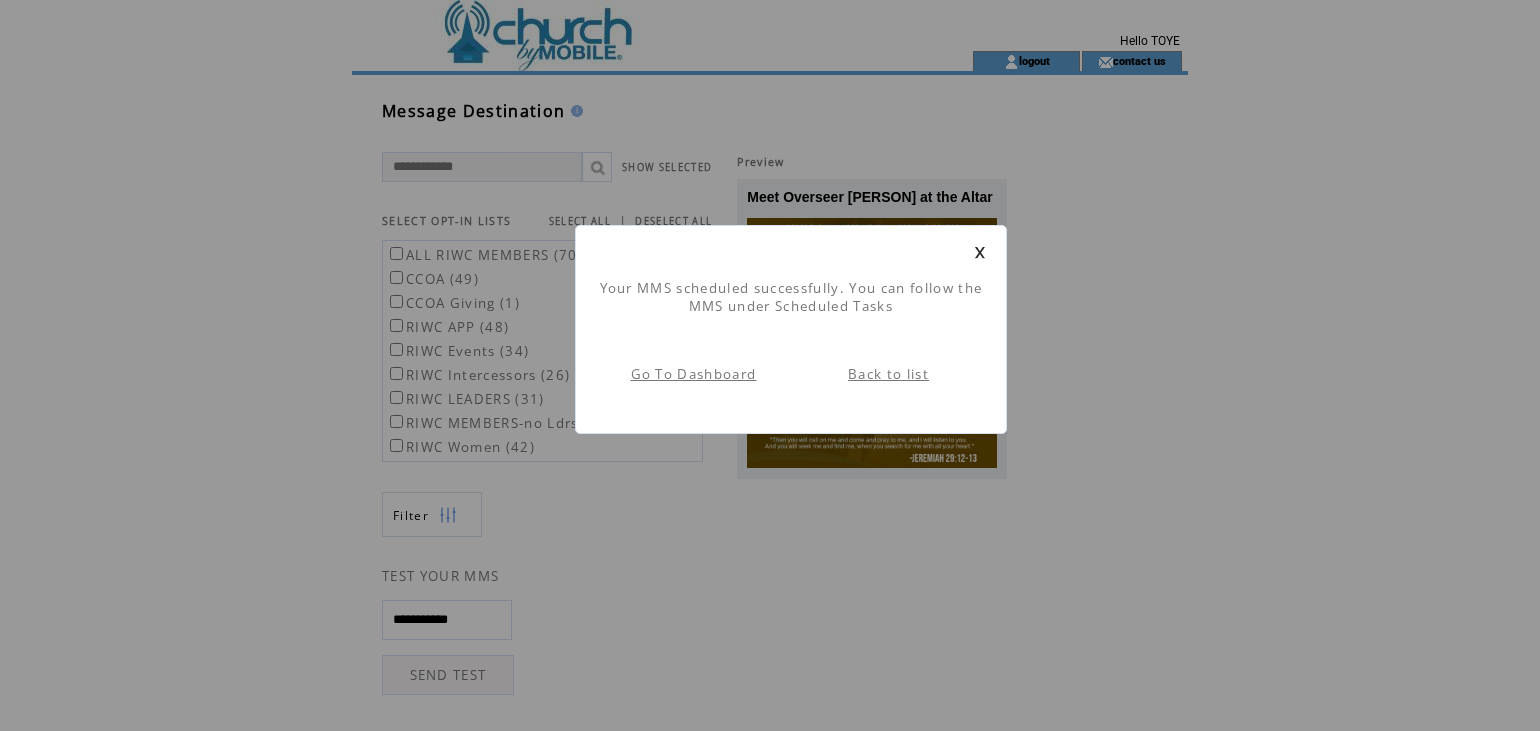 scroll, scrollTop: 1, scrollLeft: 0, axis: vertical 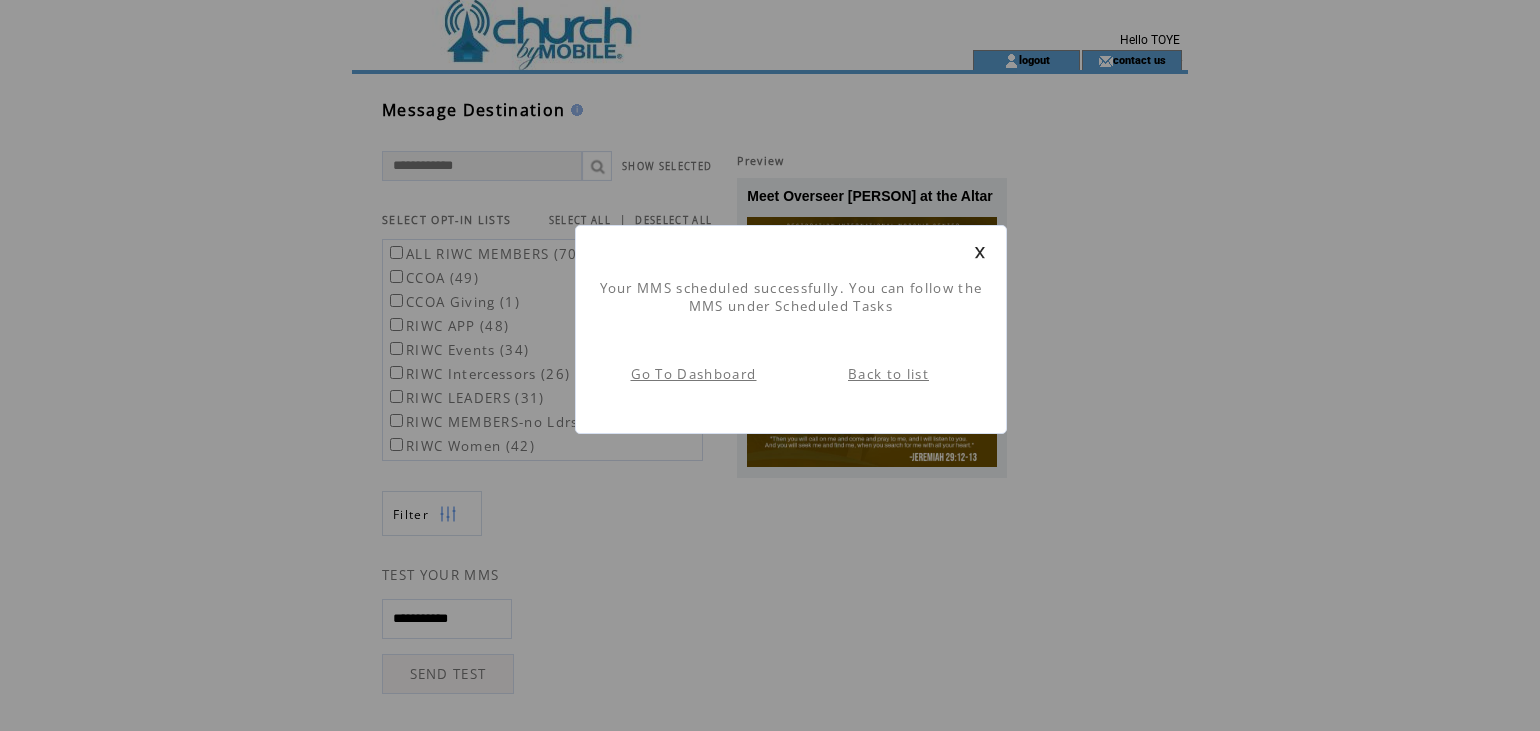 click on "Back to list" at bounding box center (888, 374) 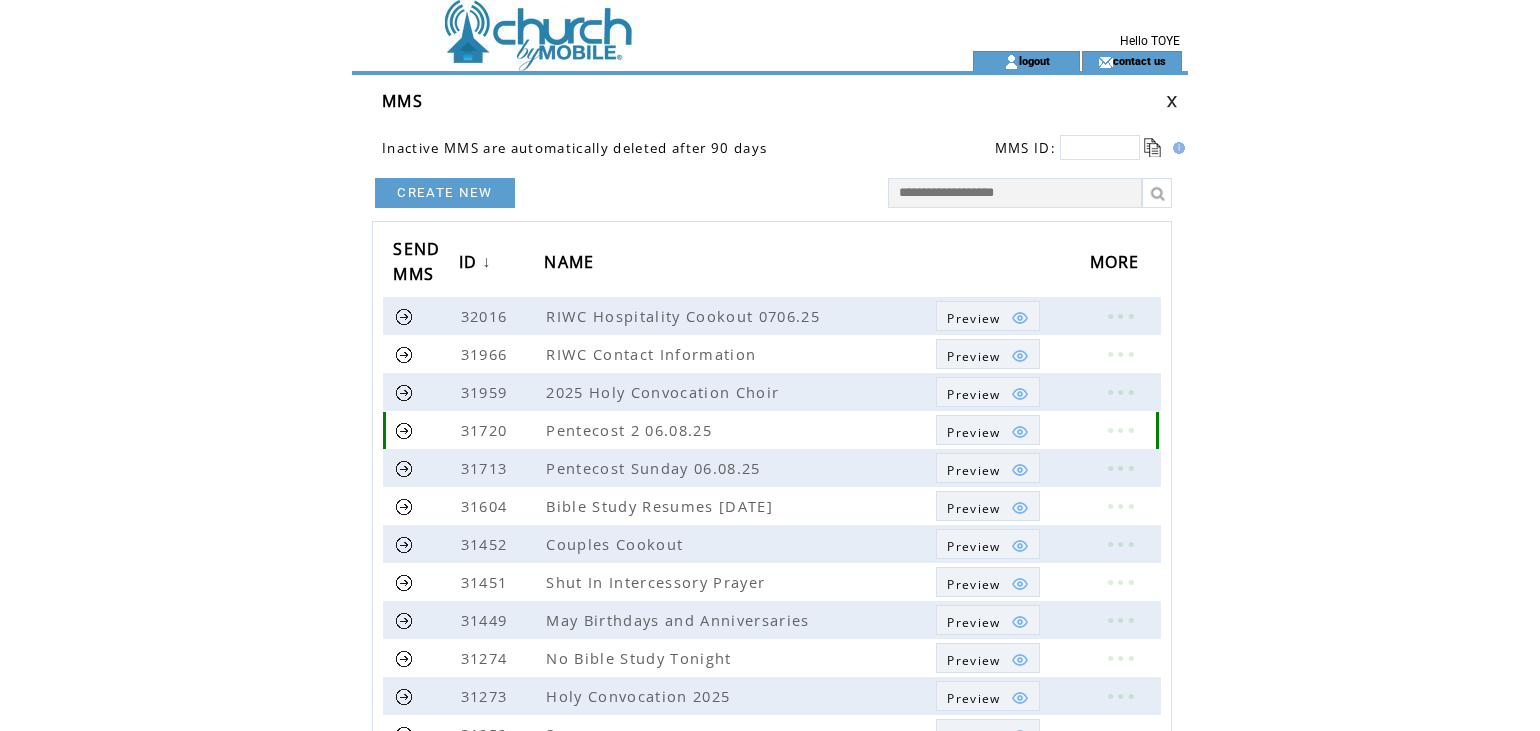 scroll, scrollTop: 0, scrollLeft: 0, axis: both 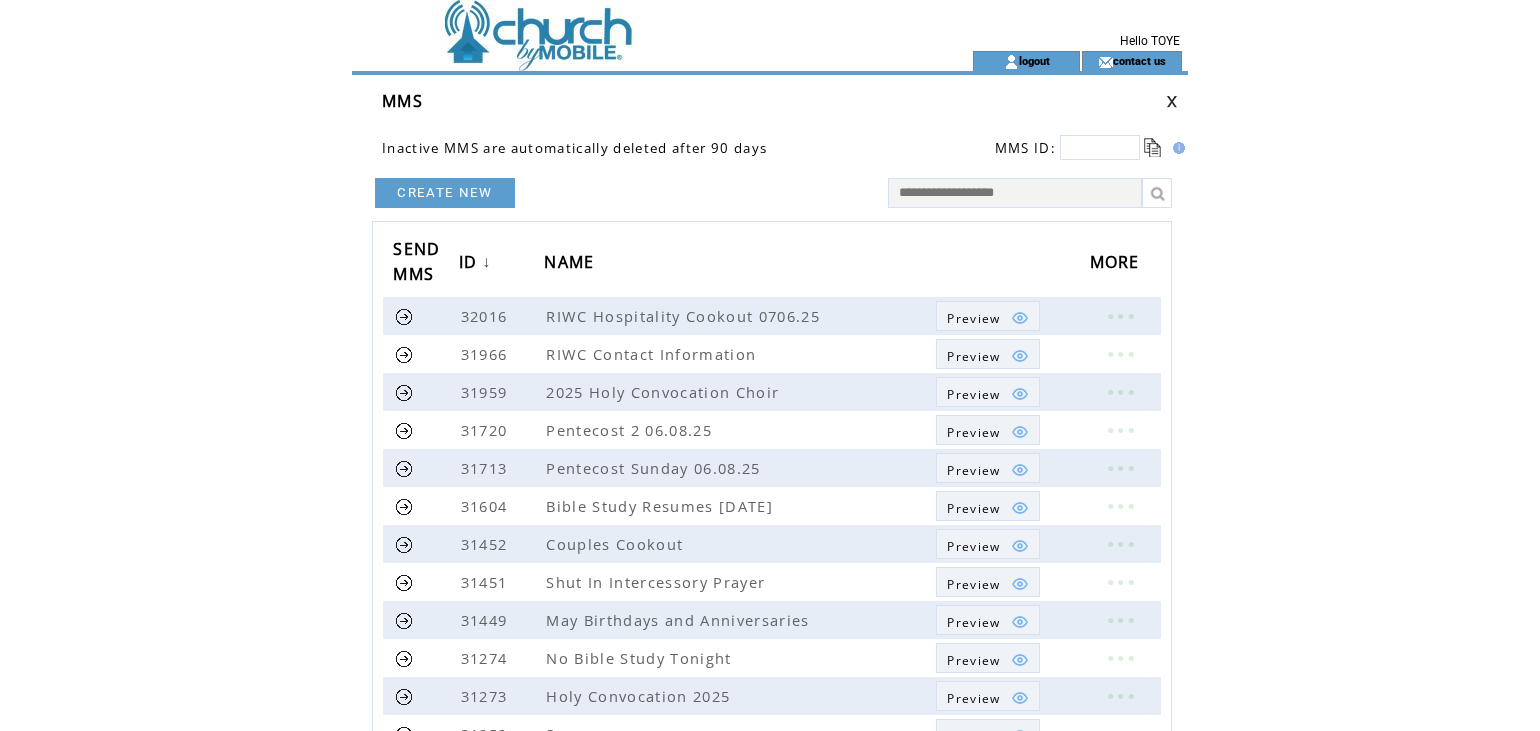 click at bounding box center (1172, 101) 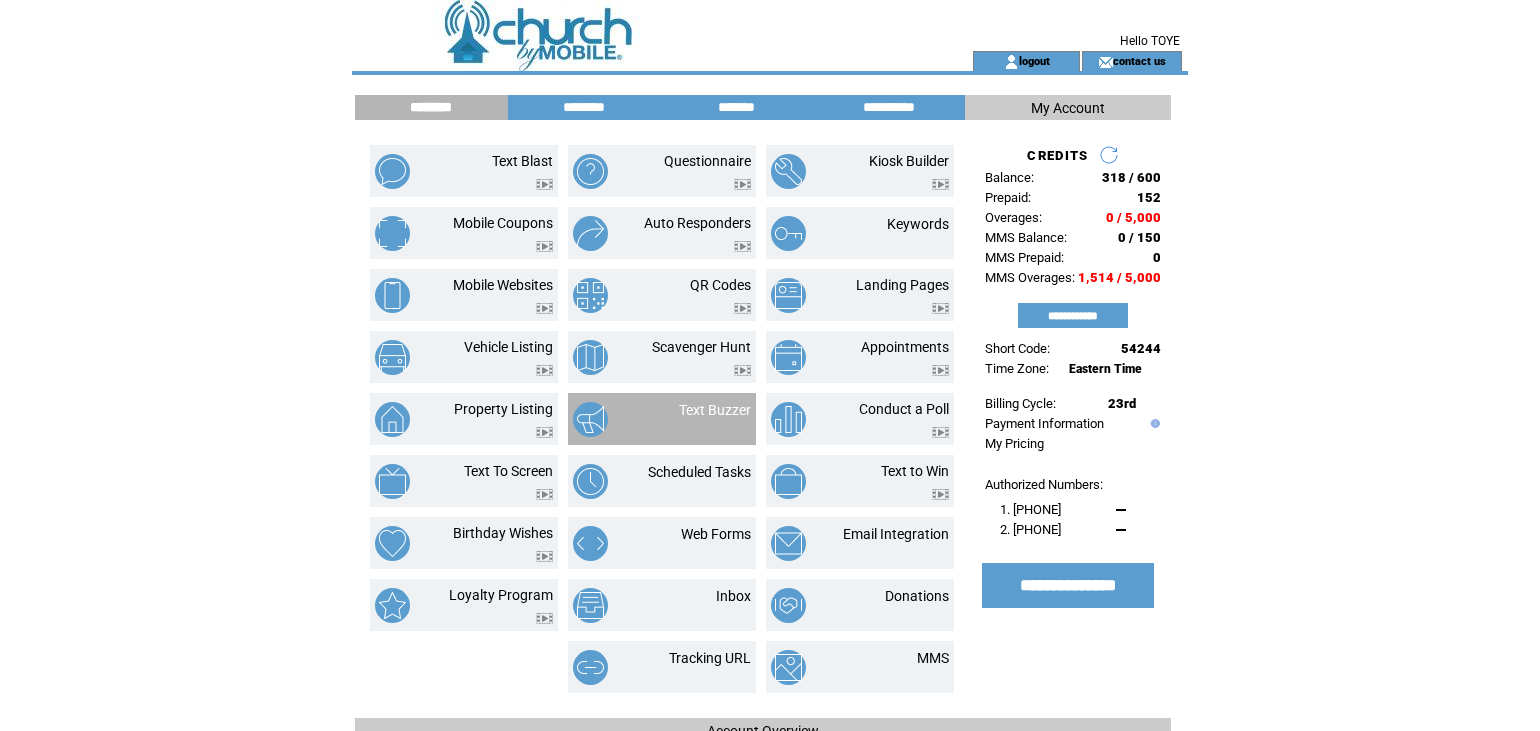 scroll, scrollTop: 0, scrollLeft: 0, axis: both 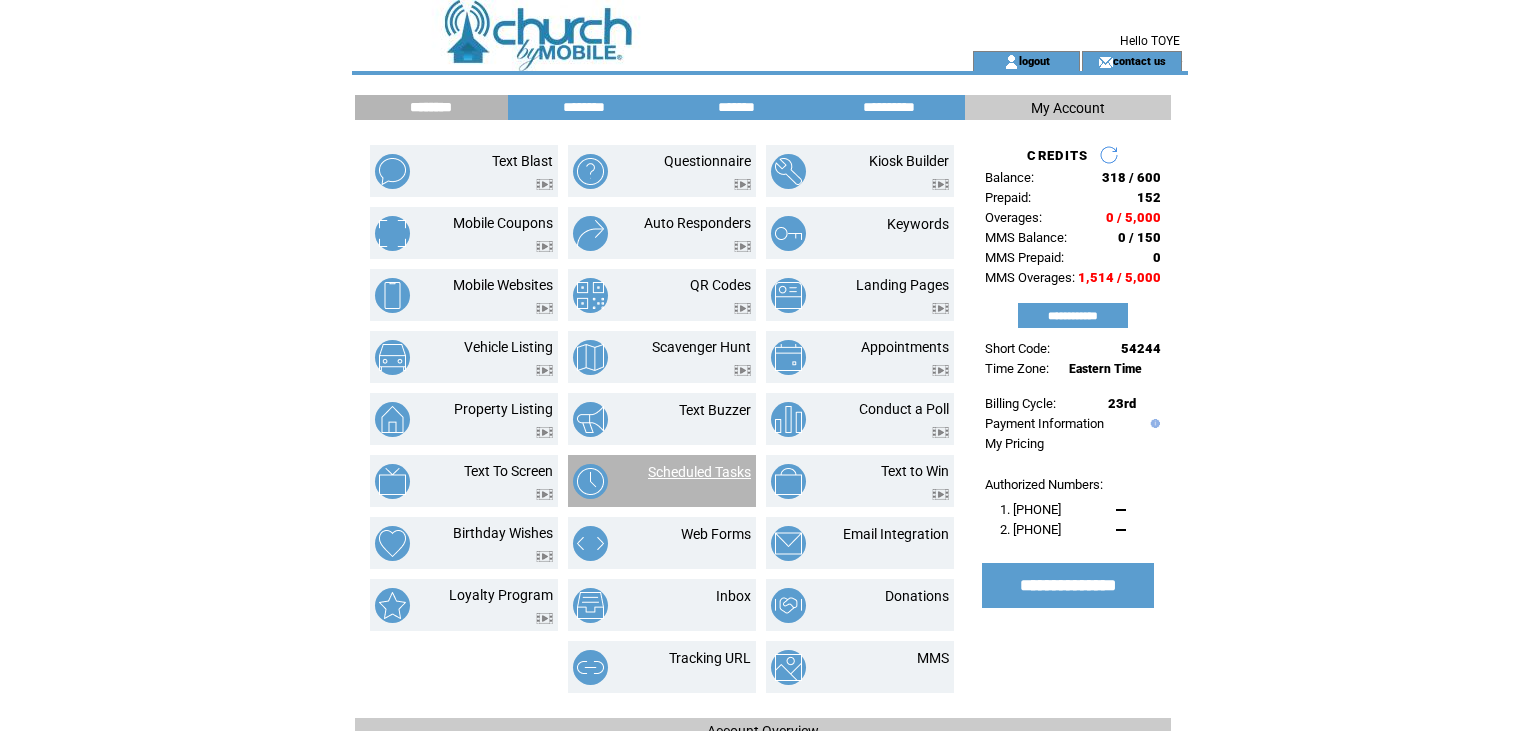 click on "Scheduled Tasks" at bounding box center (699, 472) 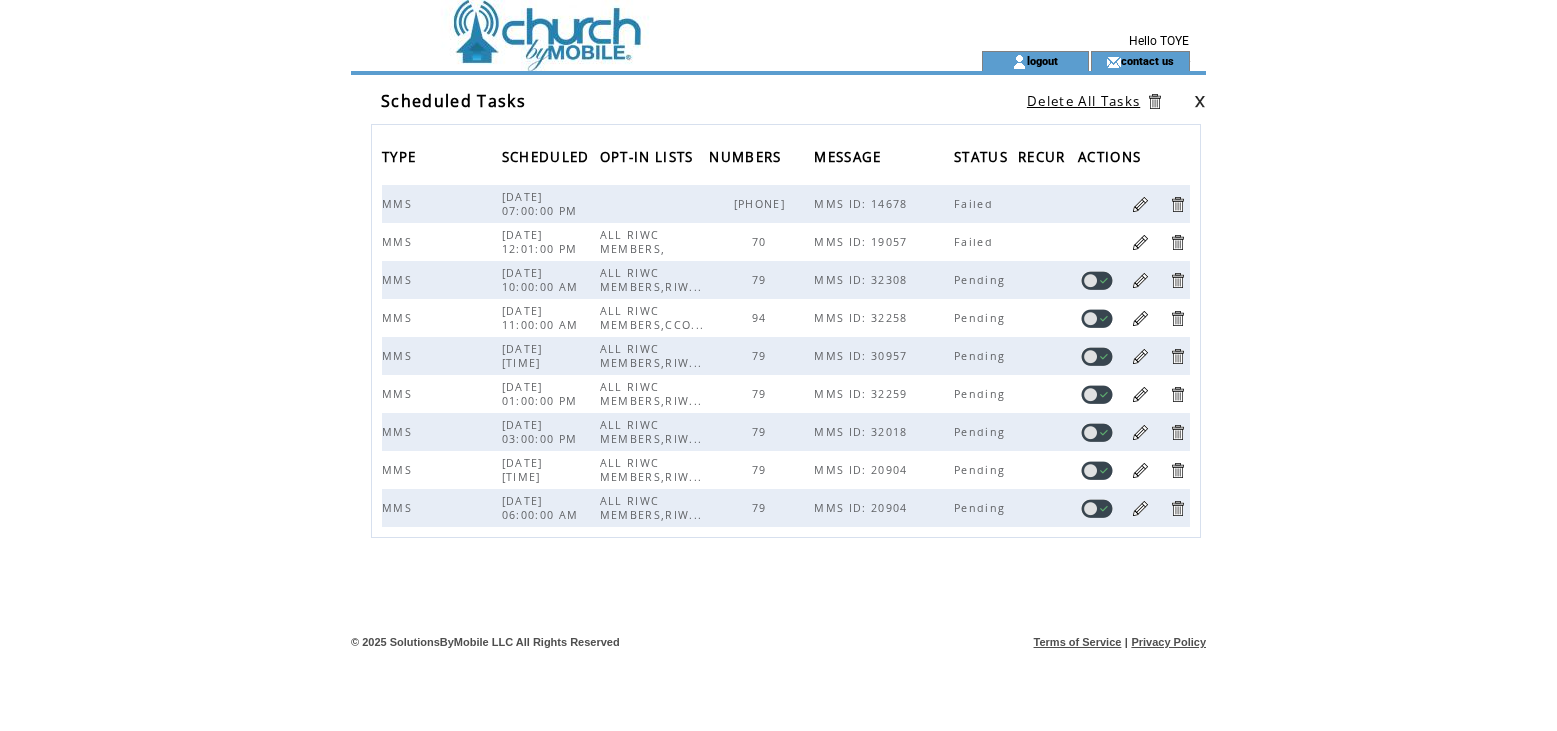 scroll, scrollTop: 0, scrollLeft: 0, axis: both 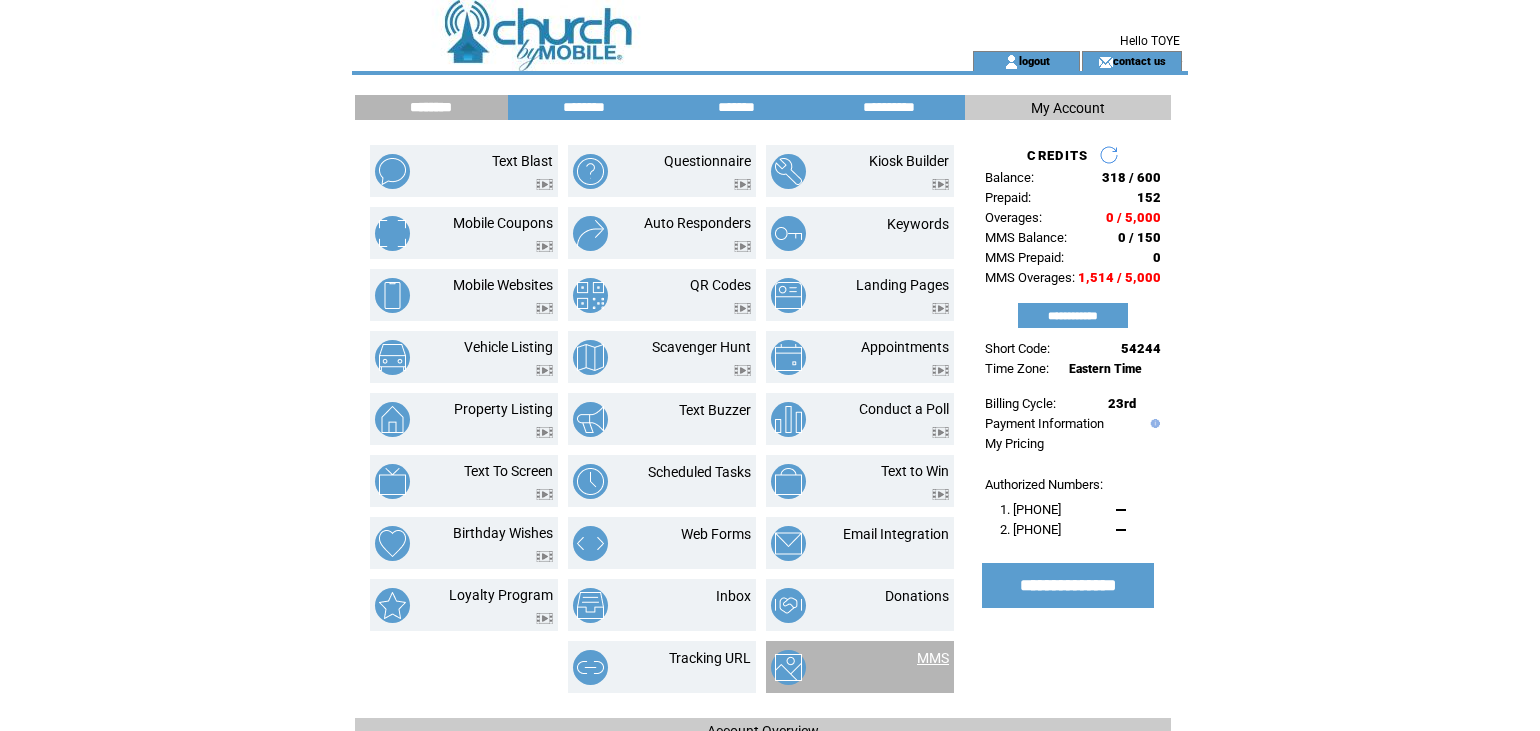 click on "MMS" at bounding box center [933, 658] 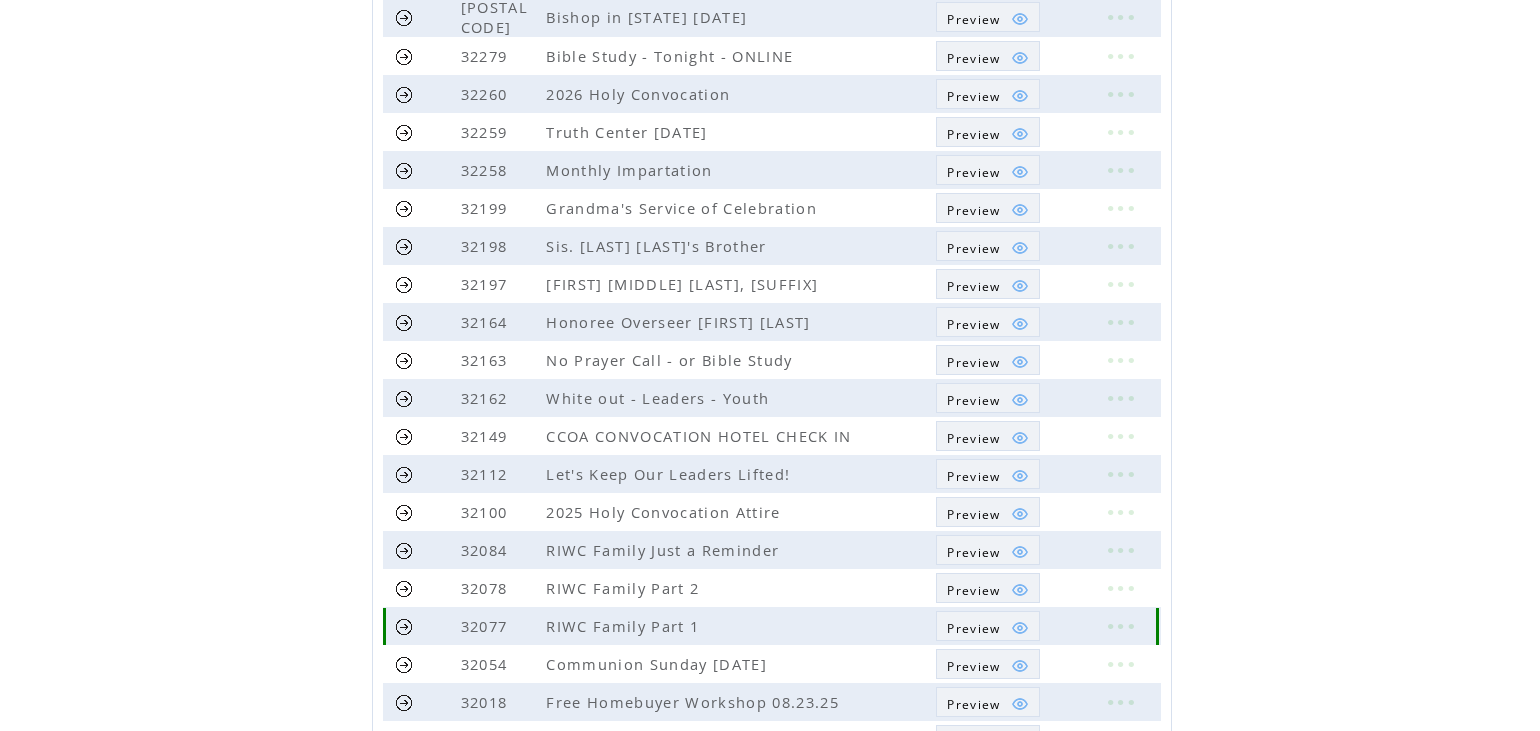 scroll, scrollTop: 400, scrollLeft: 0, axis: vertical 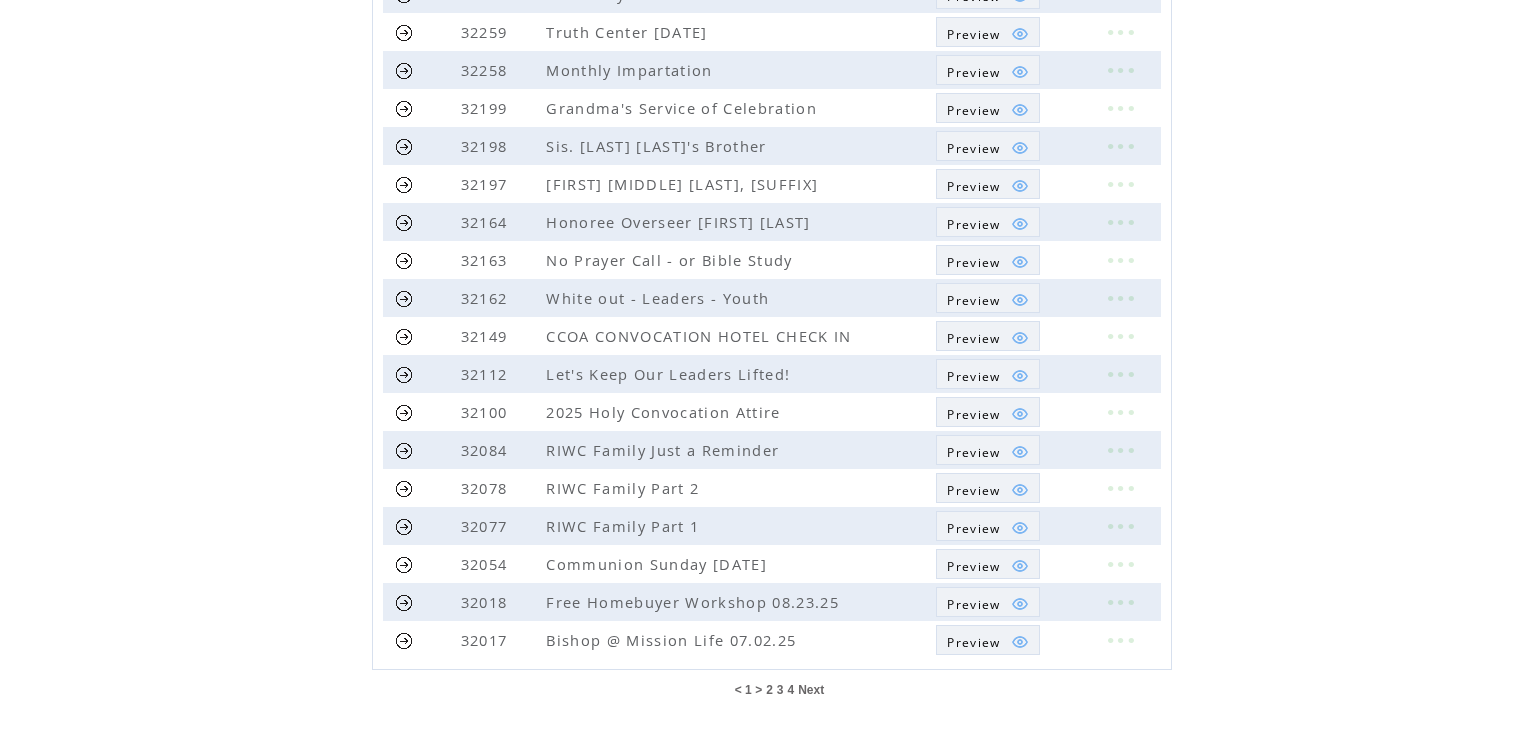 click on "Next" at bounding box center (811, 690) 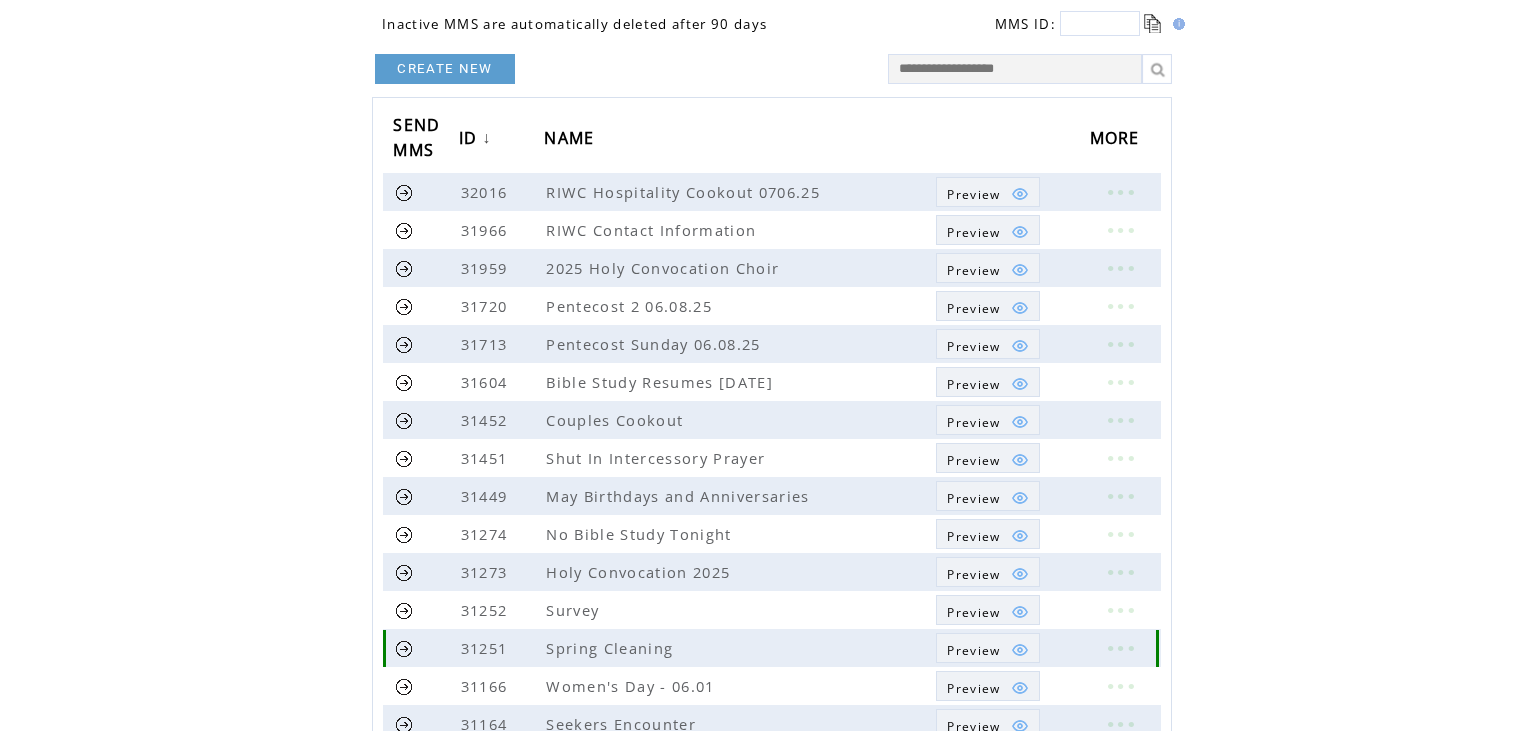 scroll, scrollTop: 447, scrollLeft: 0, axis: vertical 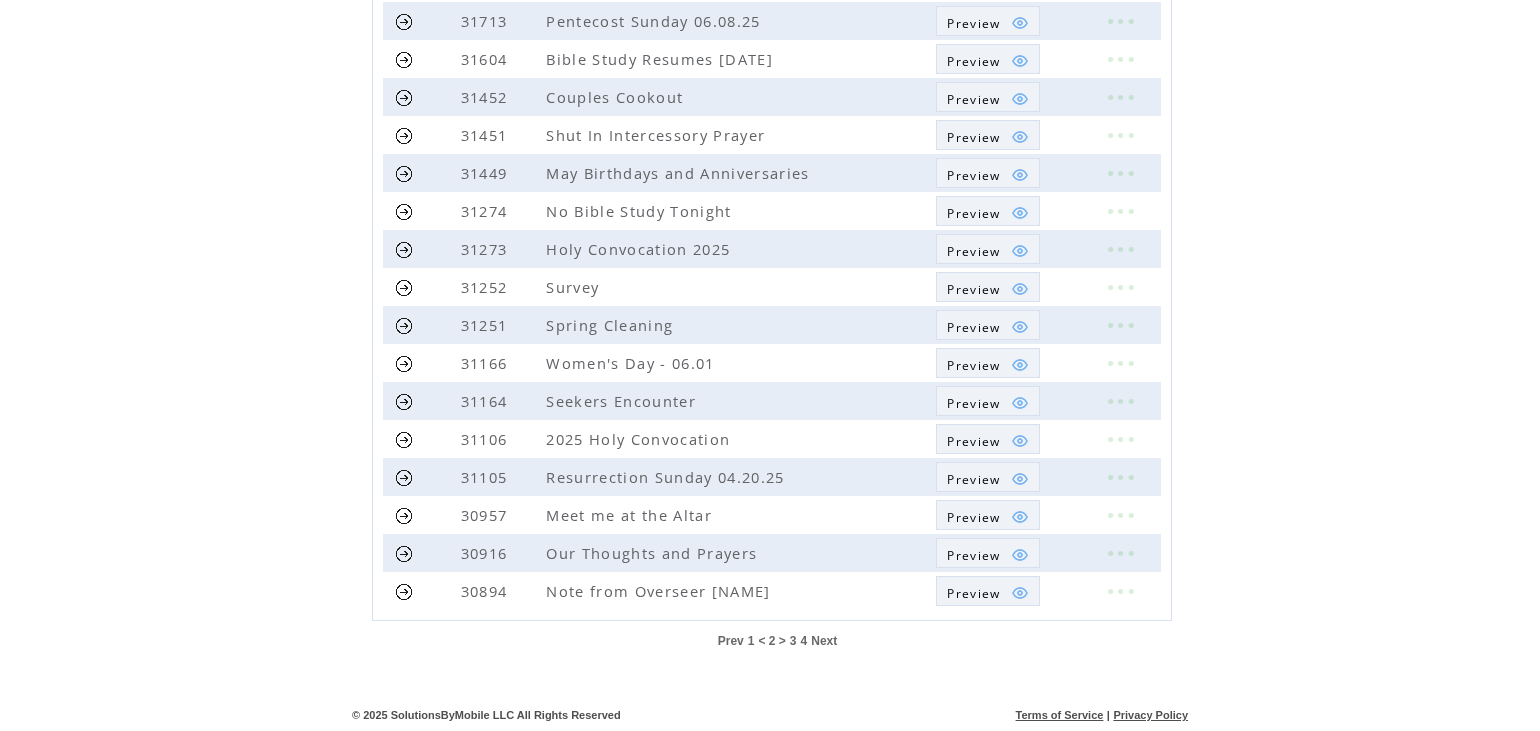 click on "Prev" at bounding box center [731, 641] 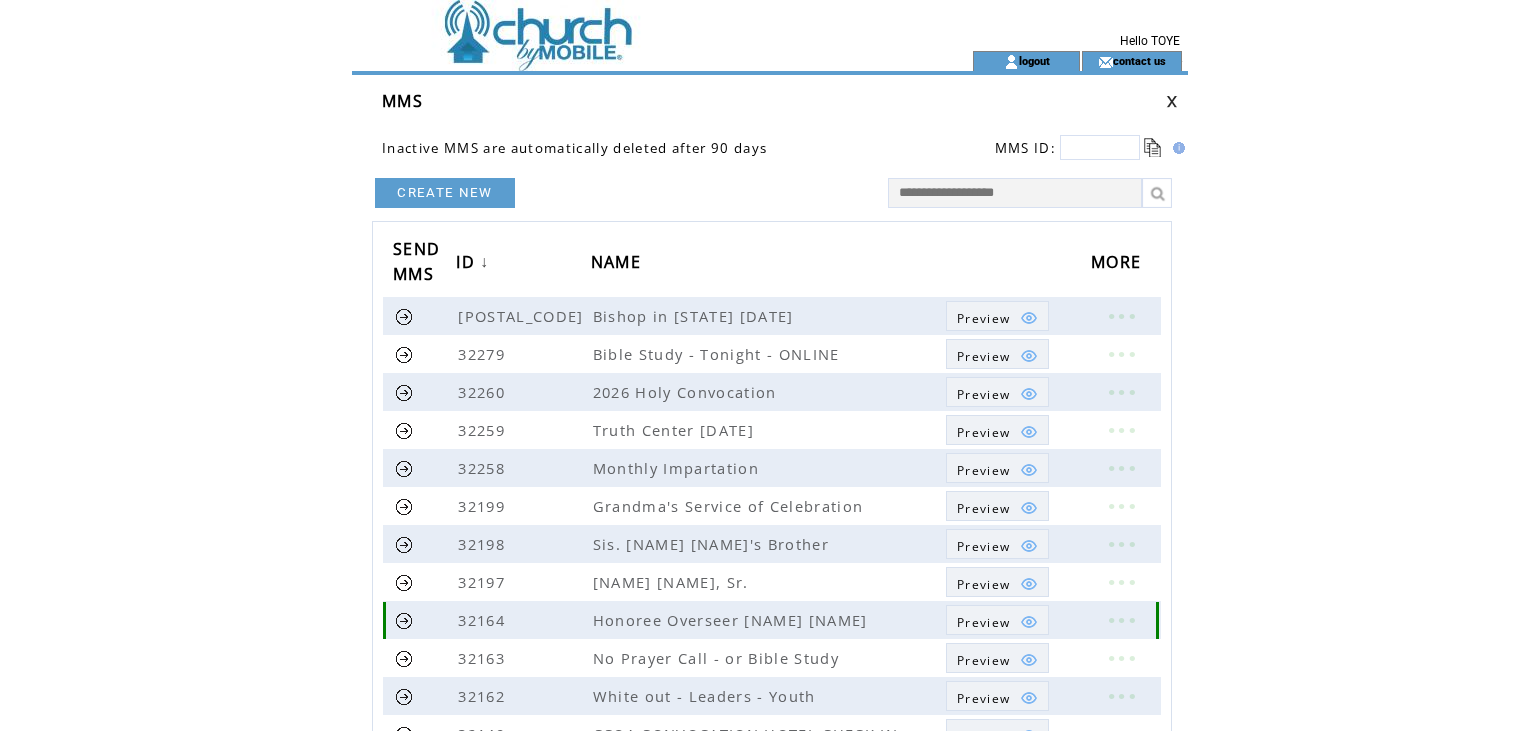 scroll, scrollTop: 0, scrollLeft: 0, axis: both 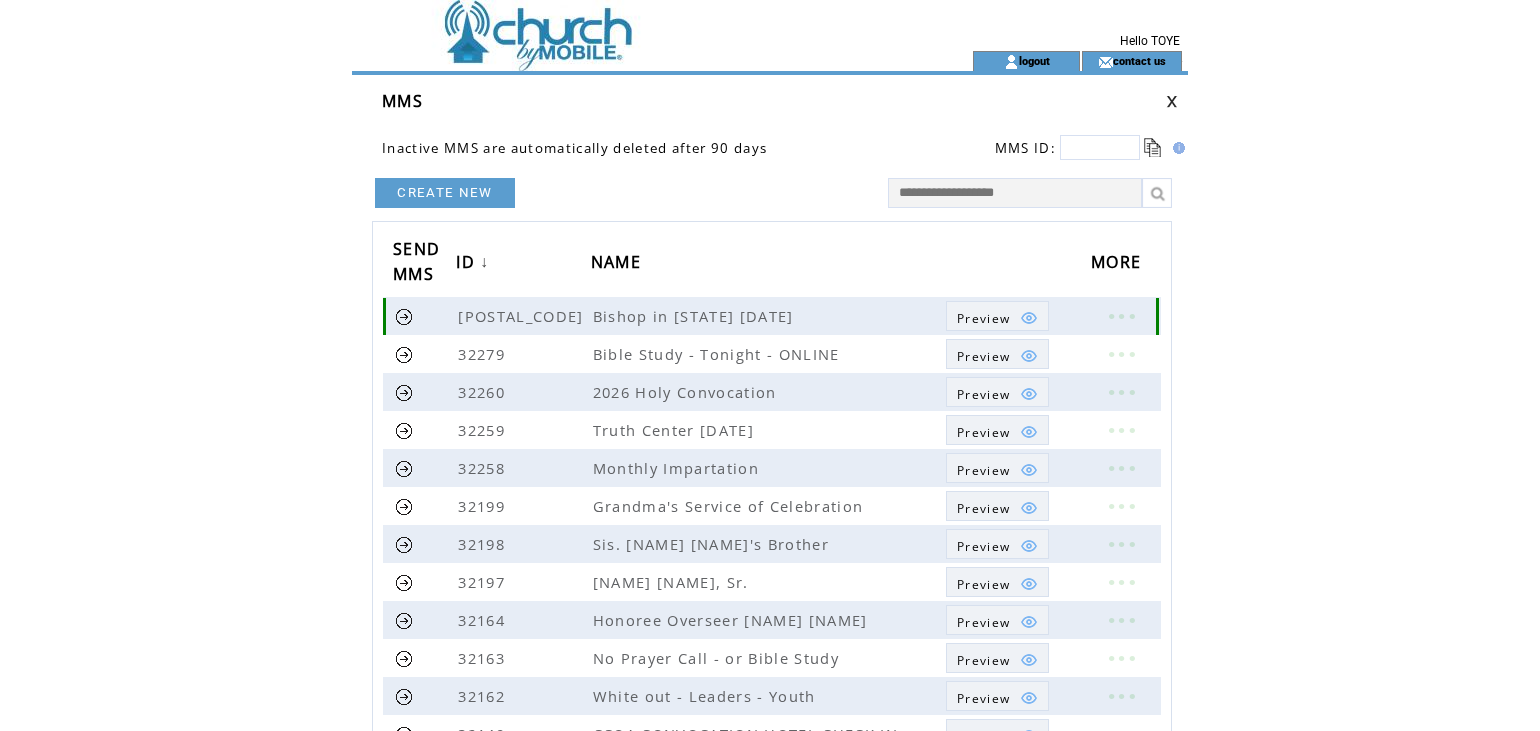 click at bounding box center [1121, 316] 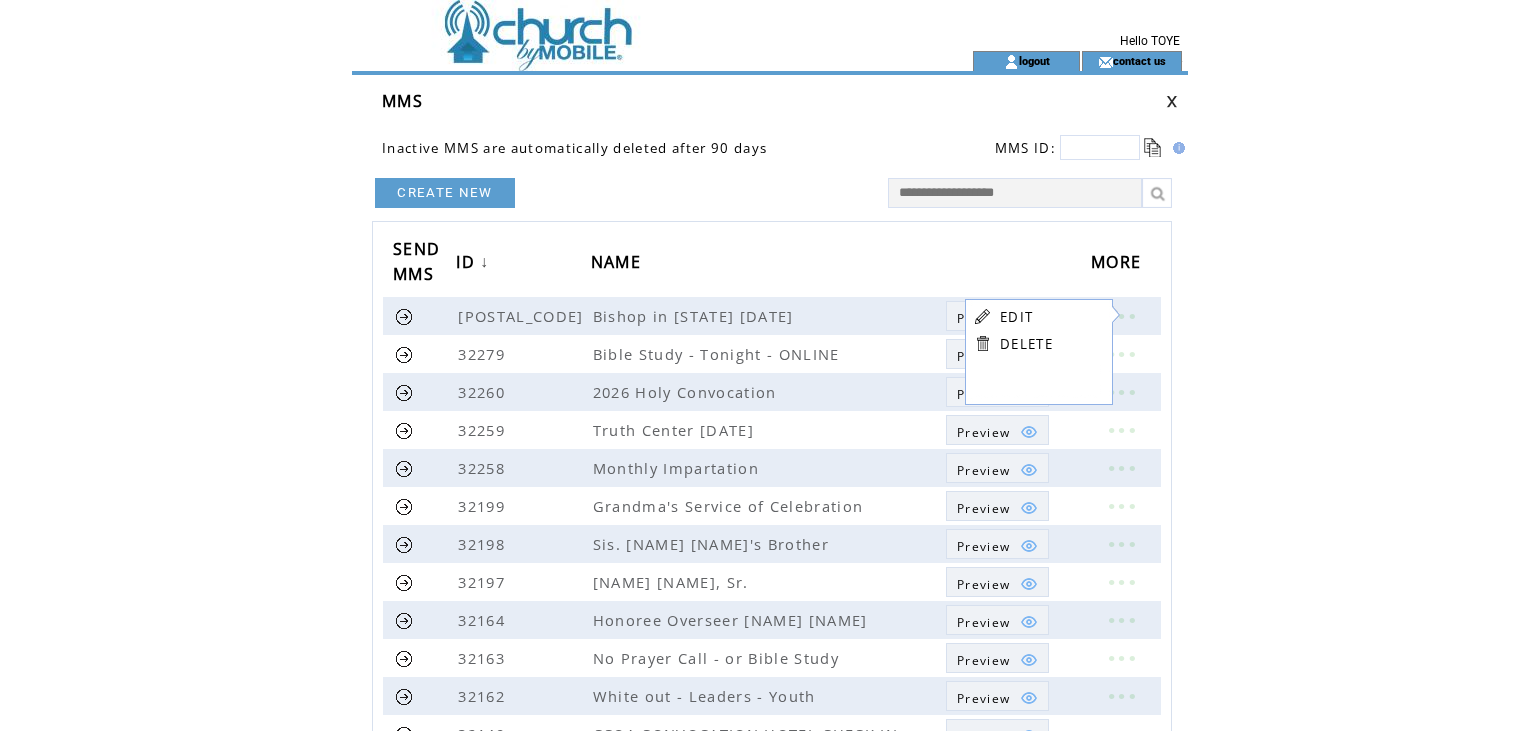 click on "EDIT" at bounding box center (1016, 317) 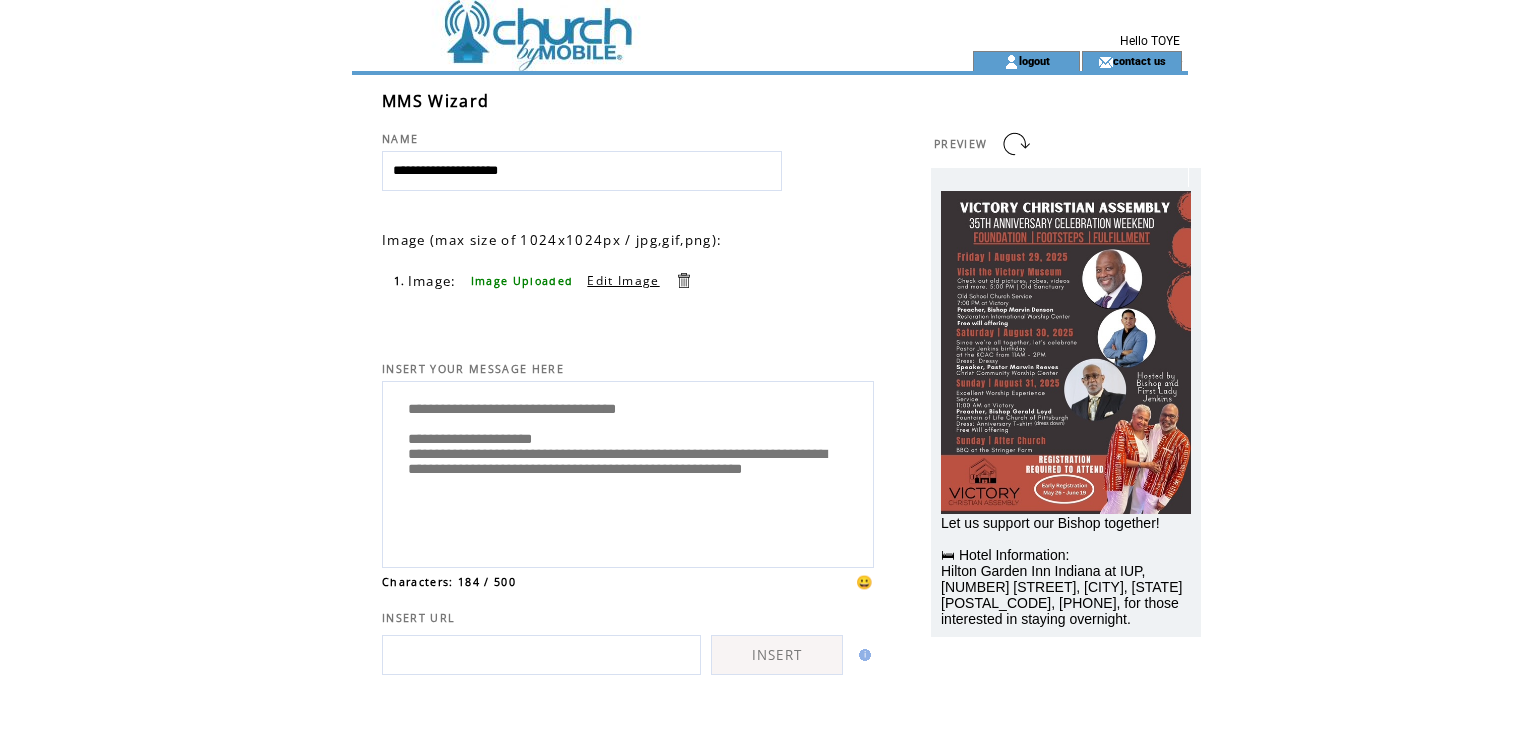 scroll, scrollTop: 0, scrollLeft: 0, axis: both 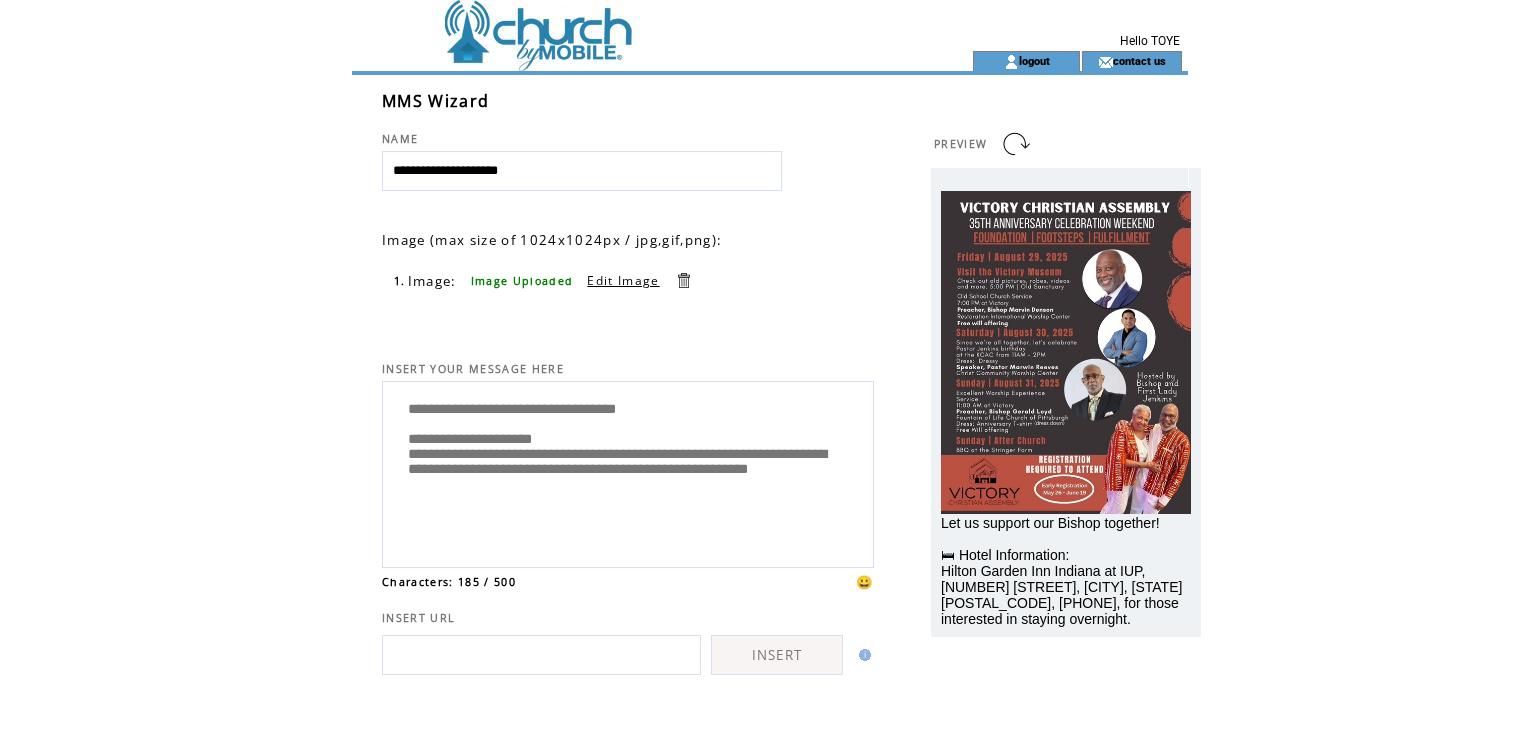 paste on "[REDACTED]
[REDACTED]" 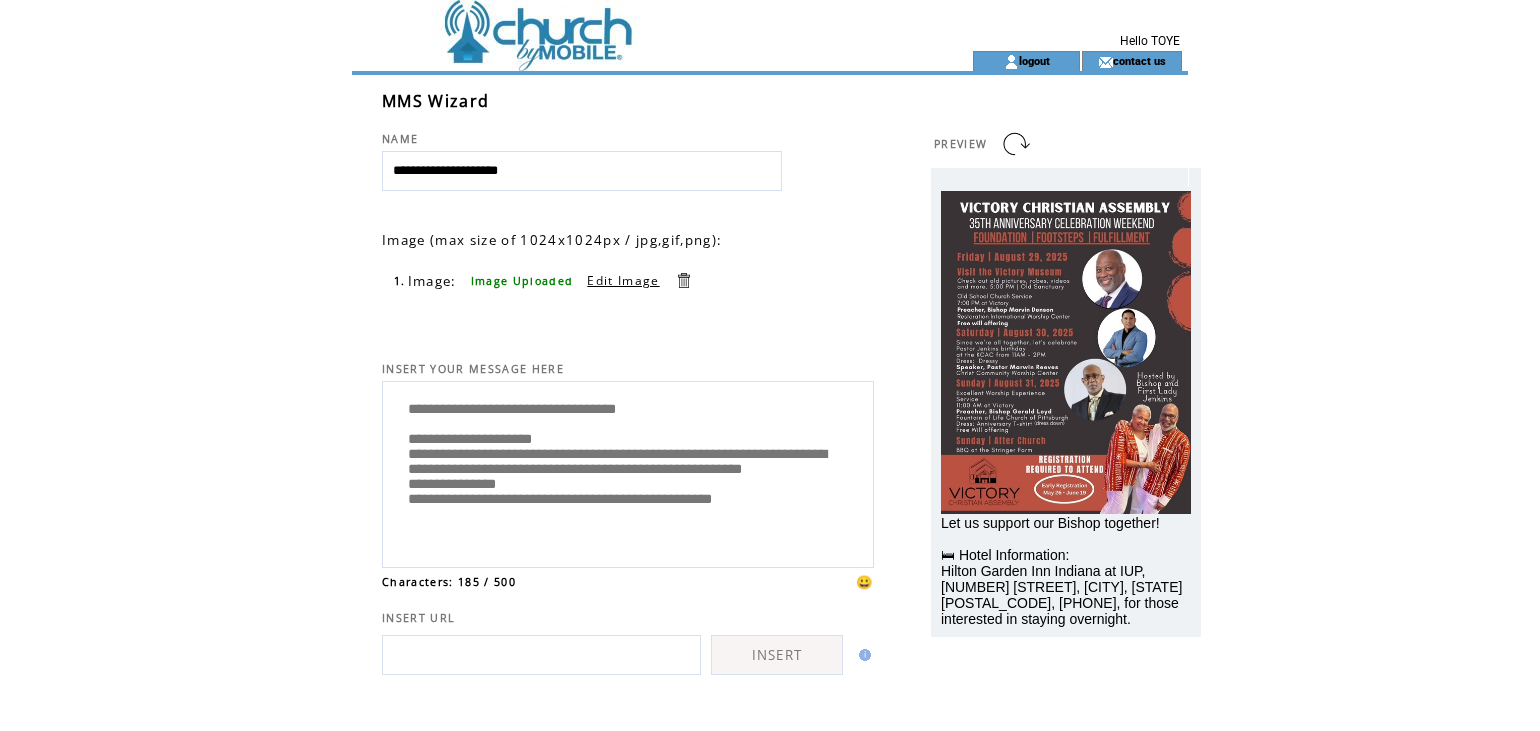 scroll, scrollTop: 25, scrollLeft: 0, axis: vertical 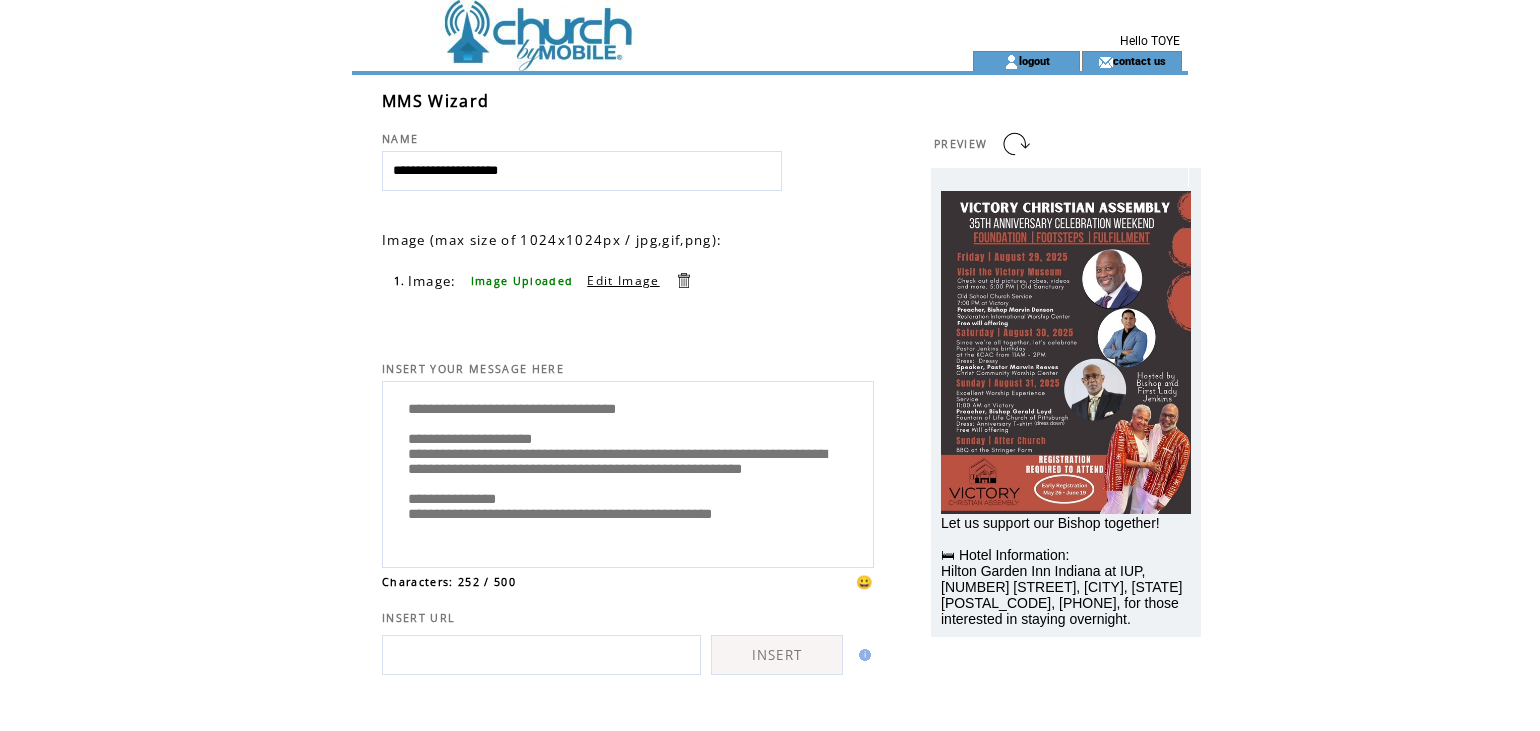 click on "**********" at bounding box center (628, 472) 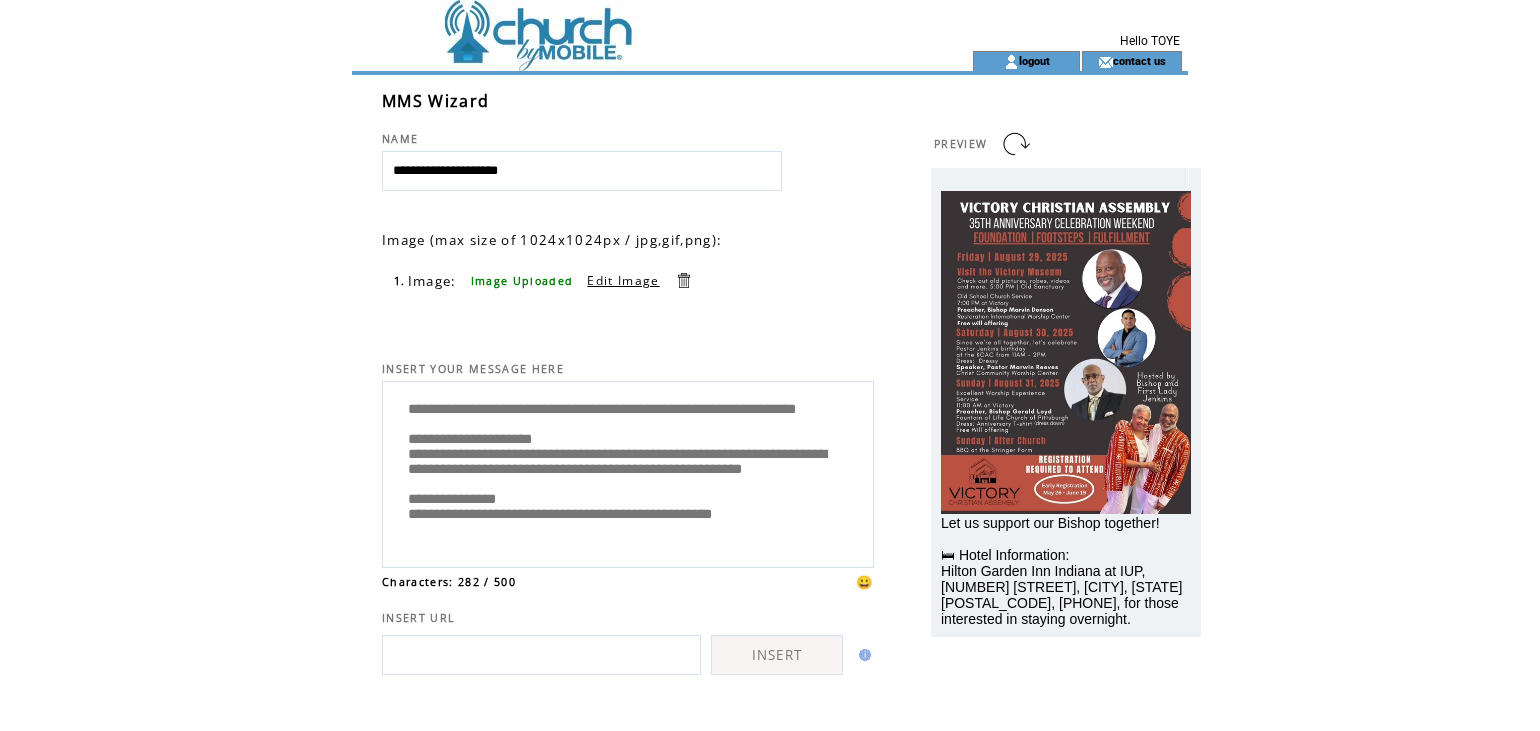 scroll, scrollTop: 80, scrollLeft: 0, axis: vertical 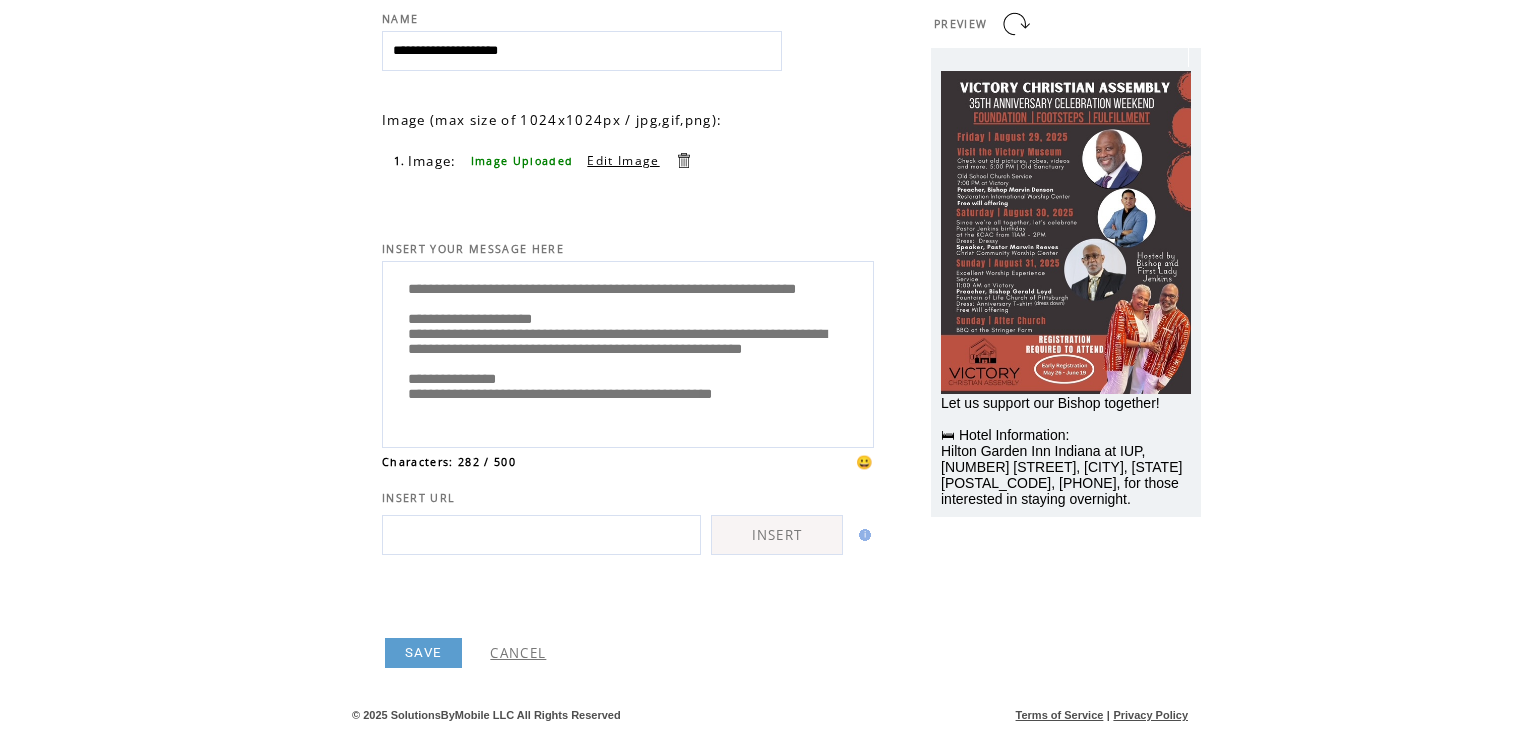 type on "**********" 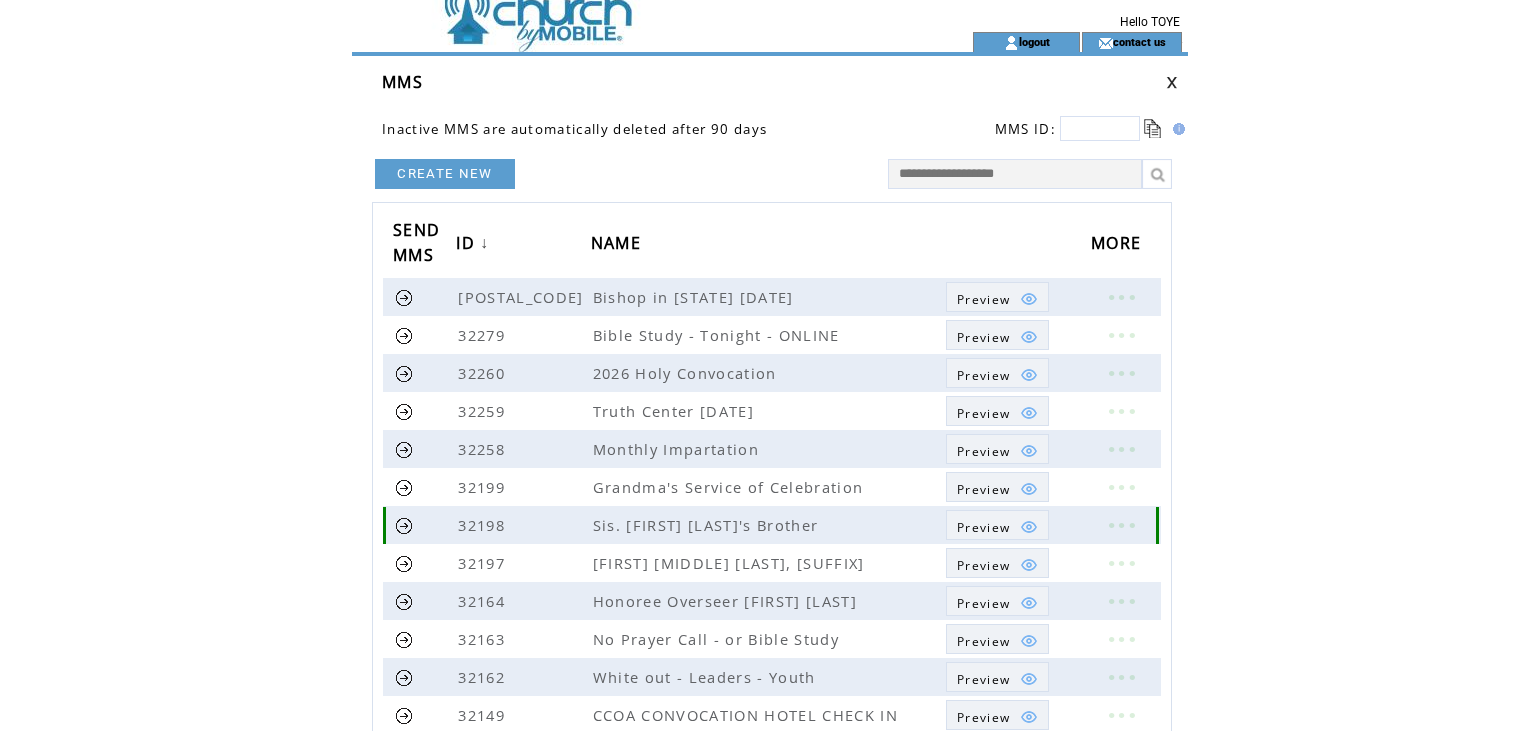scroll, scrollTop: 0, scrollLeft: 0, axis: both 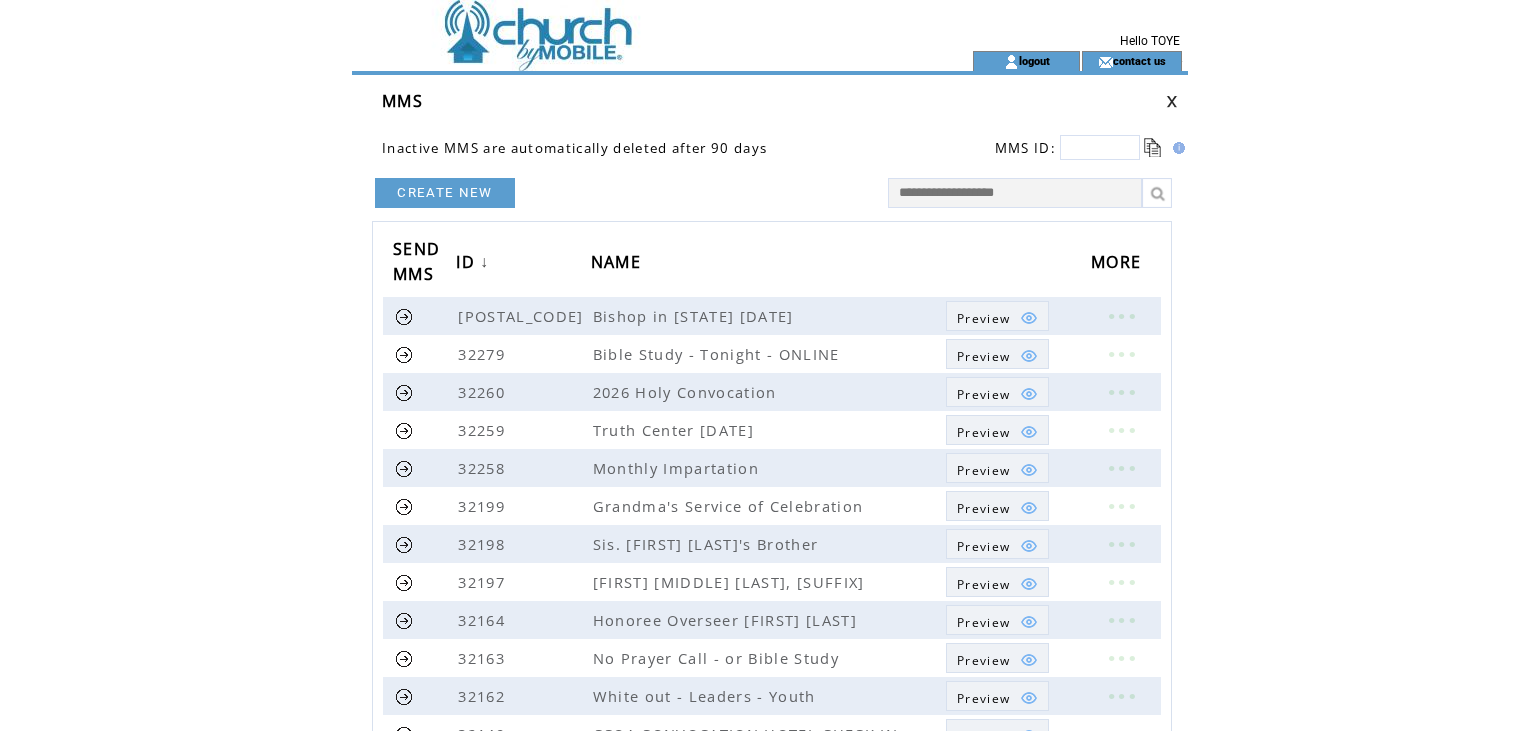 click at bounding box center [1172, 101] 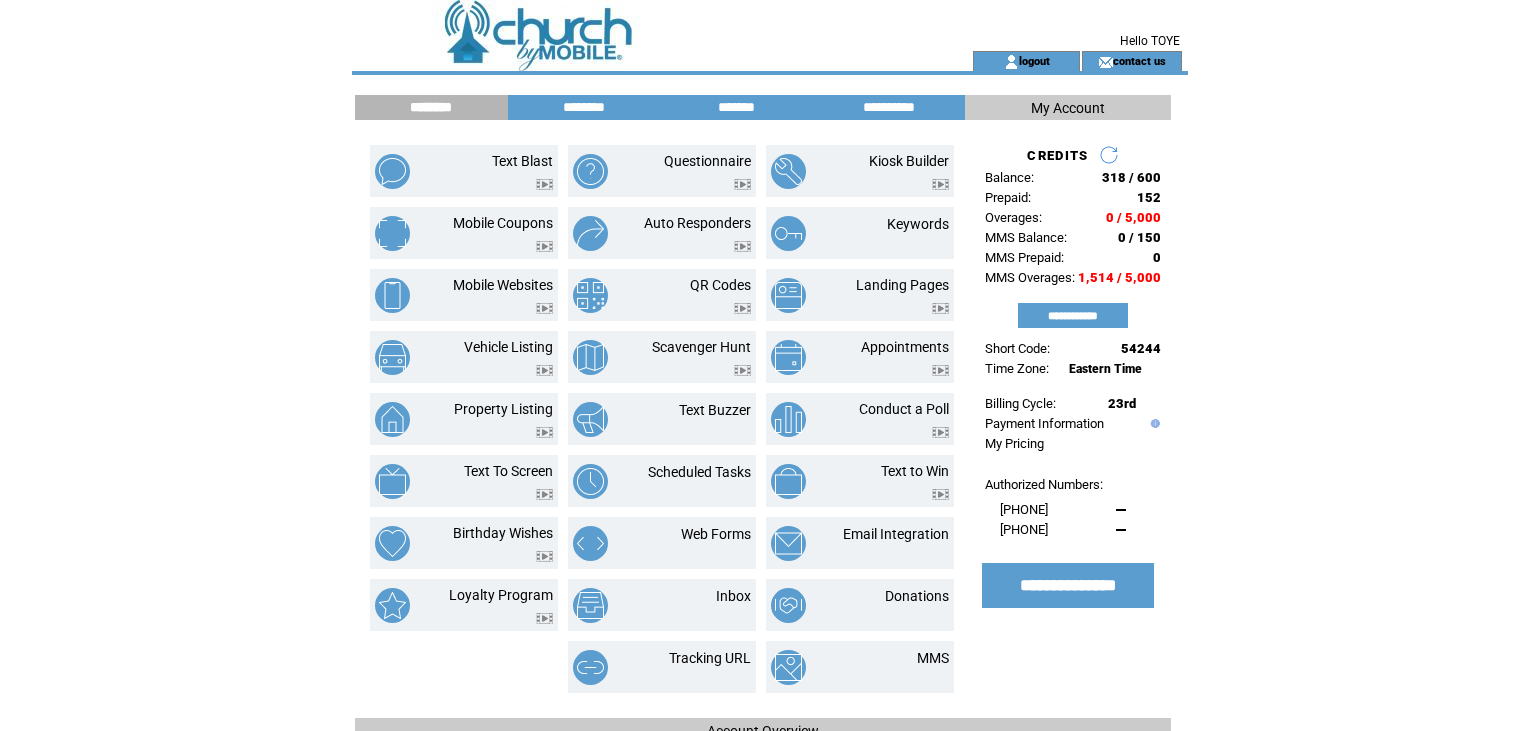 scroll, scrollTop: 0, scrollLeft: 0, axis: both 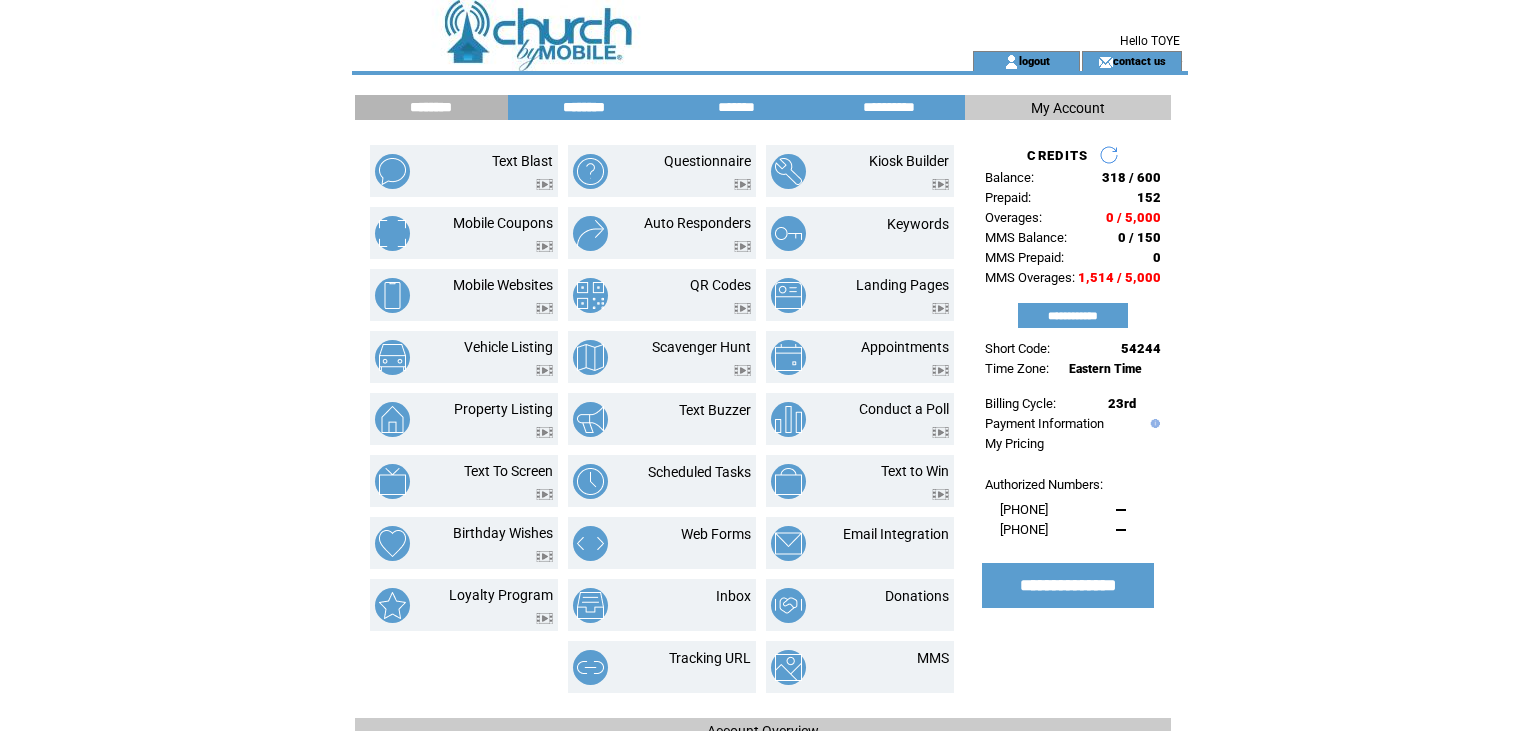 click on "********" at bounding box center (584, 107) 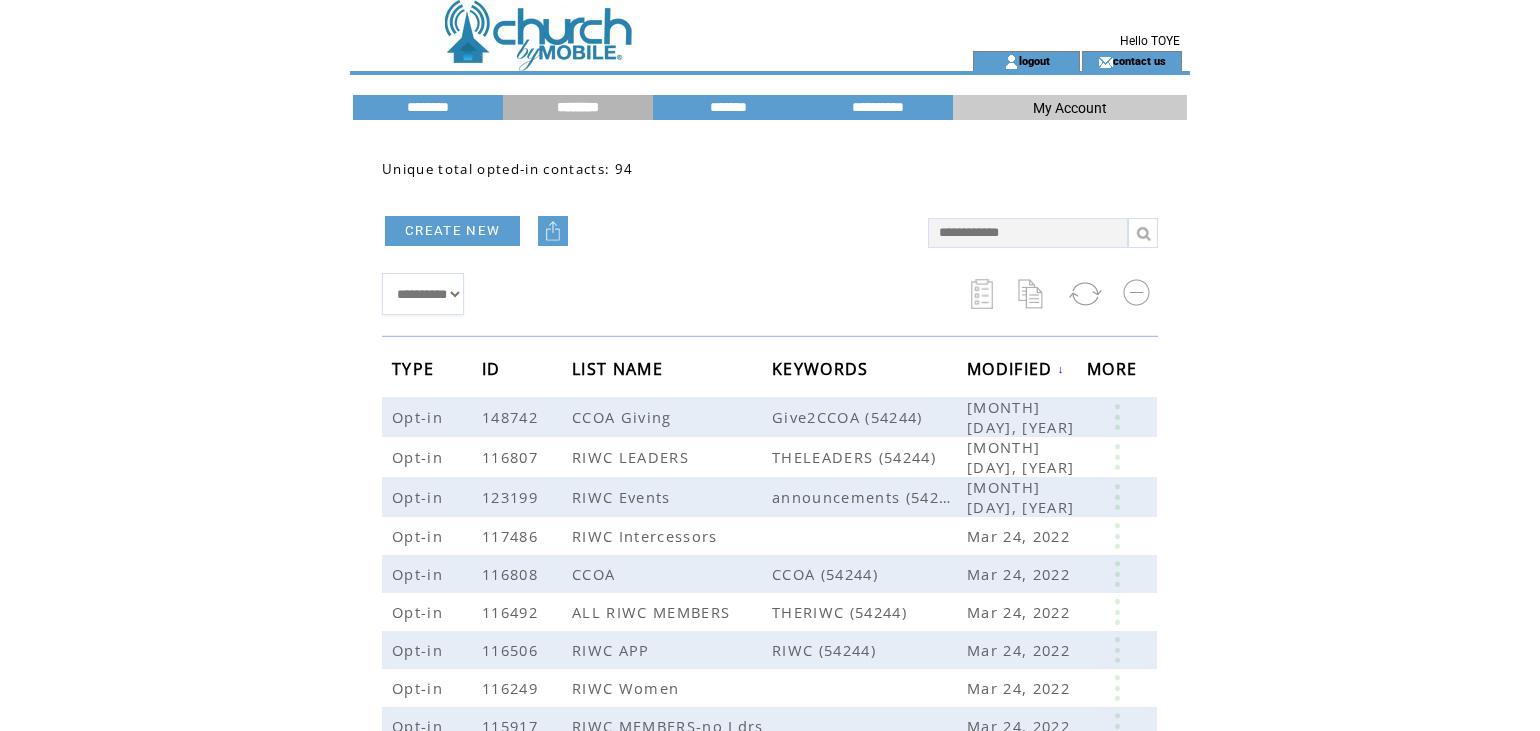 click on "CREATE NEW" at bounding box center (452, 231) 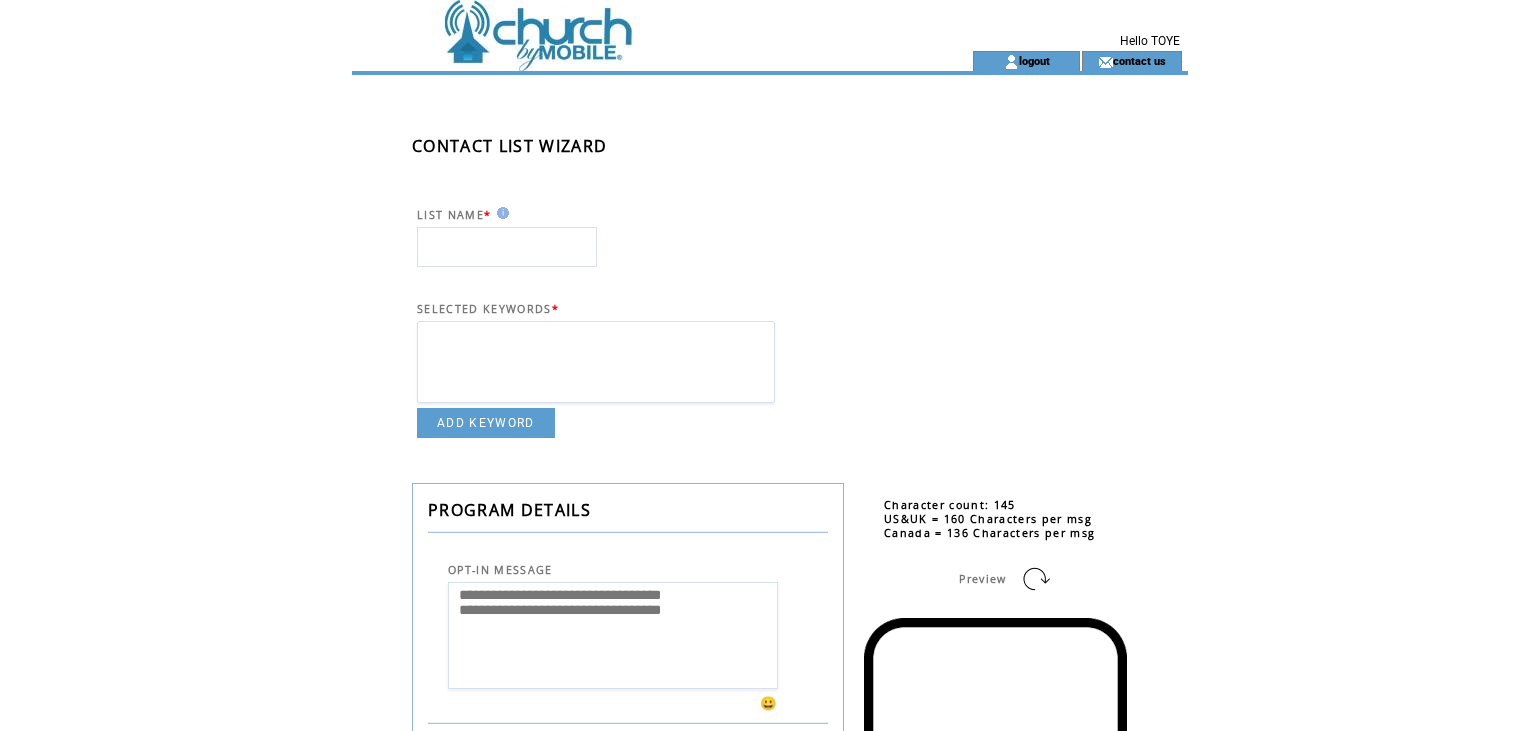 scroll, scrollTop: 0, scrollLeft: 0, axis: both 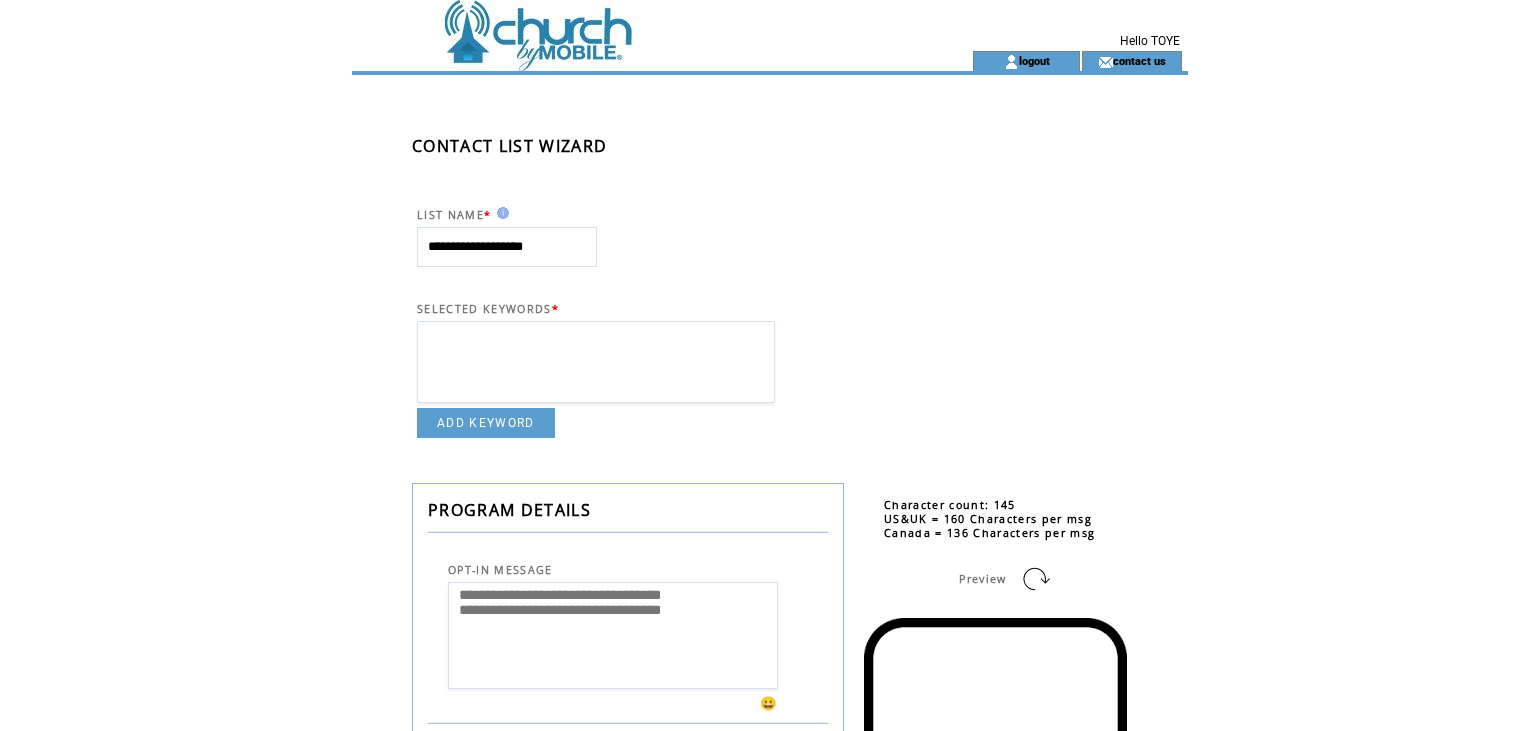 type on "**********" 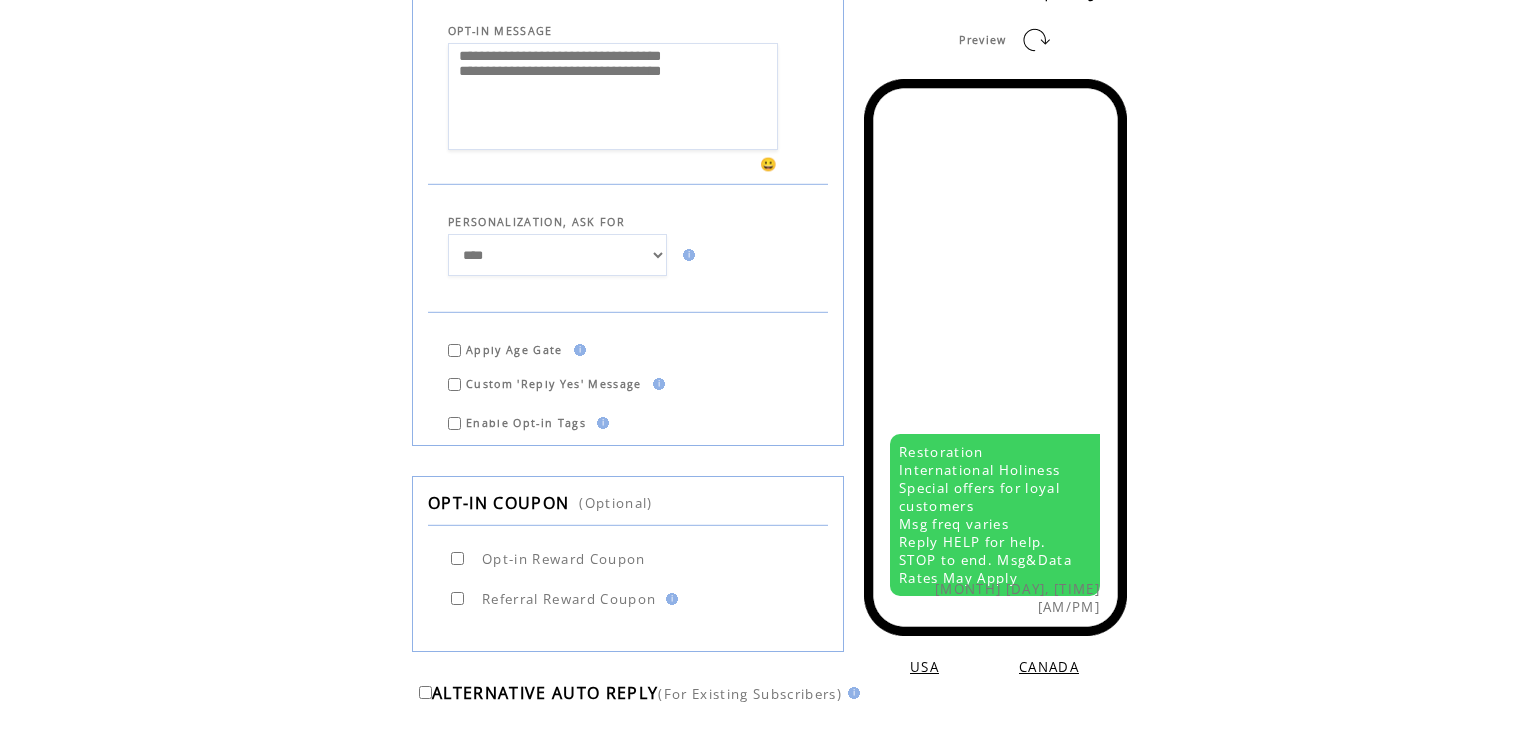 scroll, scrollTop: 759, scrollLeft: 0, axis: vertical 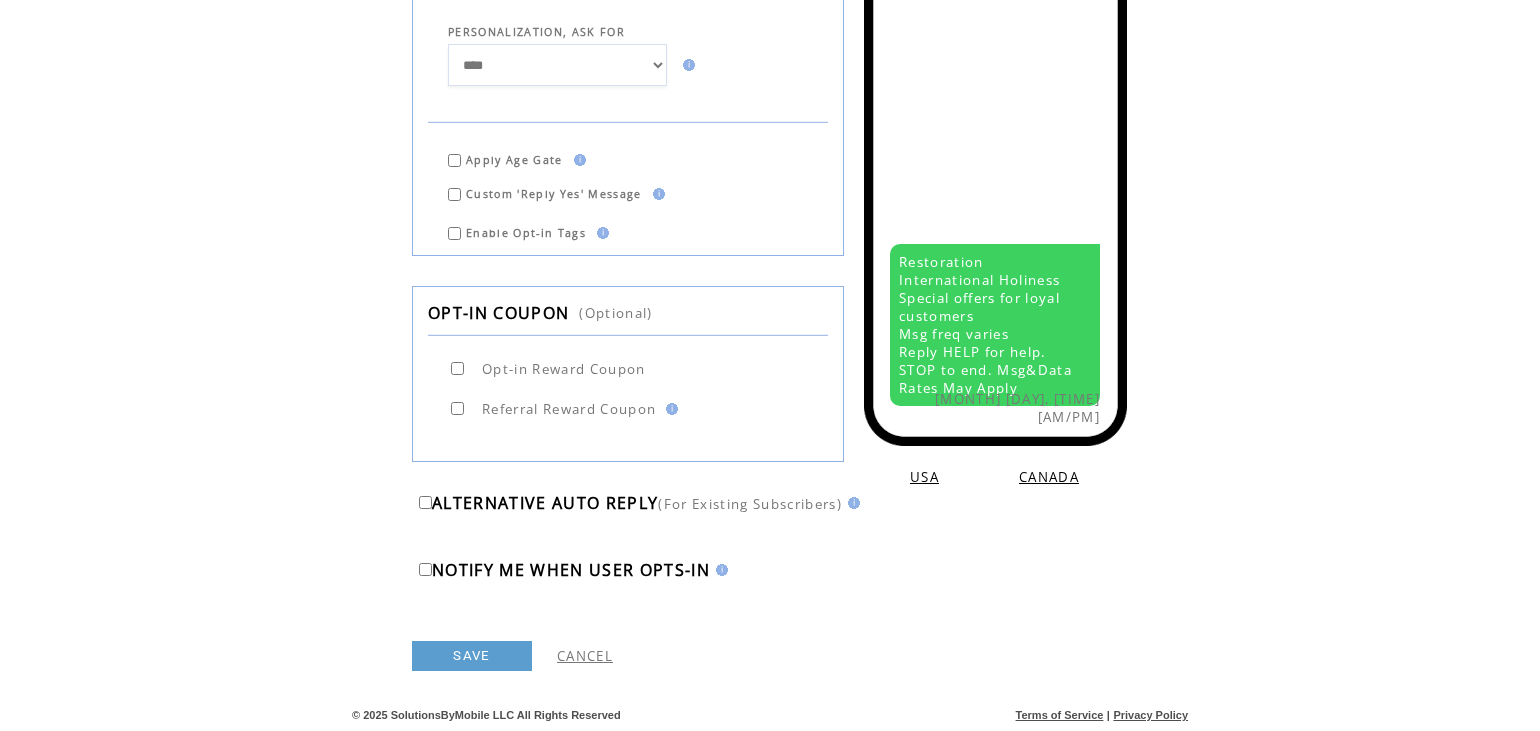 click on "CANCEL" at bounding box center [585, 656] 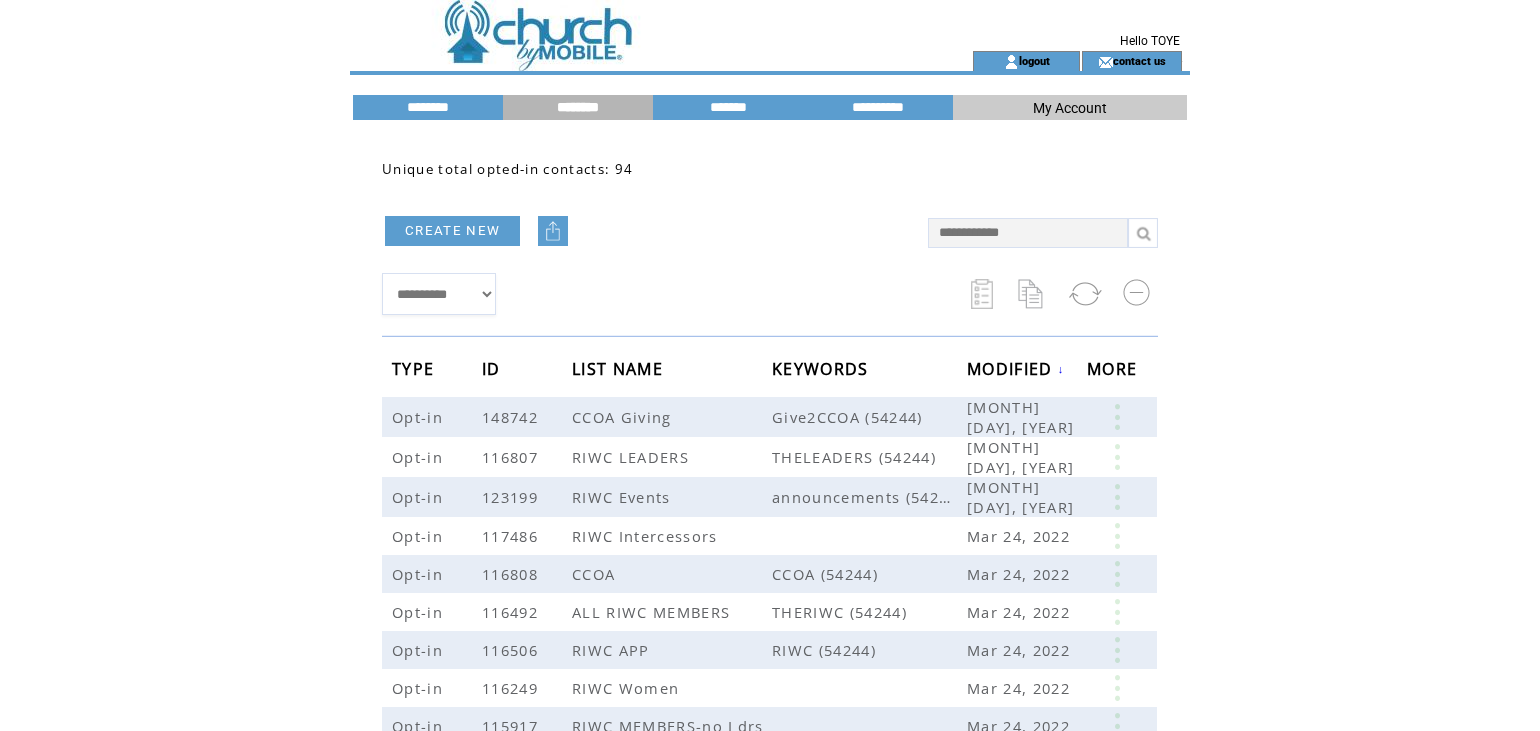scroll, scrollTop: 0, scrollLeft: 0, axis: both 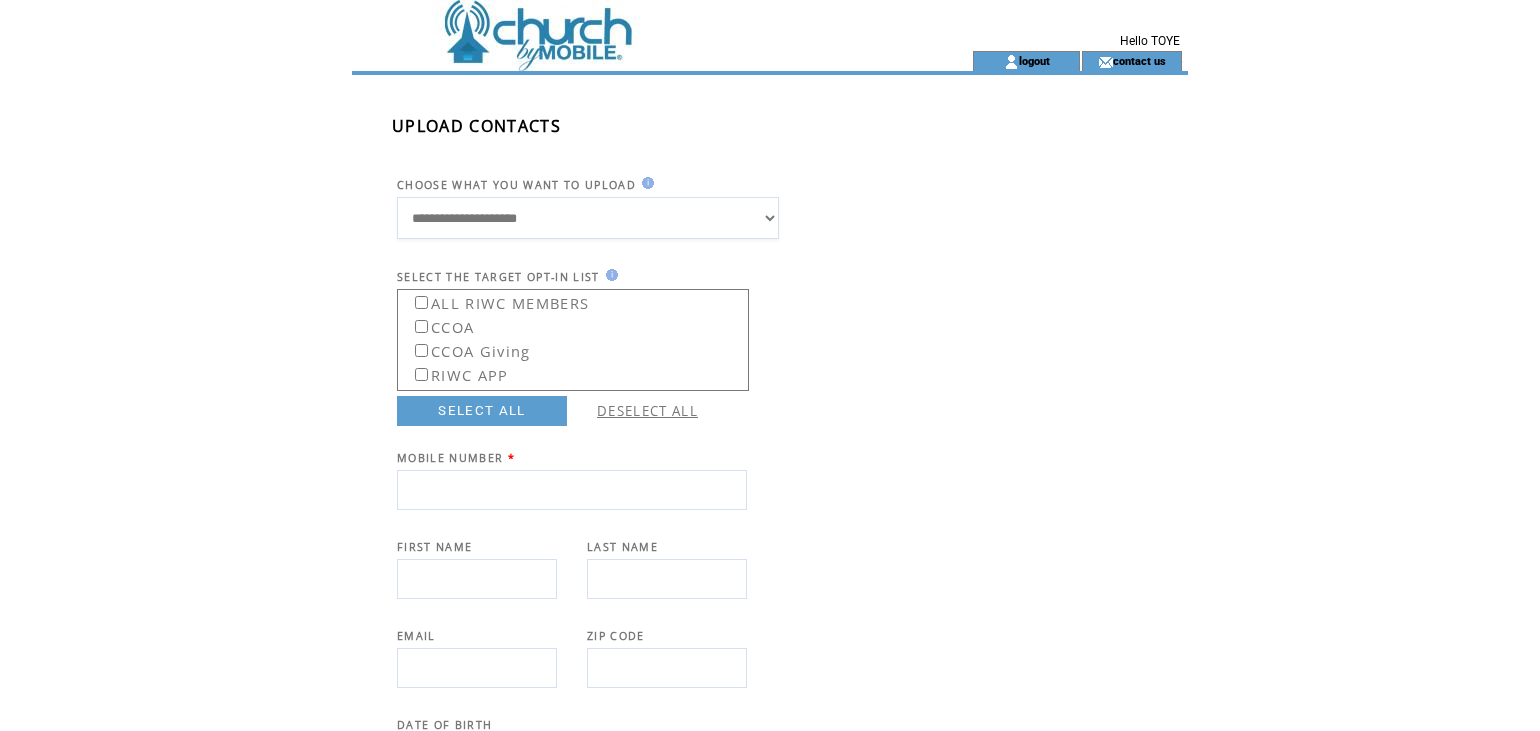 click at bounding box center [572, 490] 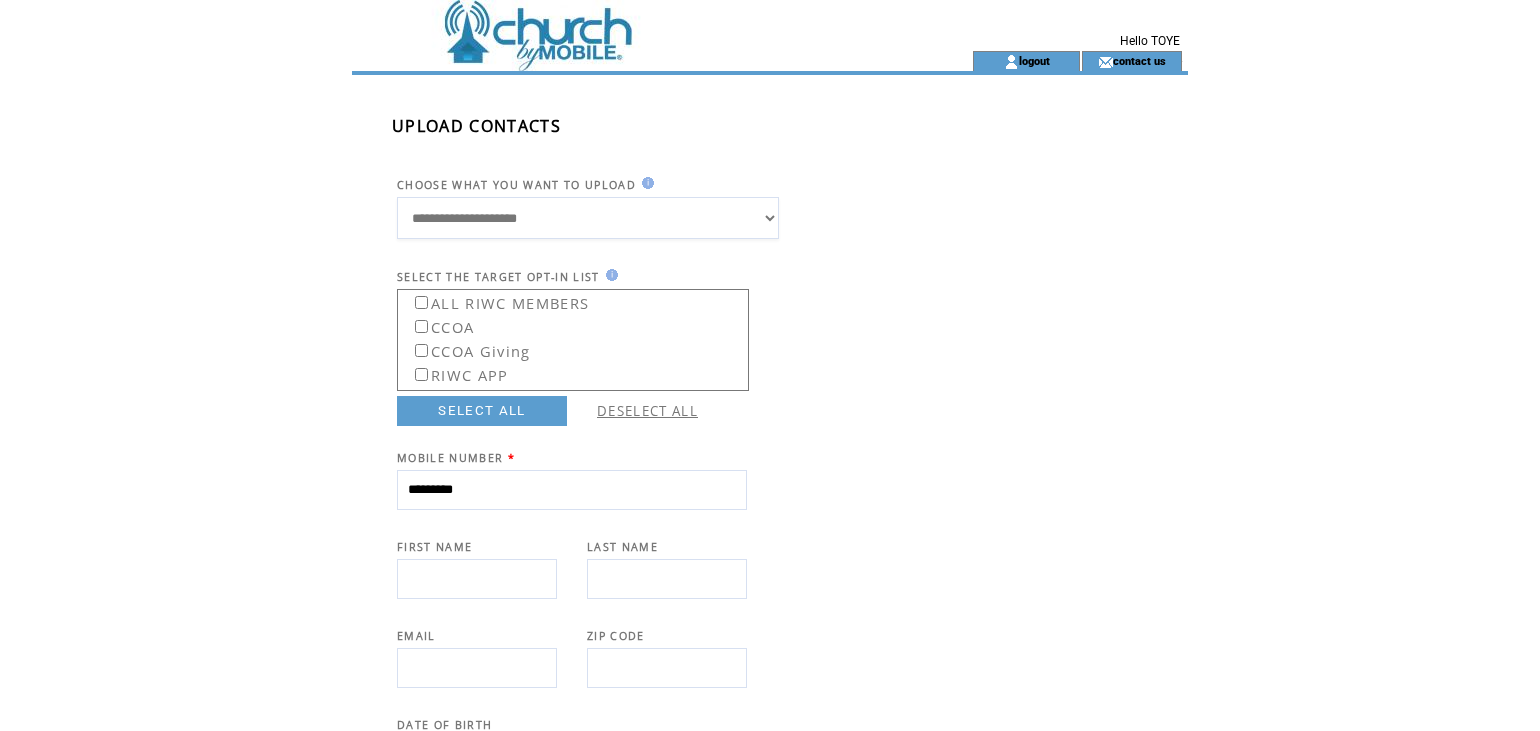 type on "*********" 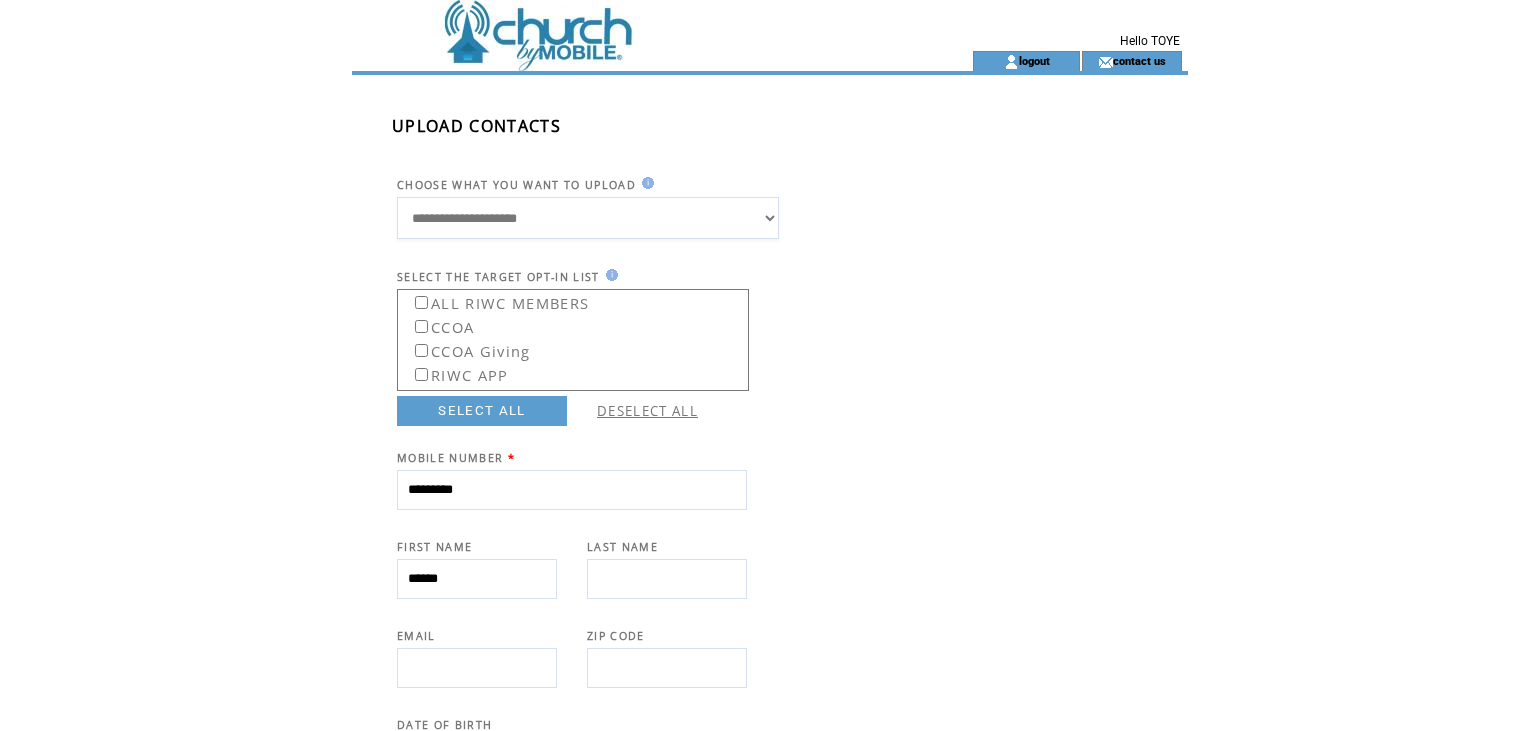 type on "******" 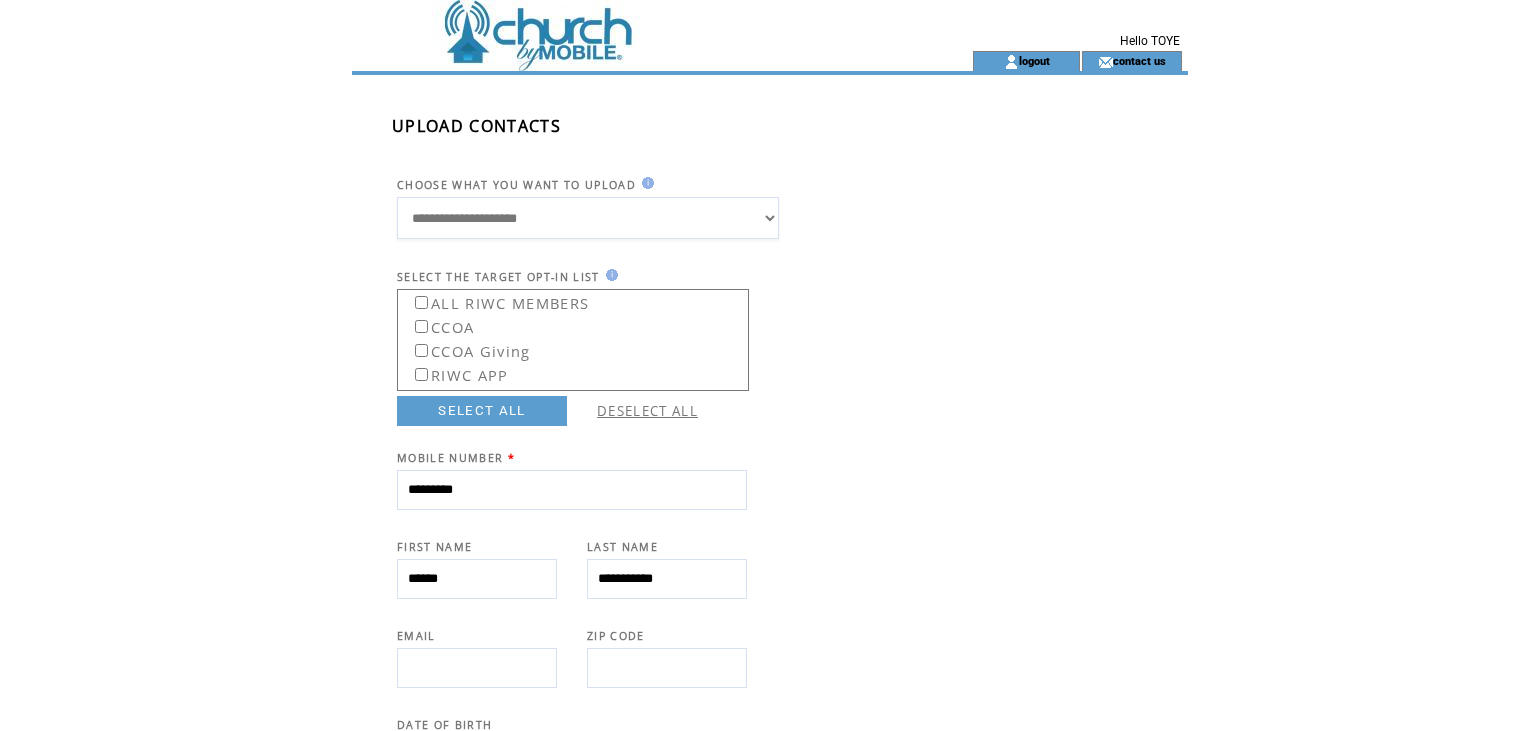 type on "**********" 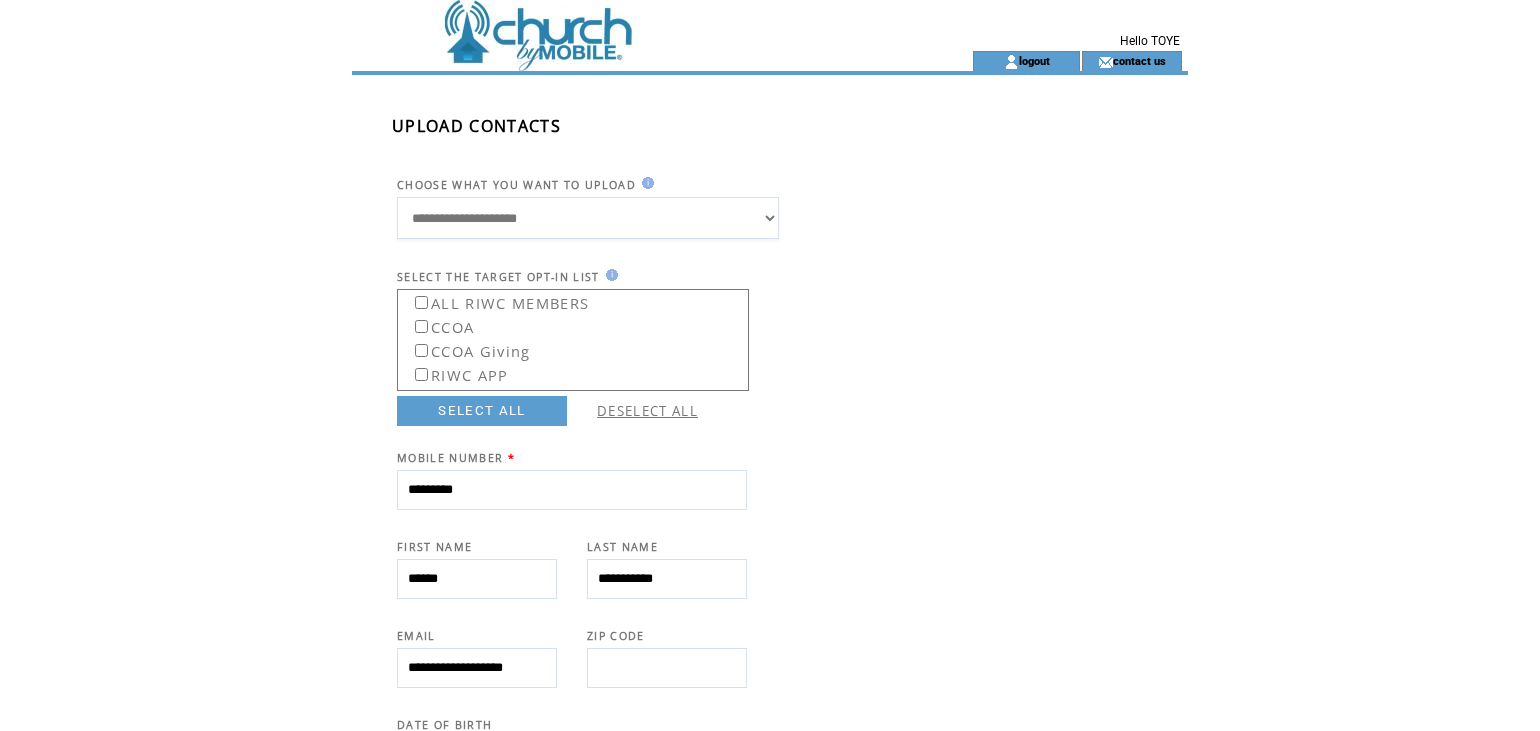 scroll, scrollTop: 0, scrollLeft: 14, axis: horizontal 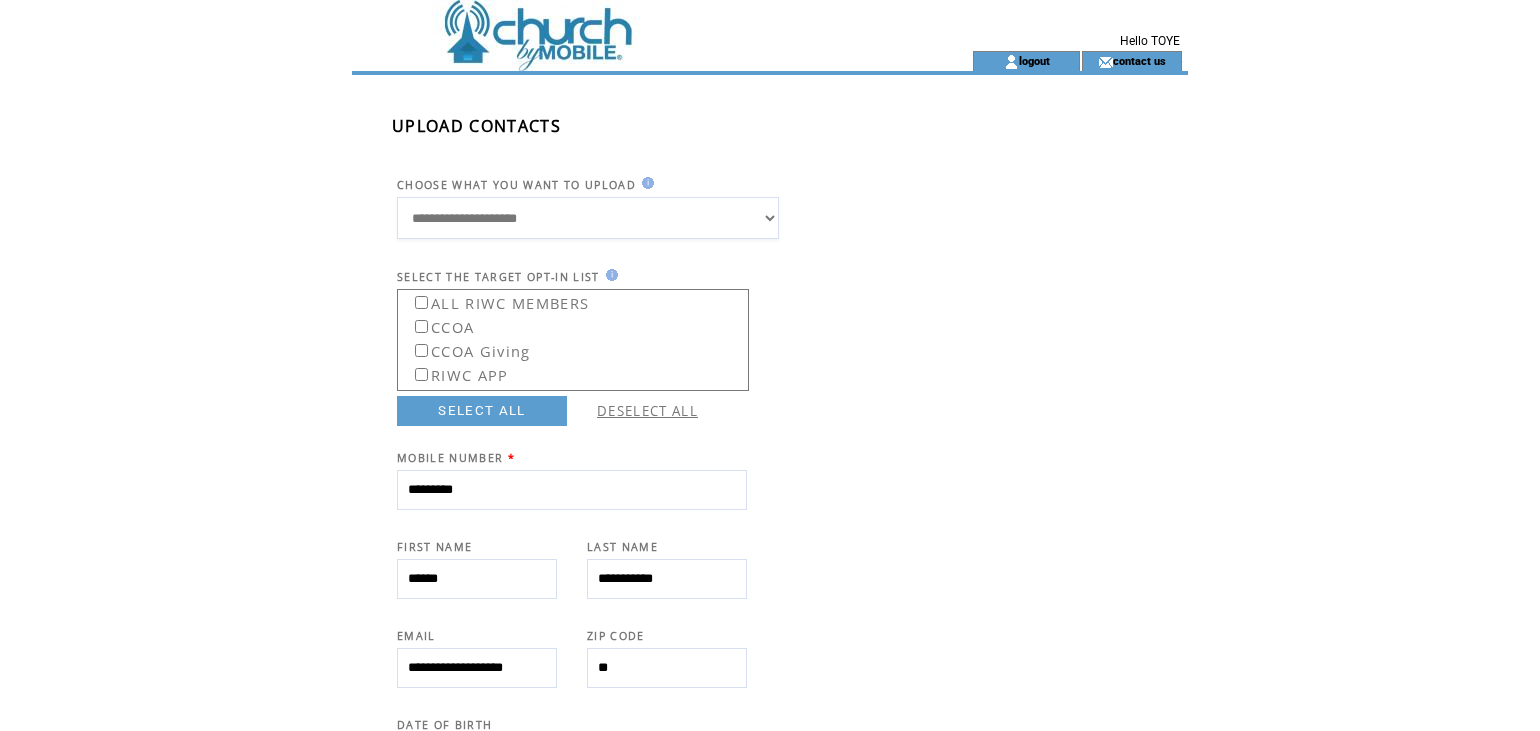 type on "*" 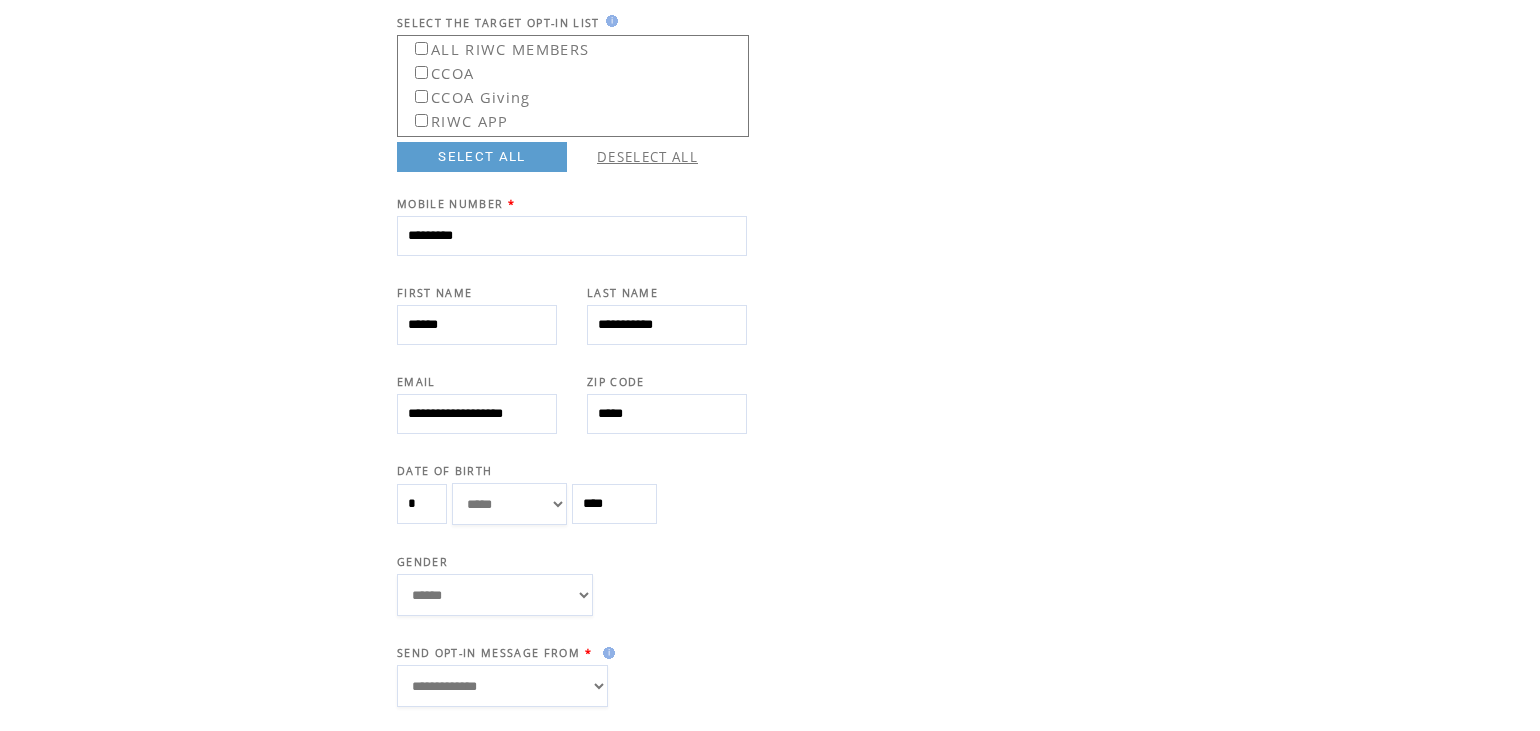 scroll, scrollTop: 300, scrollLeft: 0, axis: vertical 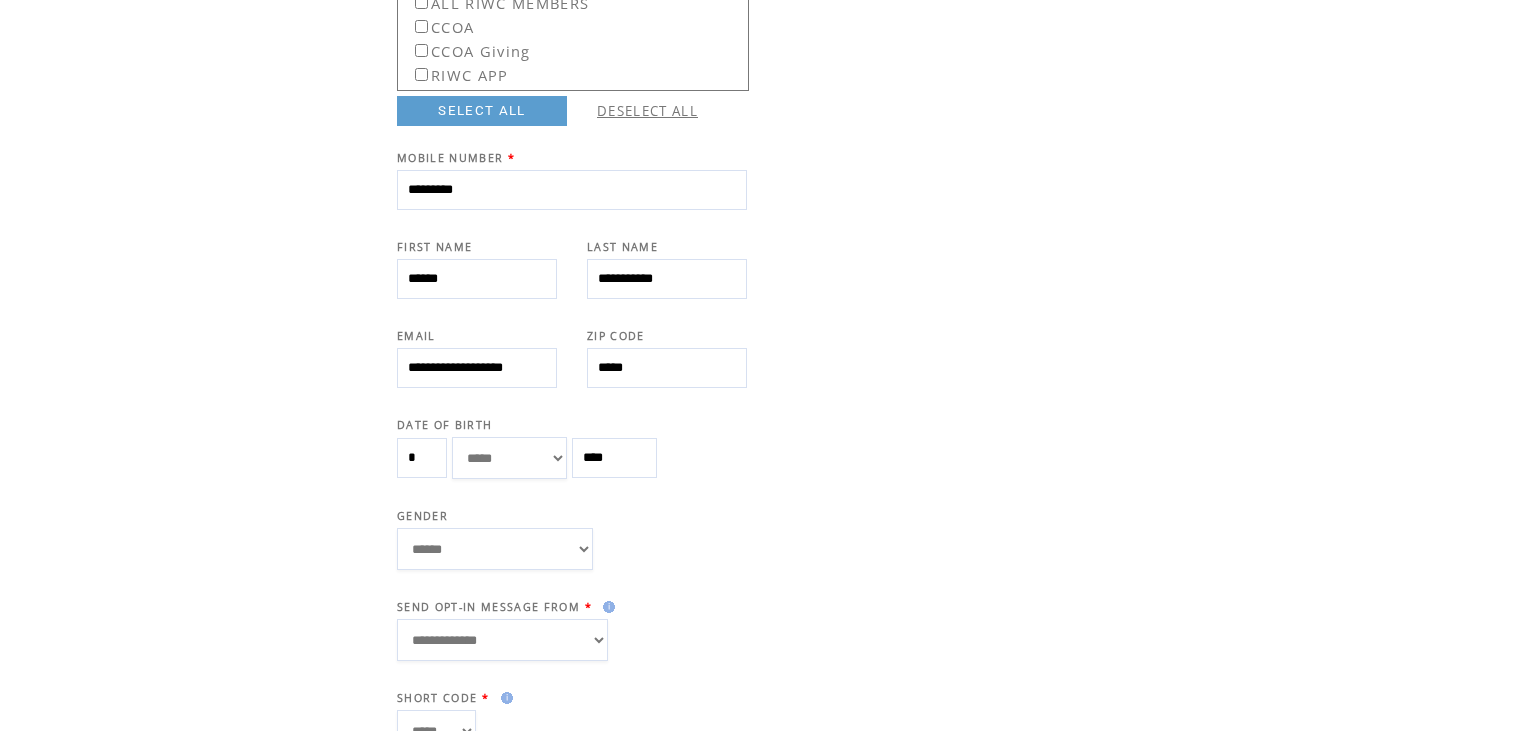 type on "*****" 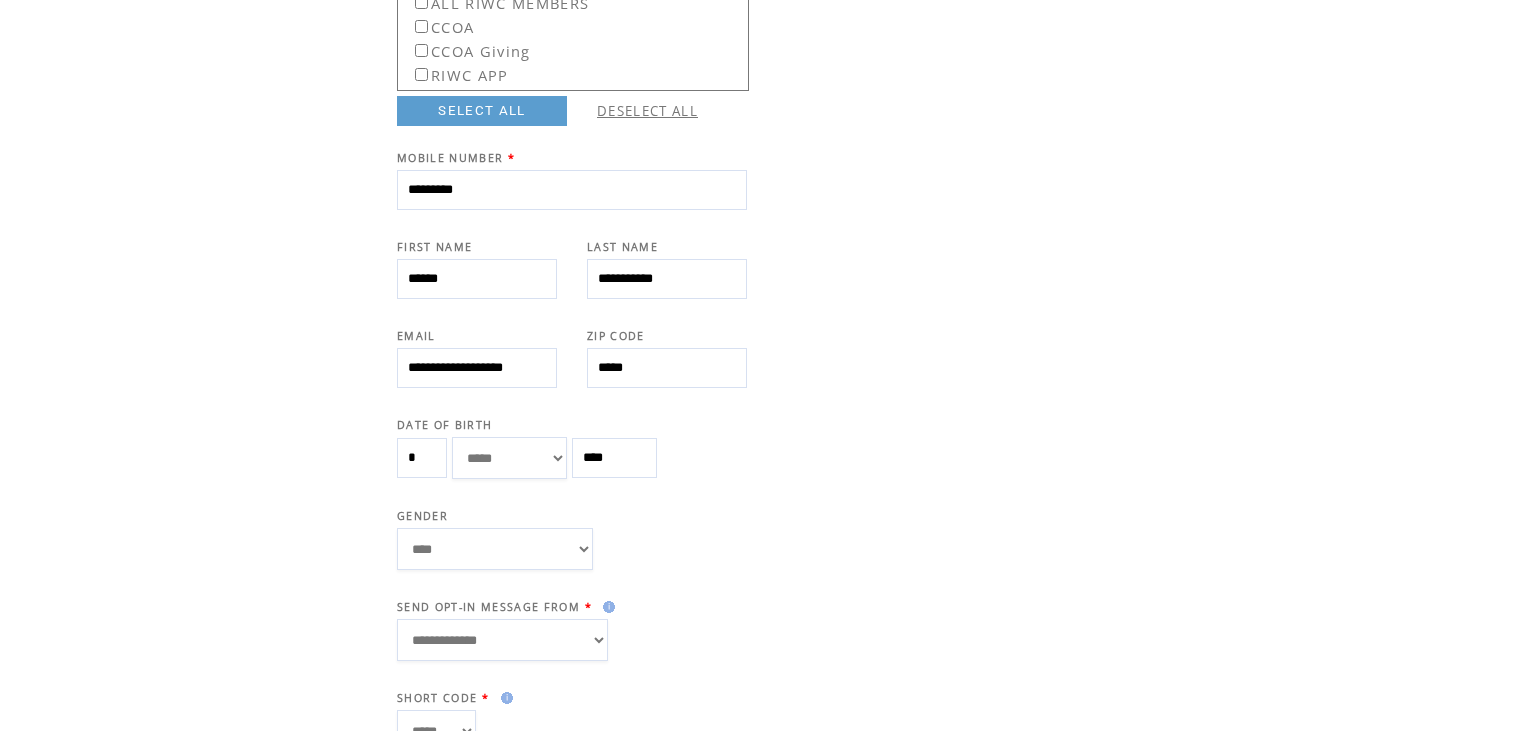click on "**********" at bounding box center [502, 640] 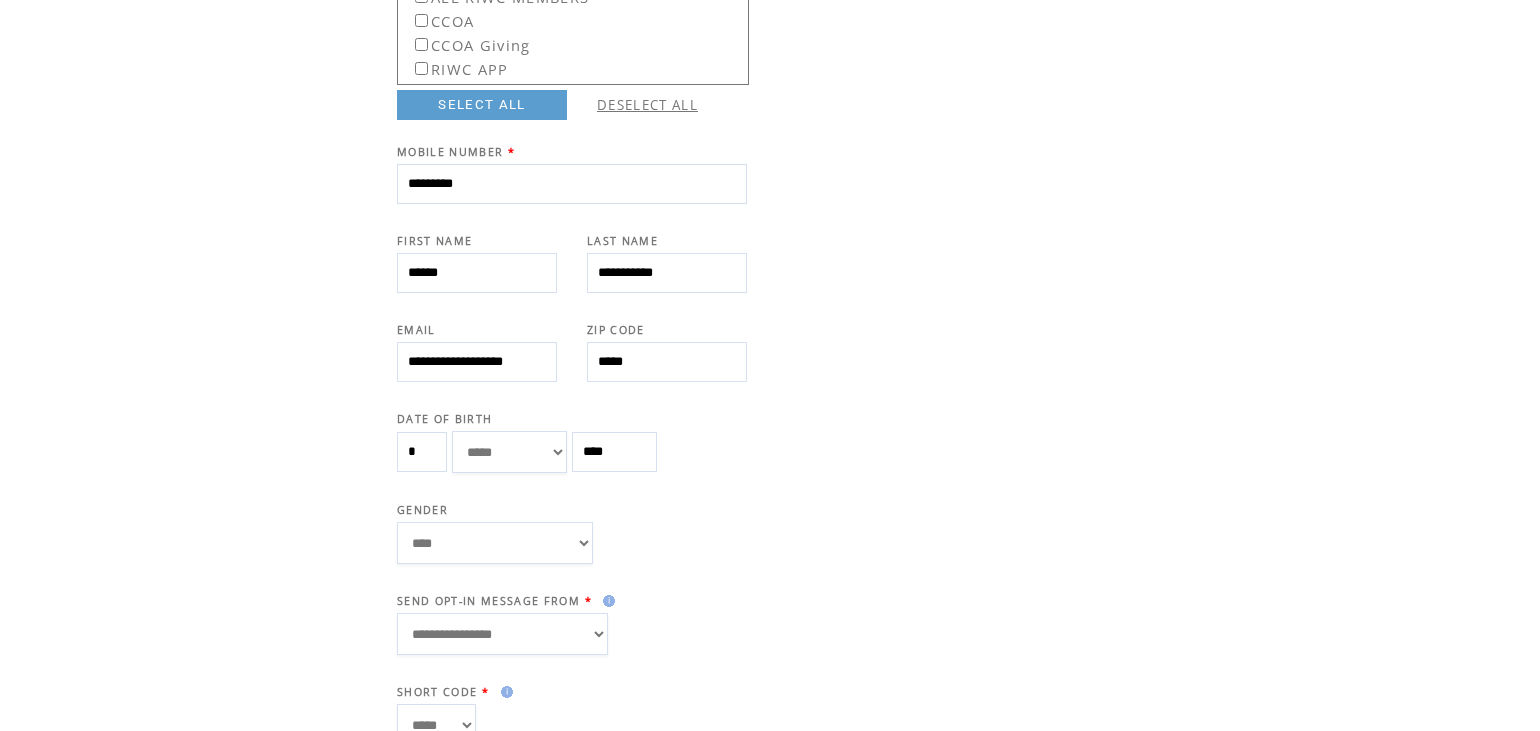 scroll, scrollTop: 491, scrollLeft: 0, axis: vertical 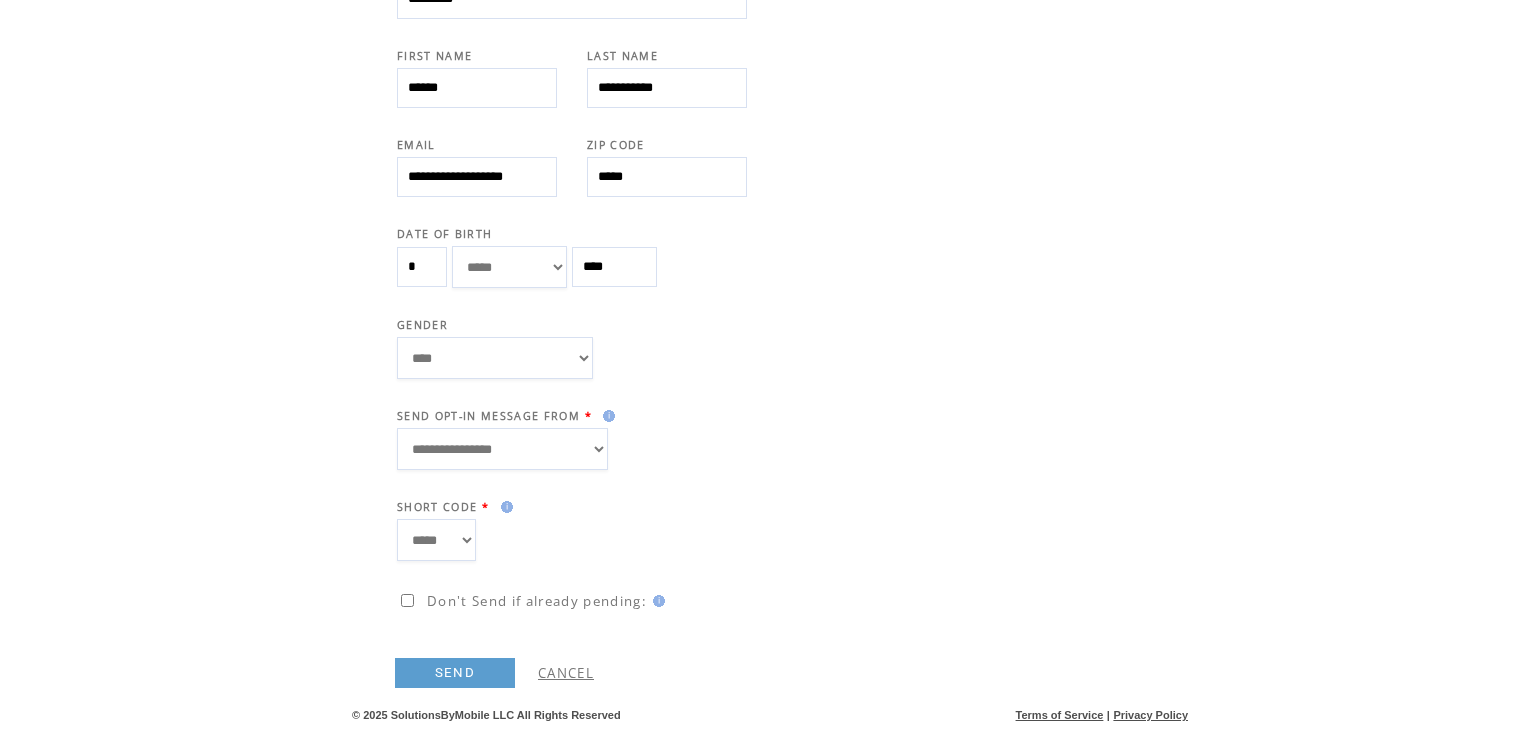 click on "***** 	 ******* 	 ******** 	 ***** 	 ***** 	 *** 	 **** 	 **** 	 ****** 	 ********* 	 ******* 	 ******** 	 ********" at bounding box center (509, 267) 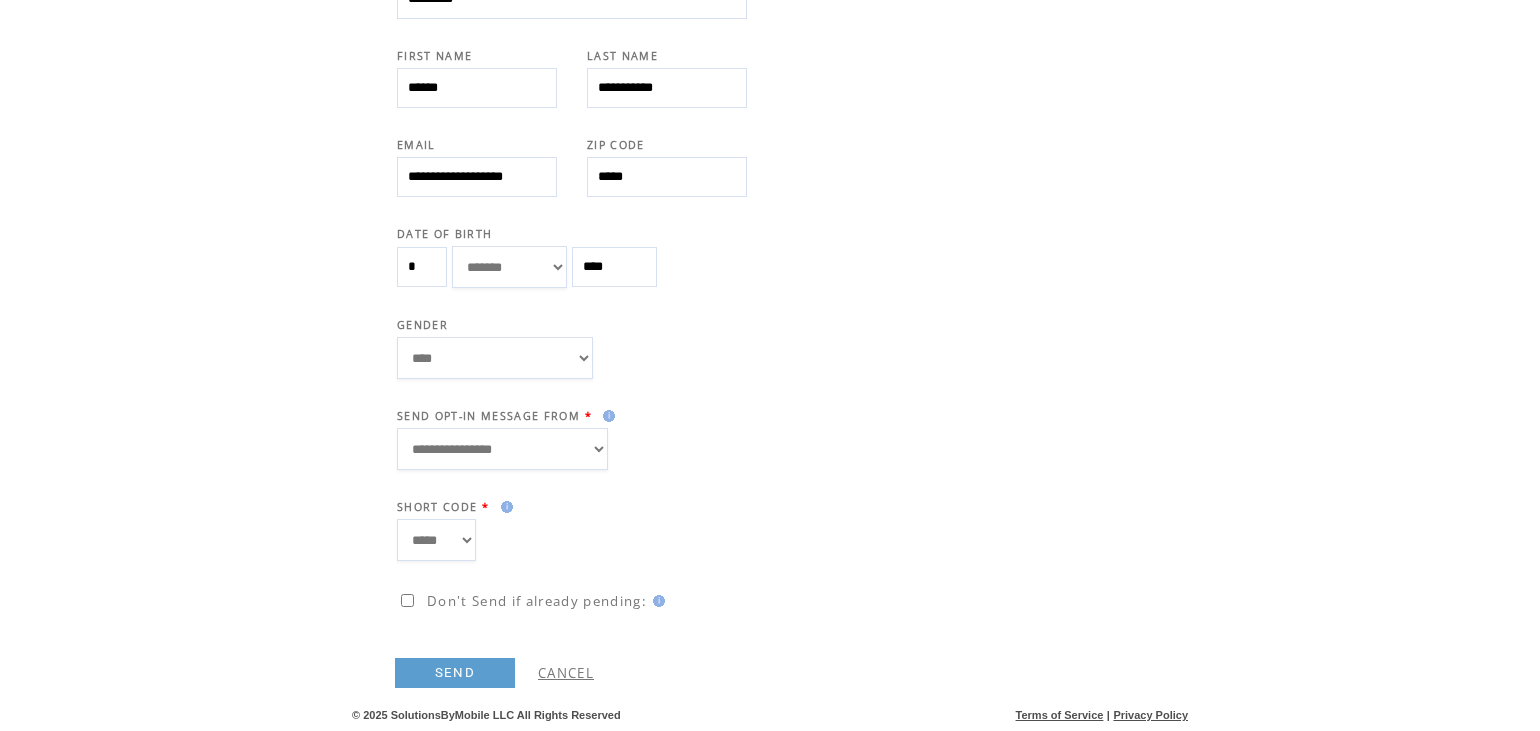 drag, startPoint x: 418, startPoint y: 266, endPoint x: 367, endPoint y: 254, distance: 52.392746 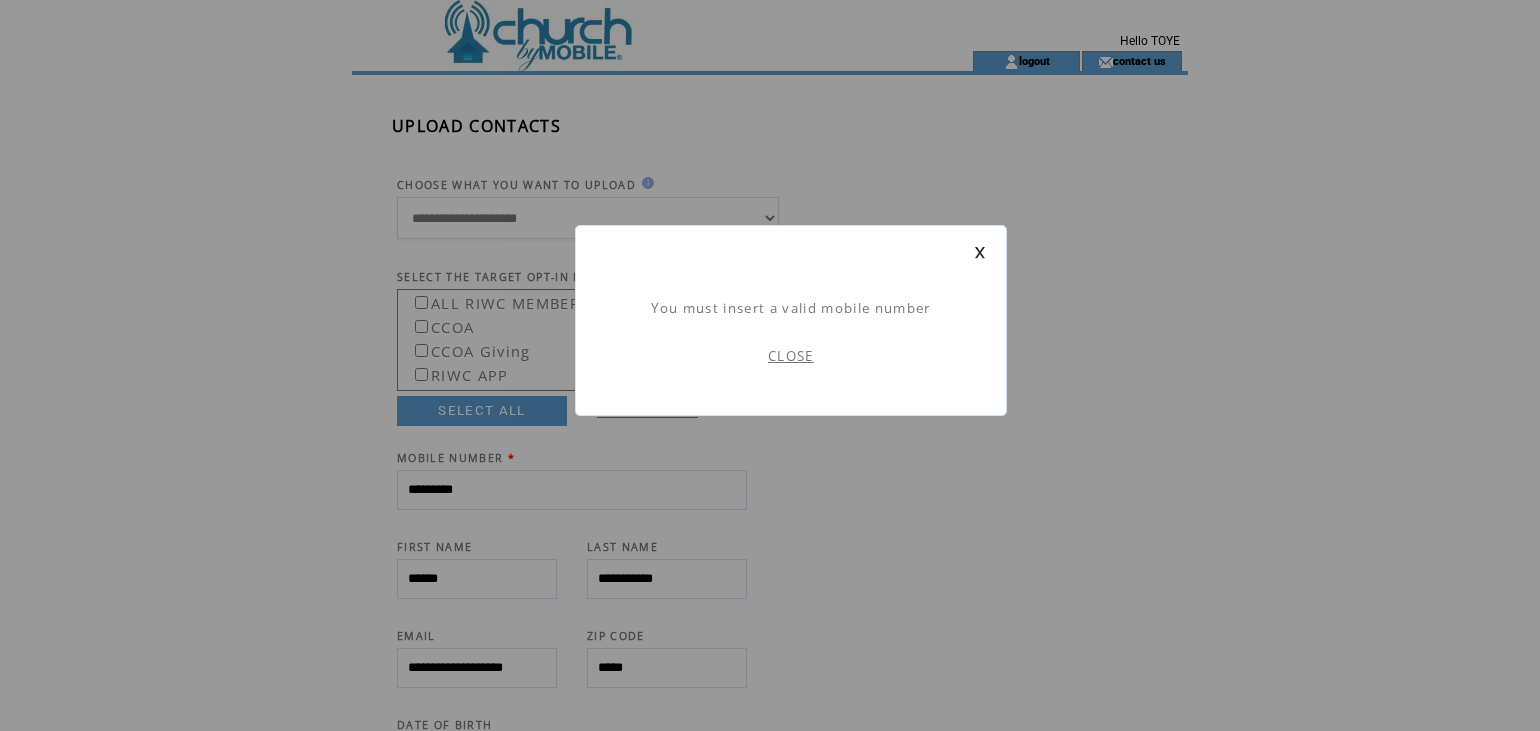 scroll, scrollTop: 1, scrollLeft: 0, axis: vertical 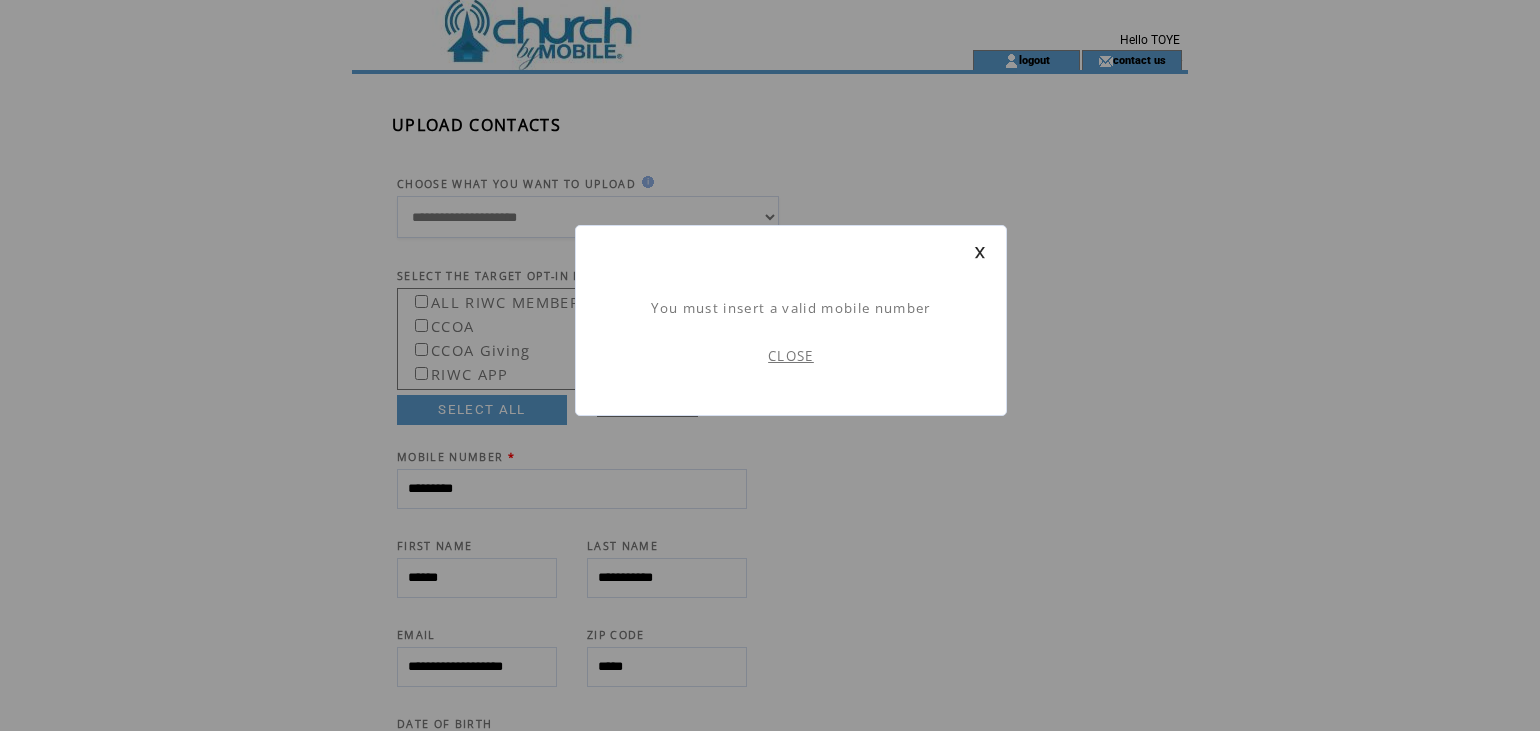 click on "CLOSE" at bounding box center (791, 356) 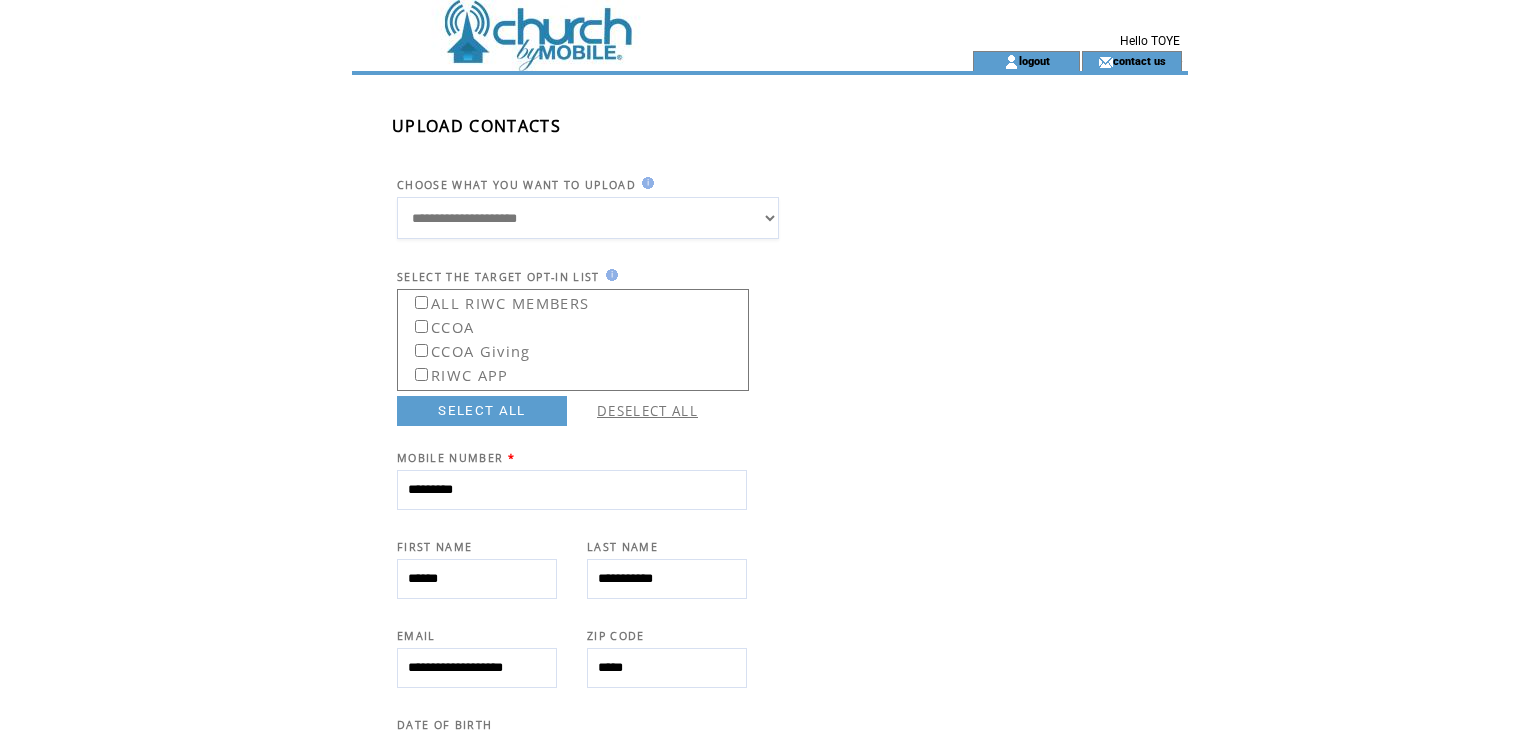 drag, startPoint x: 531, startPoint y: 489, endPoint x: 329, endPoint y: 492, distance: 202.02228 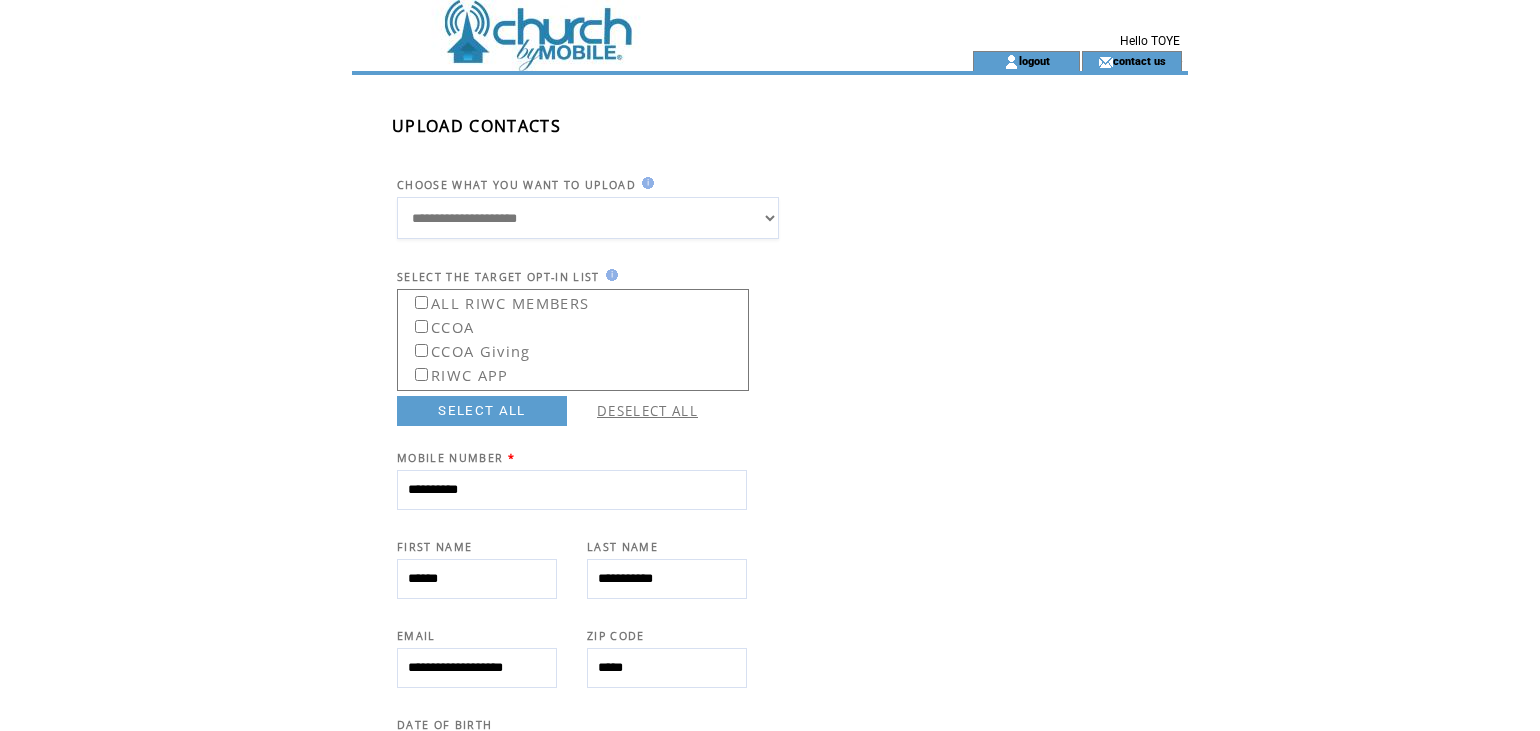 type on "**********" 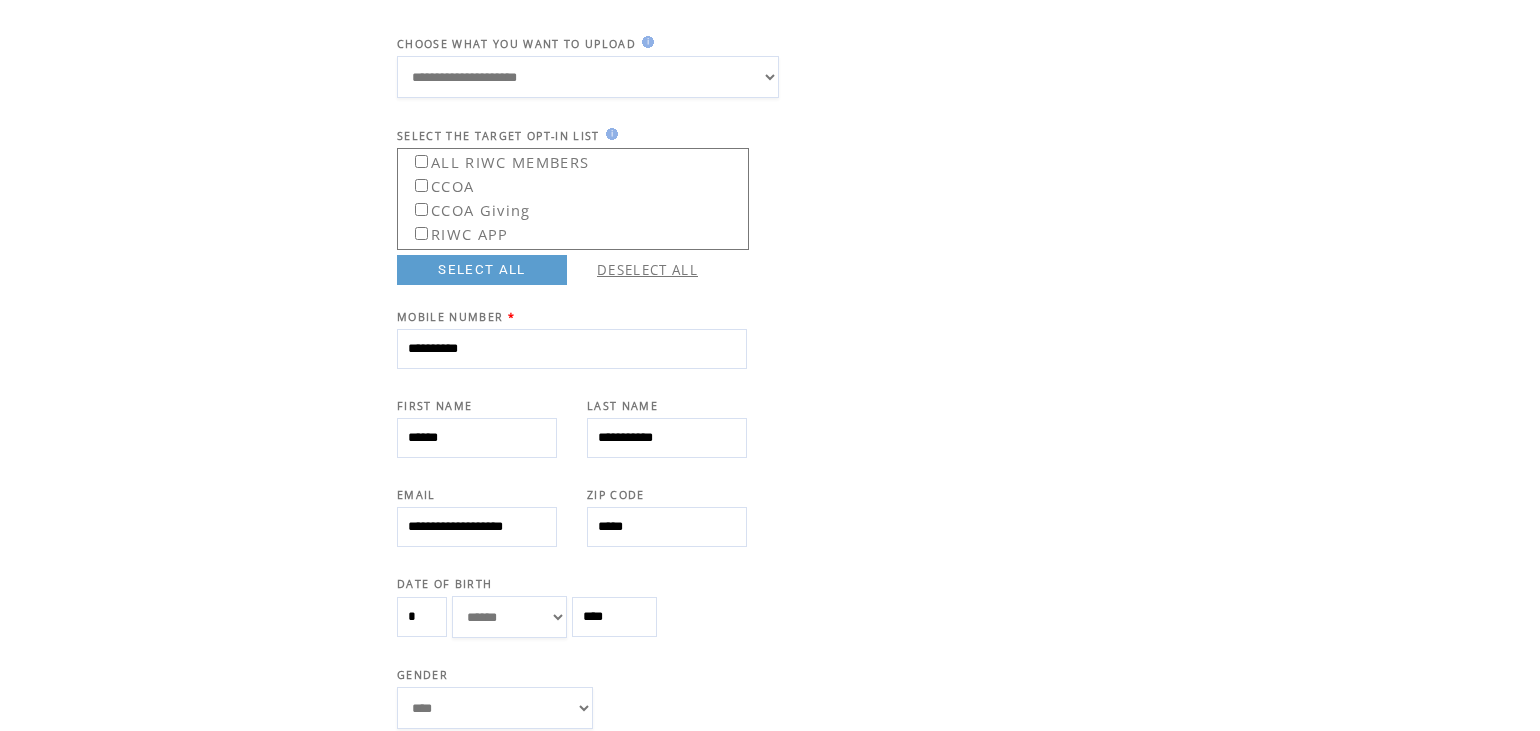 scroll, scrollTop: 491, scrollLeft: 0, axis: vertical 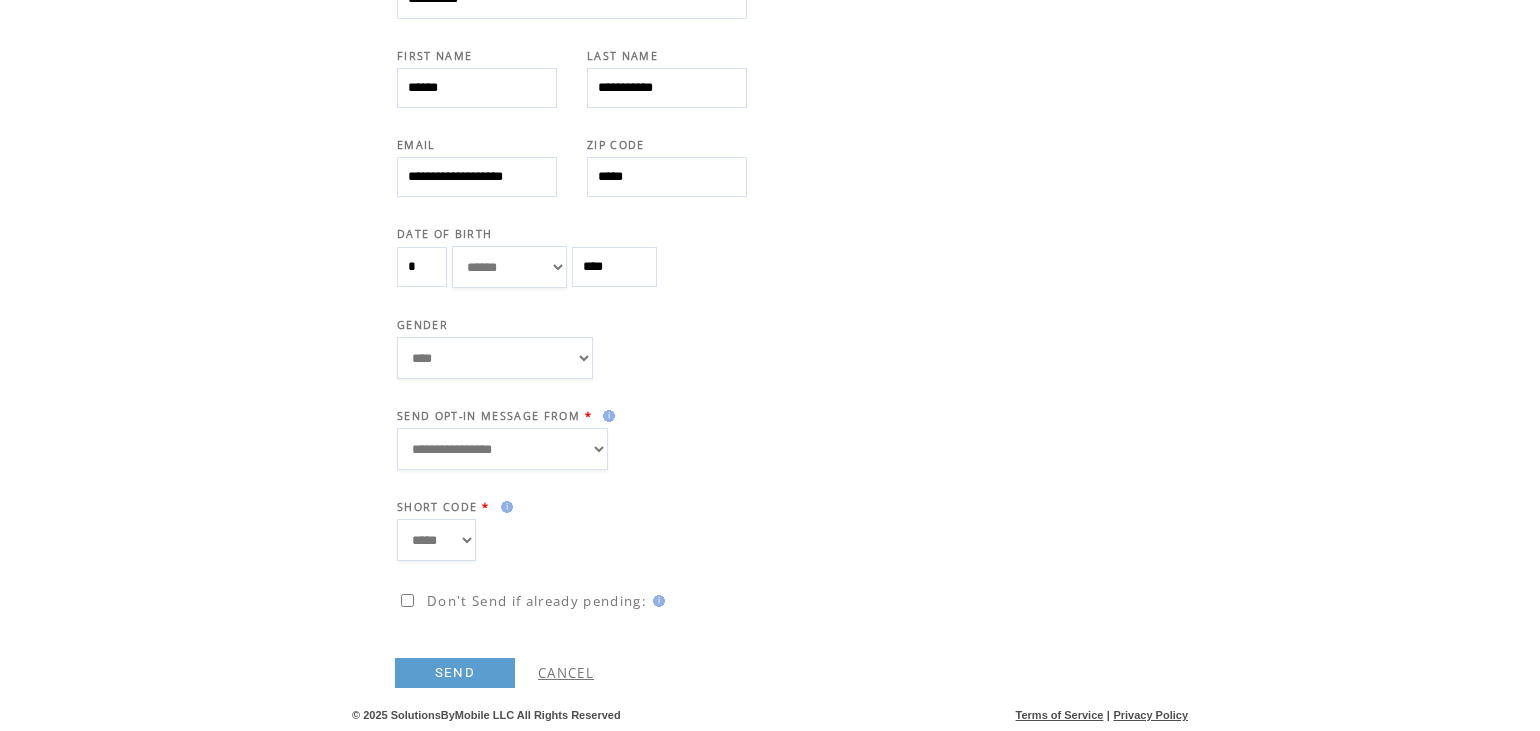 click on "SEND" at bounding box center (455, 673) 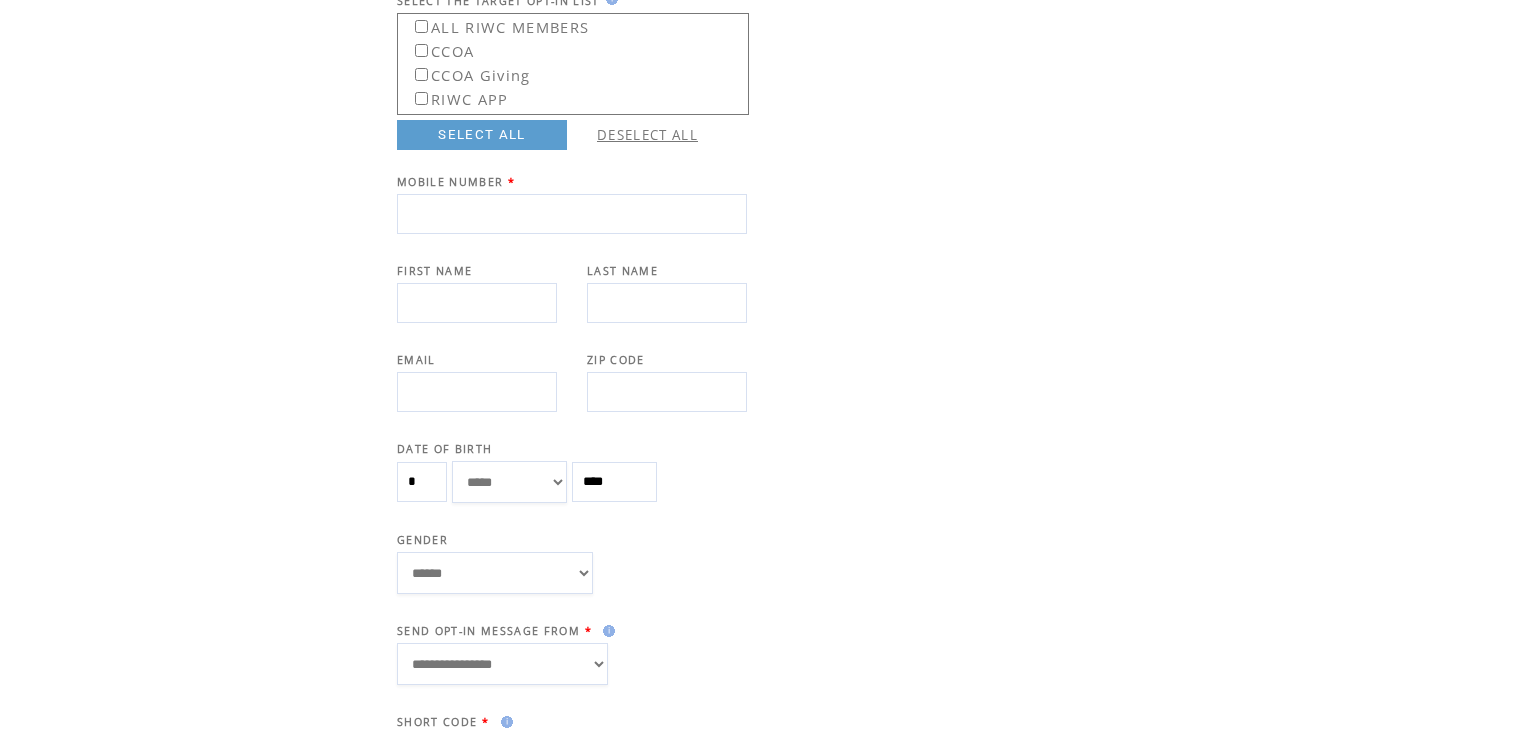scroll, scrollTop: 300, scrollLeft: 0, axis: vertical 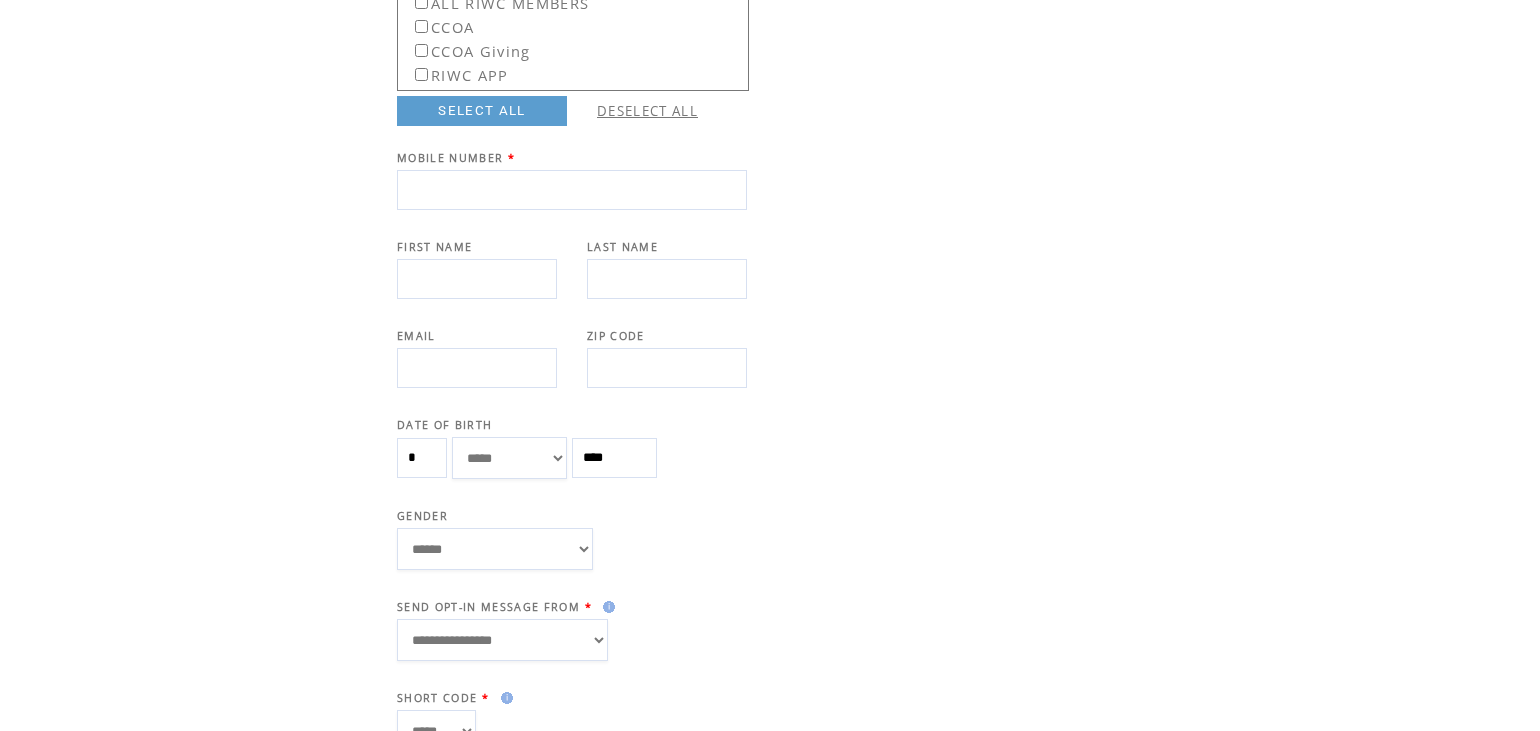 click at bounding box center (572, 190) 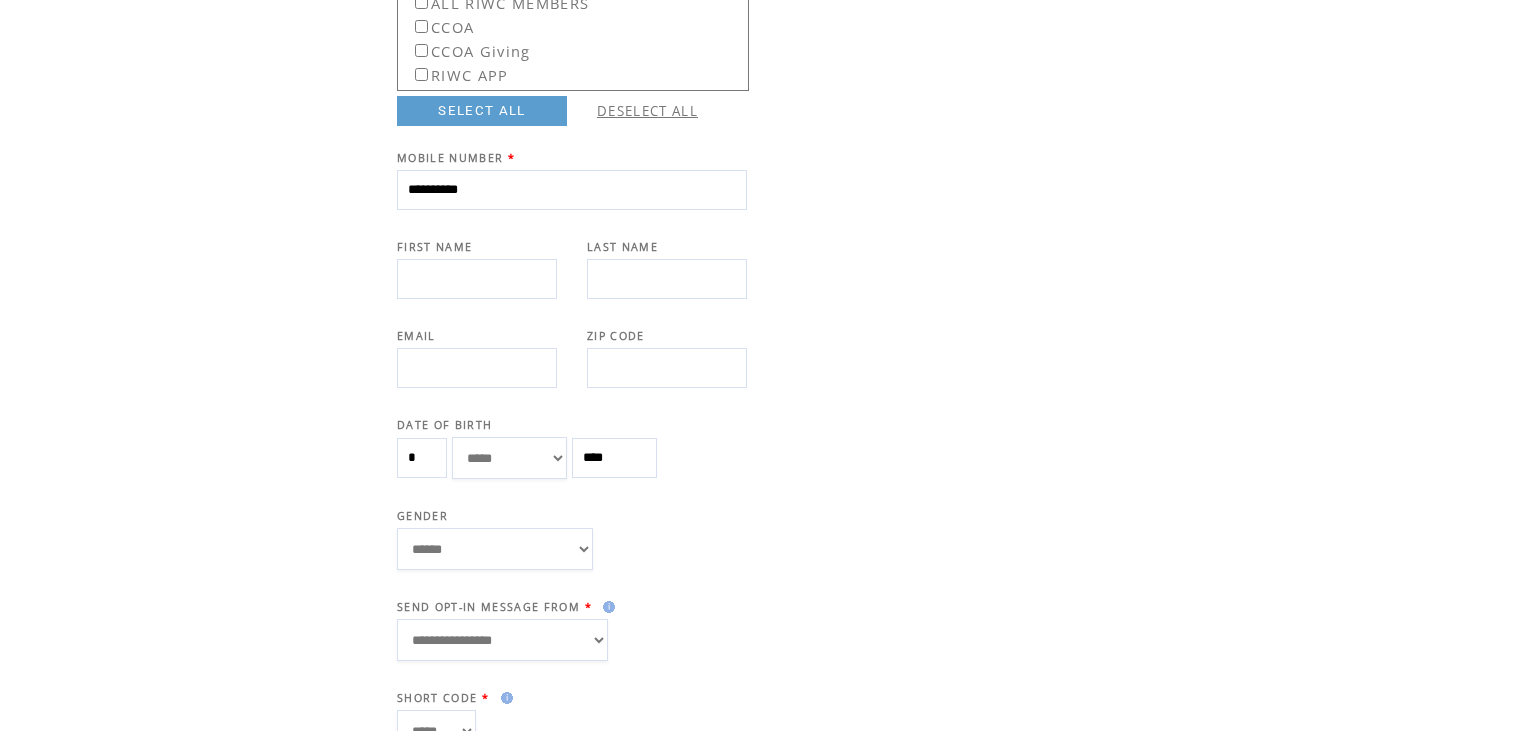 type on "**********" 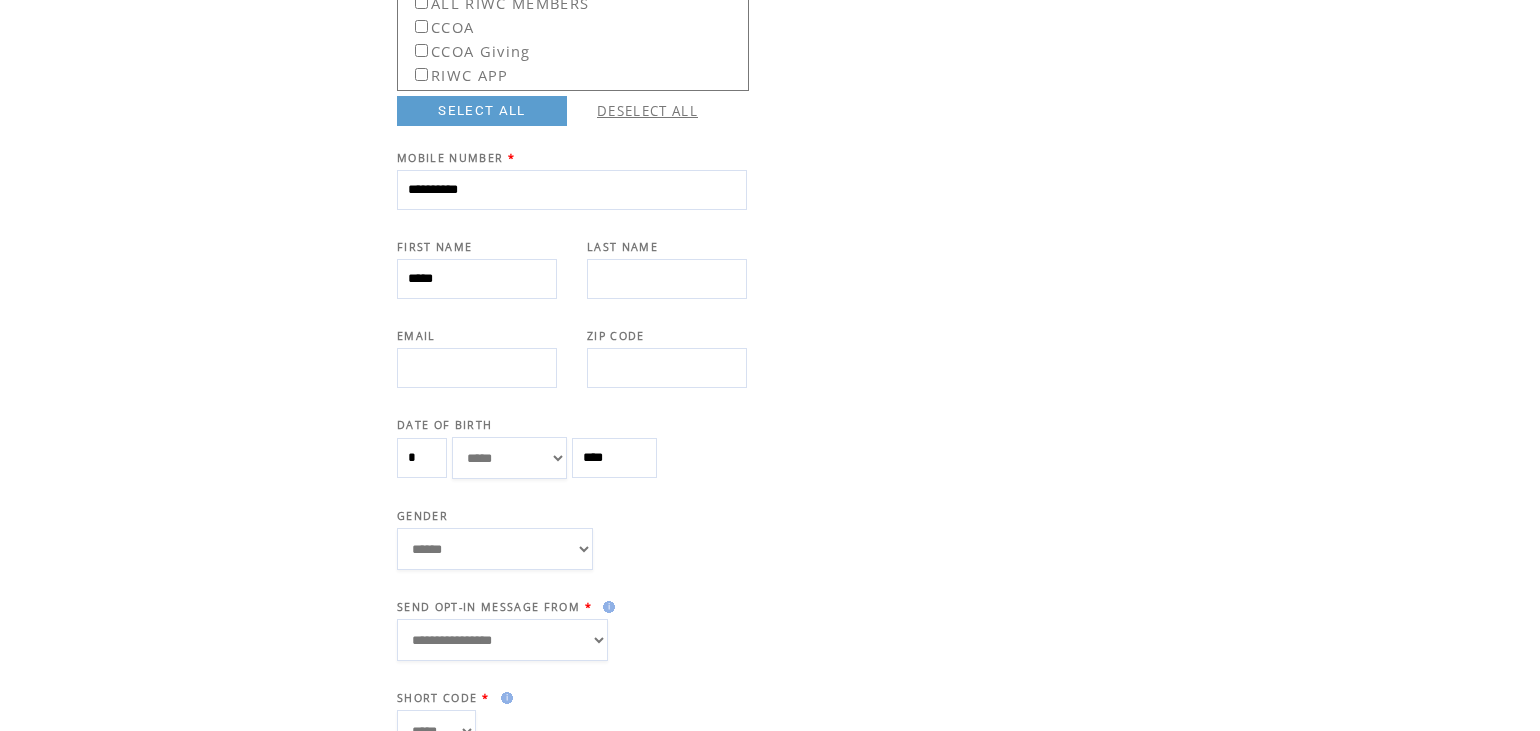 type on "*****" 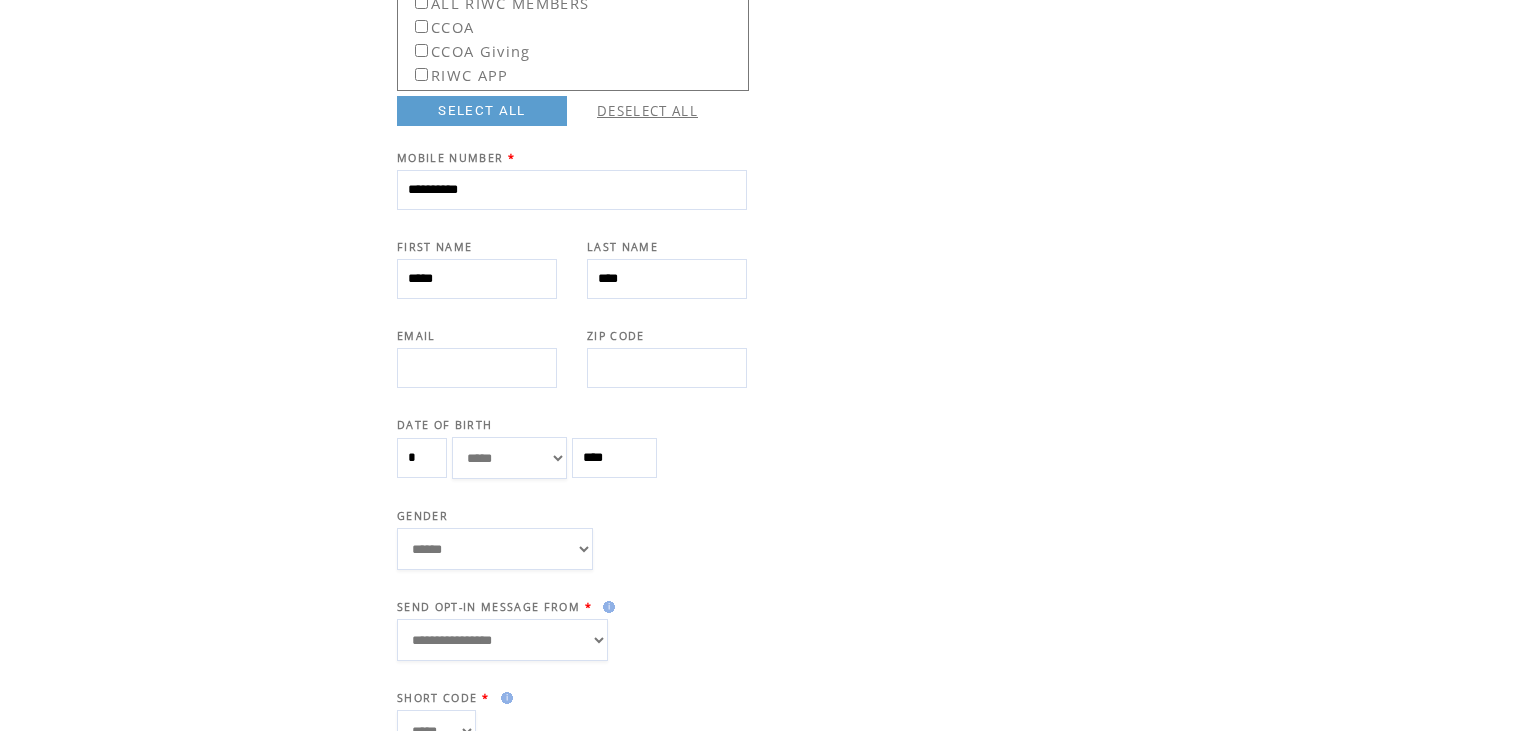 type on "****" 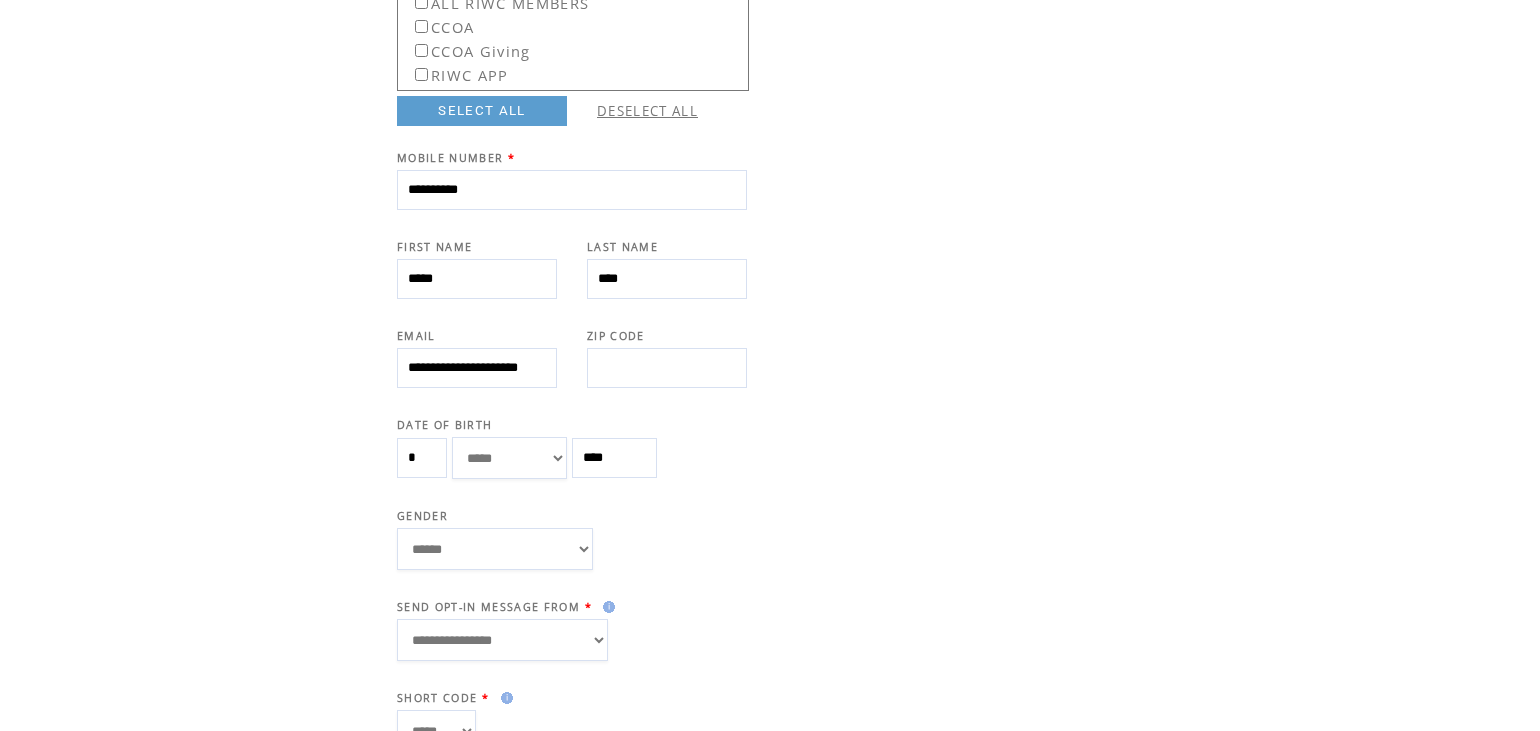scroll, scrollTop: 0, scrollLeft: 44, axis: horizontal 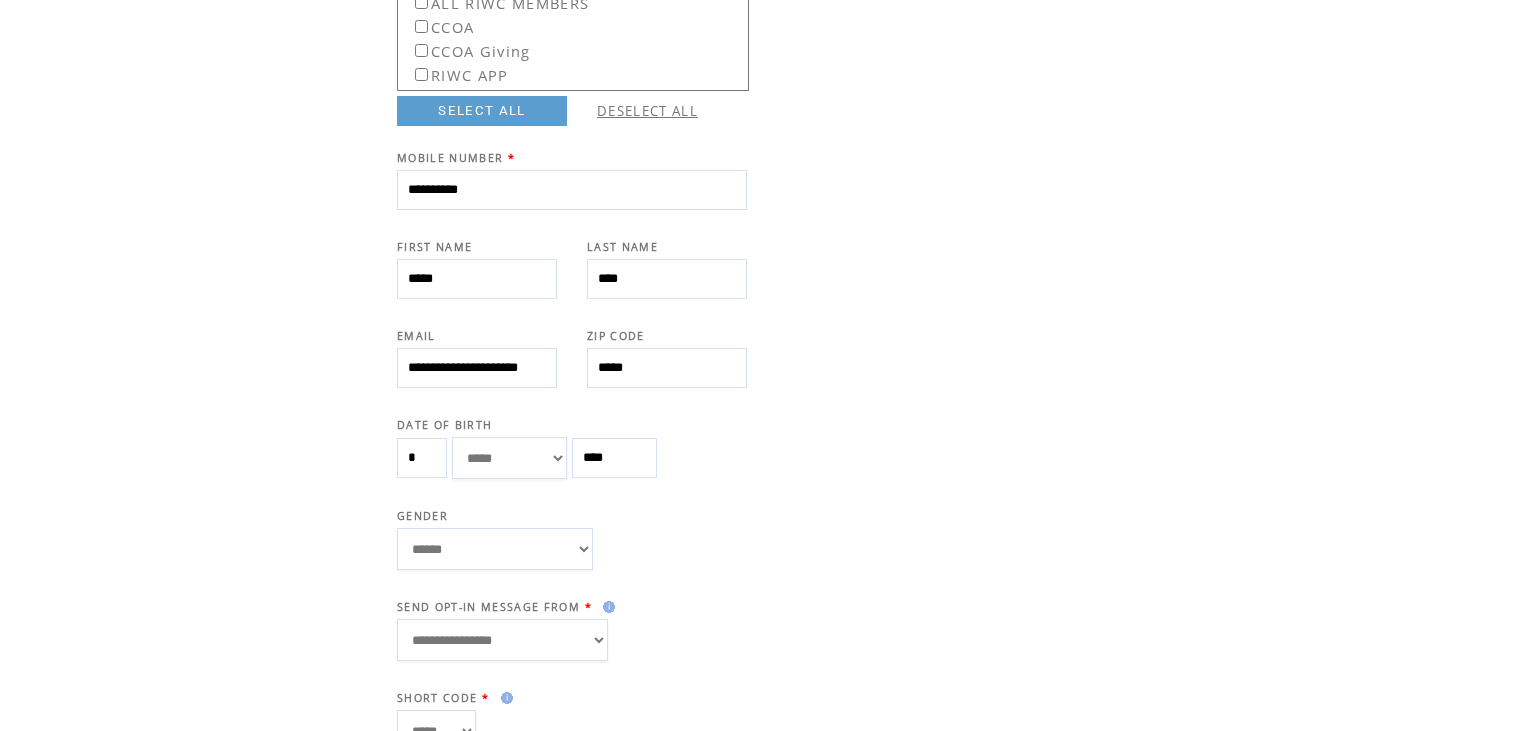 type on "*****" 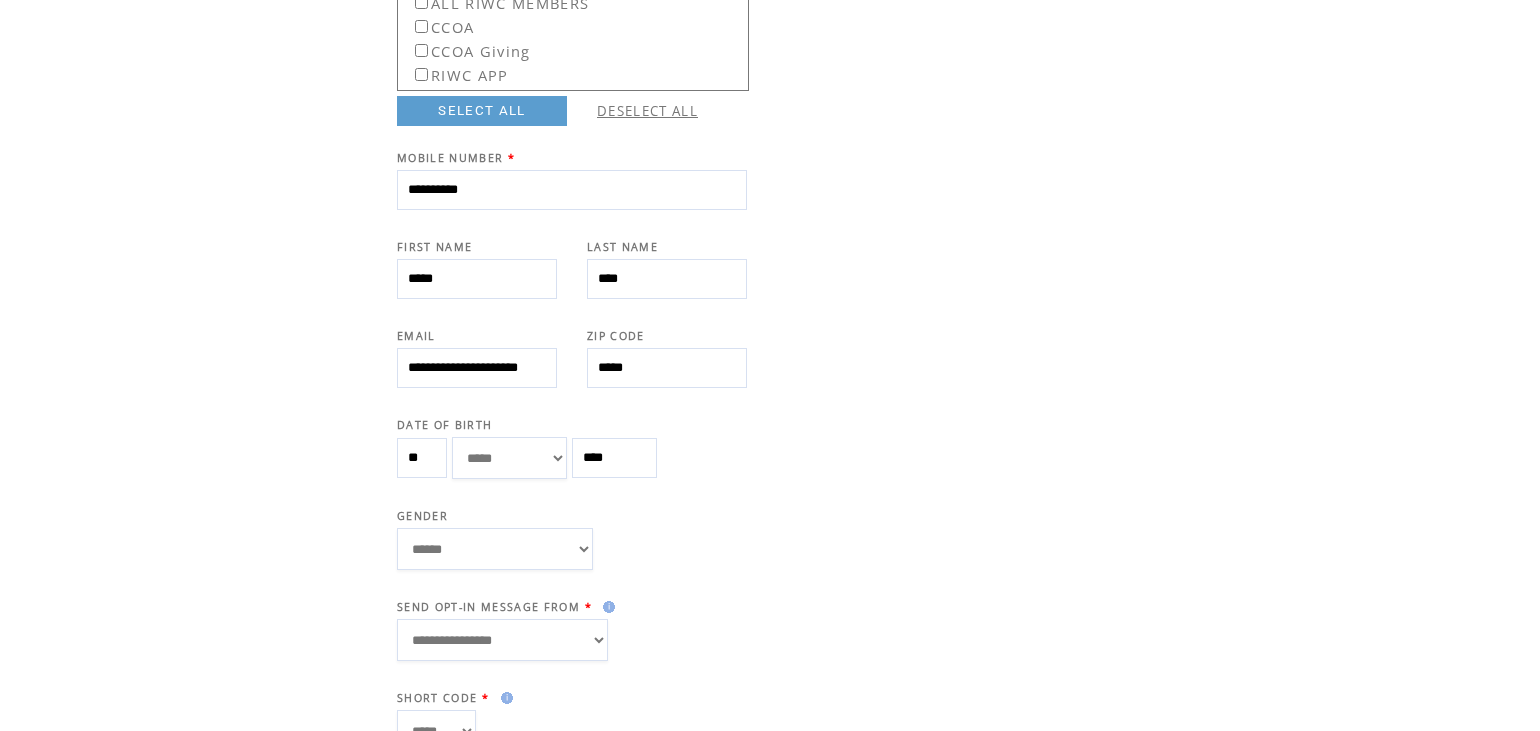 type on "**" 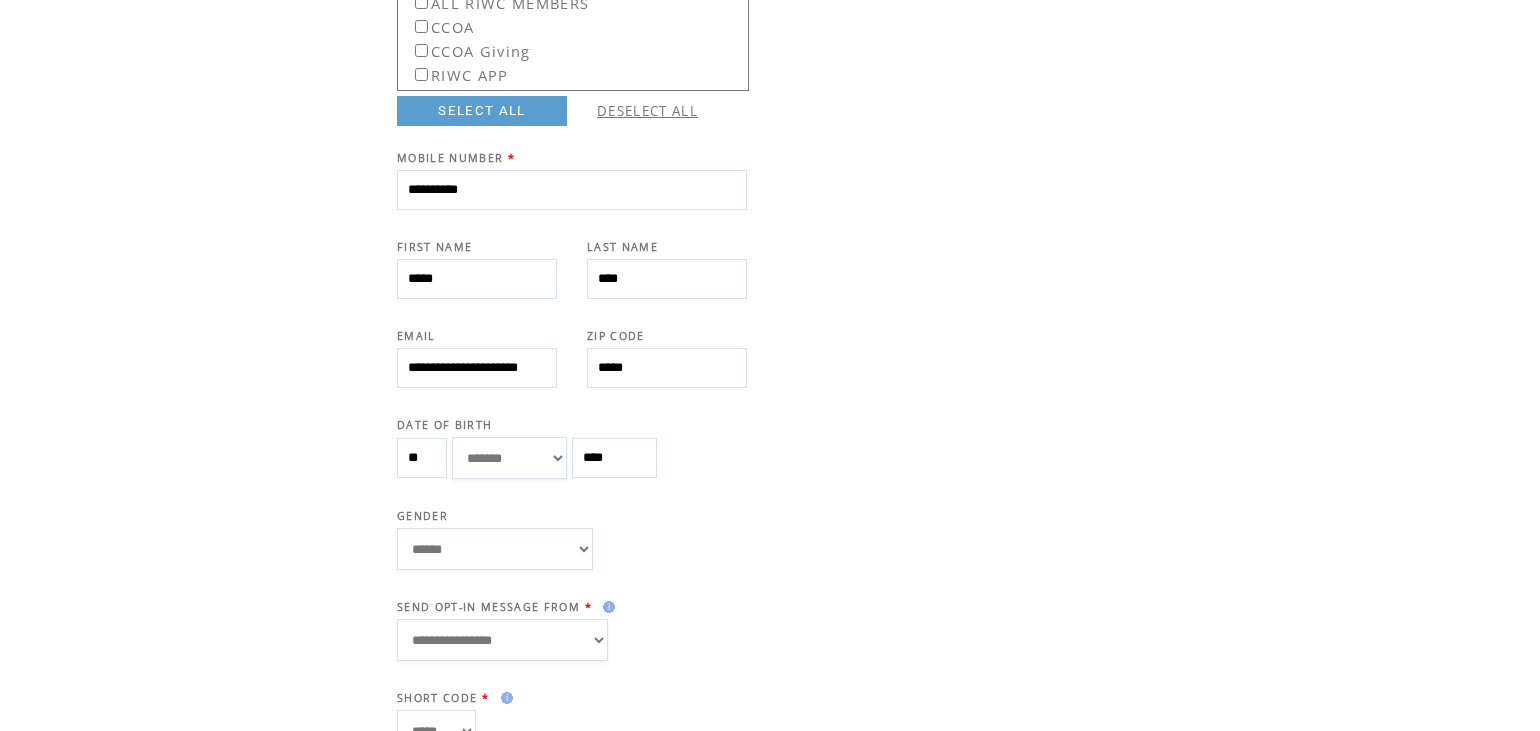click on "***** 	 ******* 	 ******** 	 ***** 	 ***** 	 *** 	 **** 	 **** 	 ****** 	 ********* 	 ******* 	 ******** 	 ********" at bounding box center [509, 458] 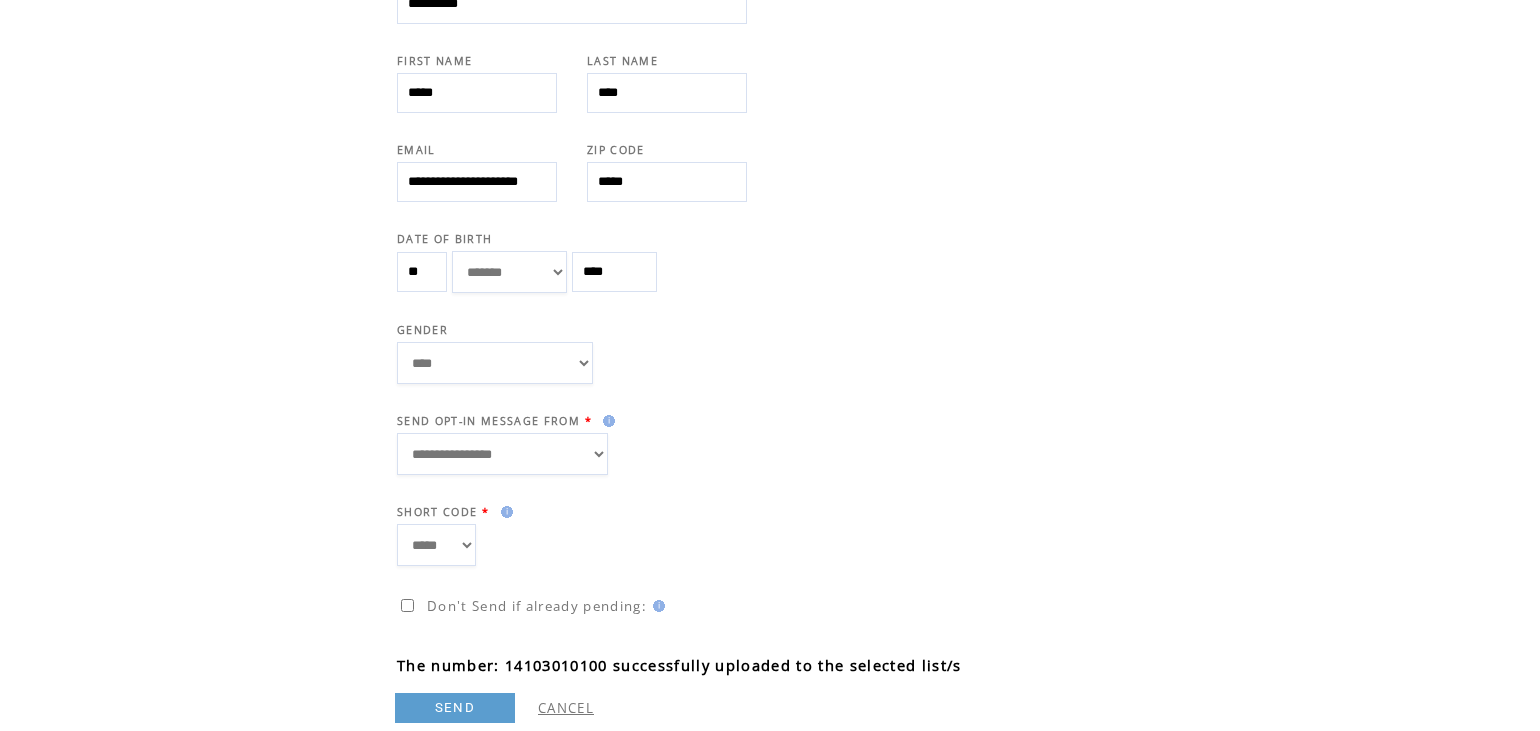 scroll, scrollTop: 521, scrollLeft: 0, axis: vertical 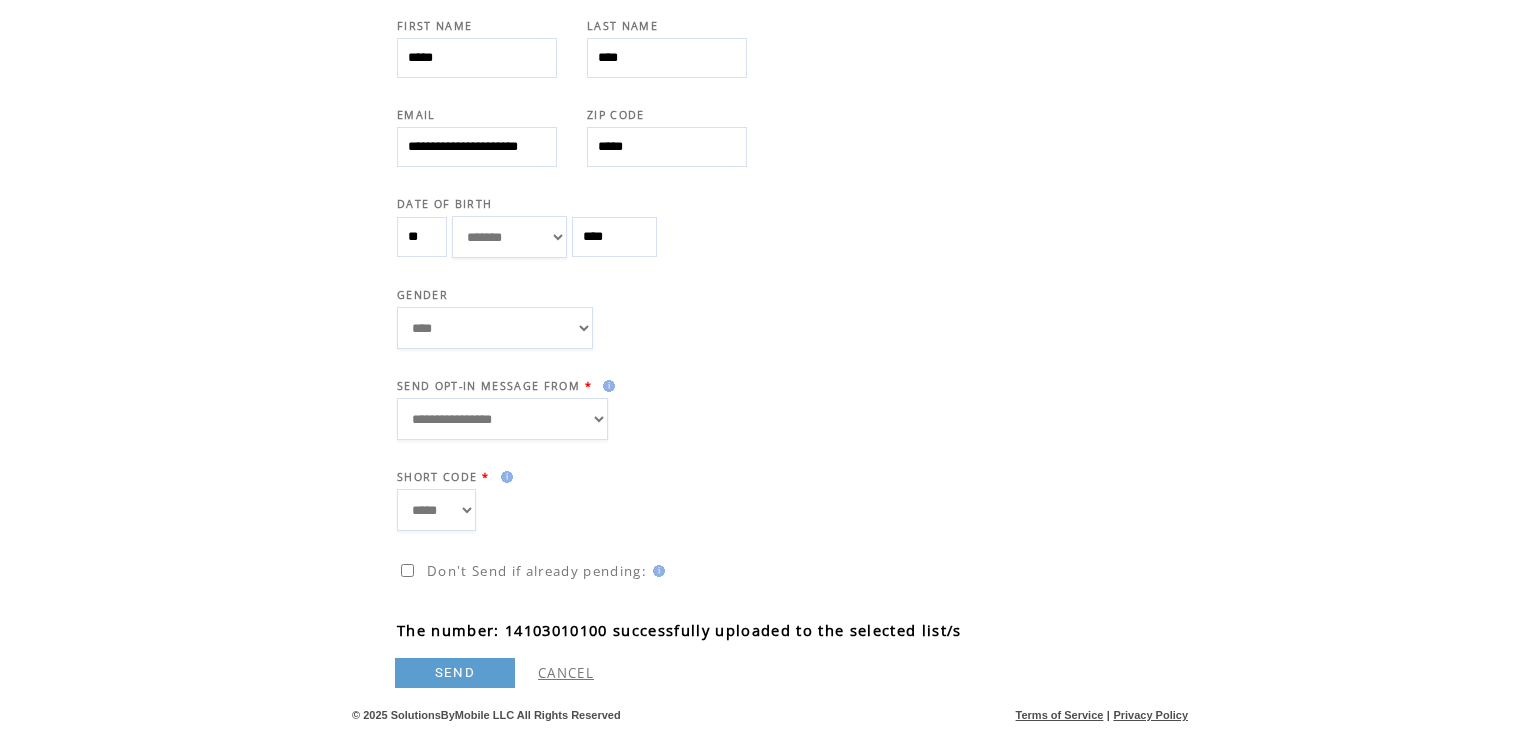 click on "SEND" at bounding box center (455, 673) 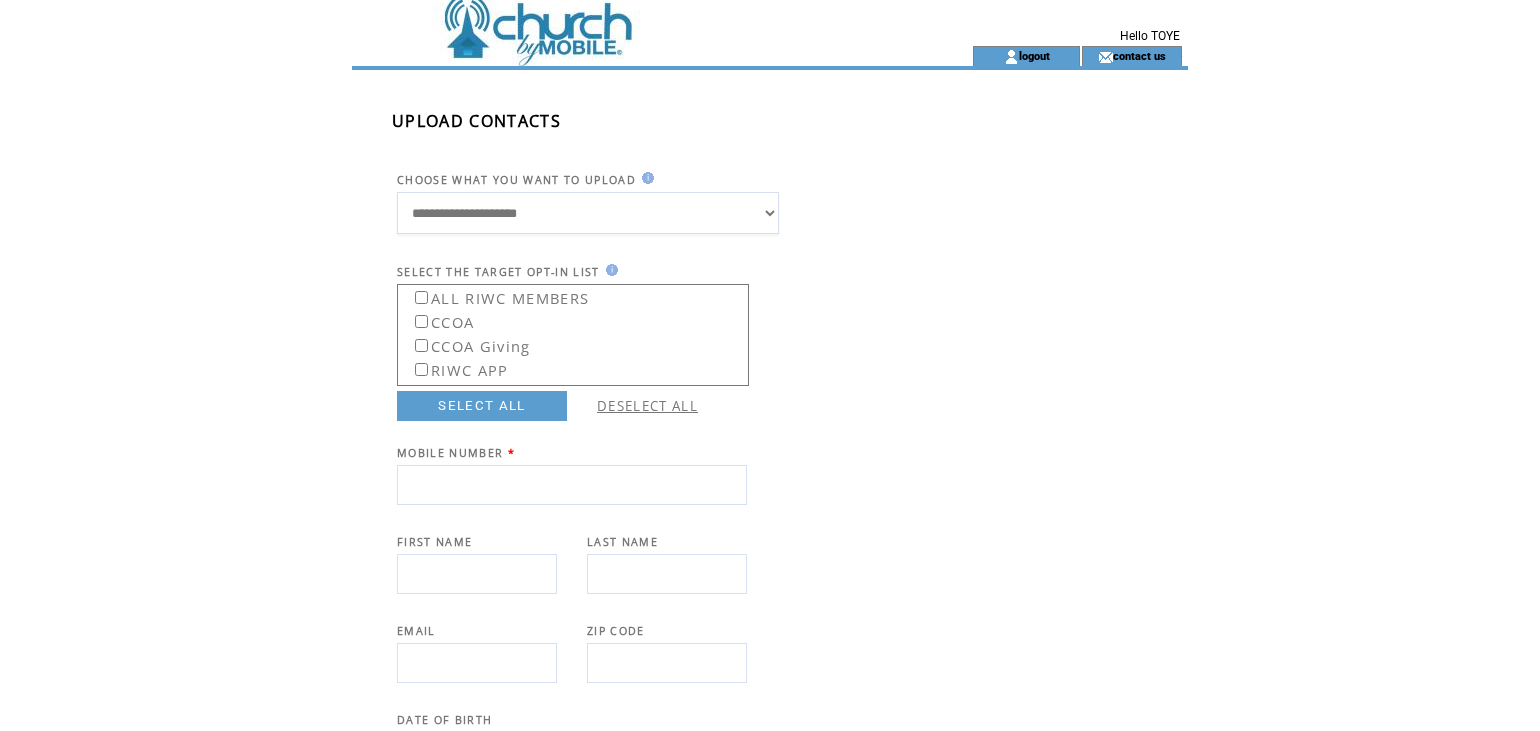 scroll, scrollTop: 0, scrollLeft: 0, axis: both 